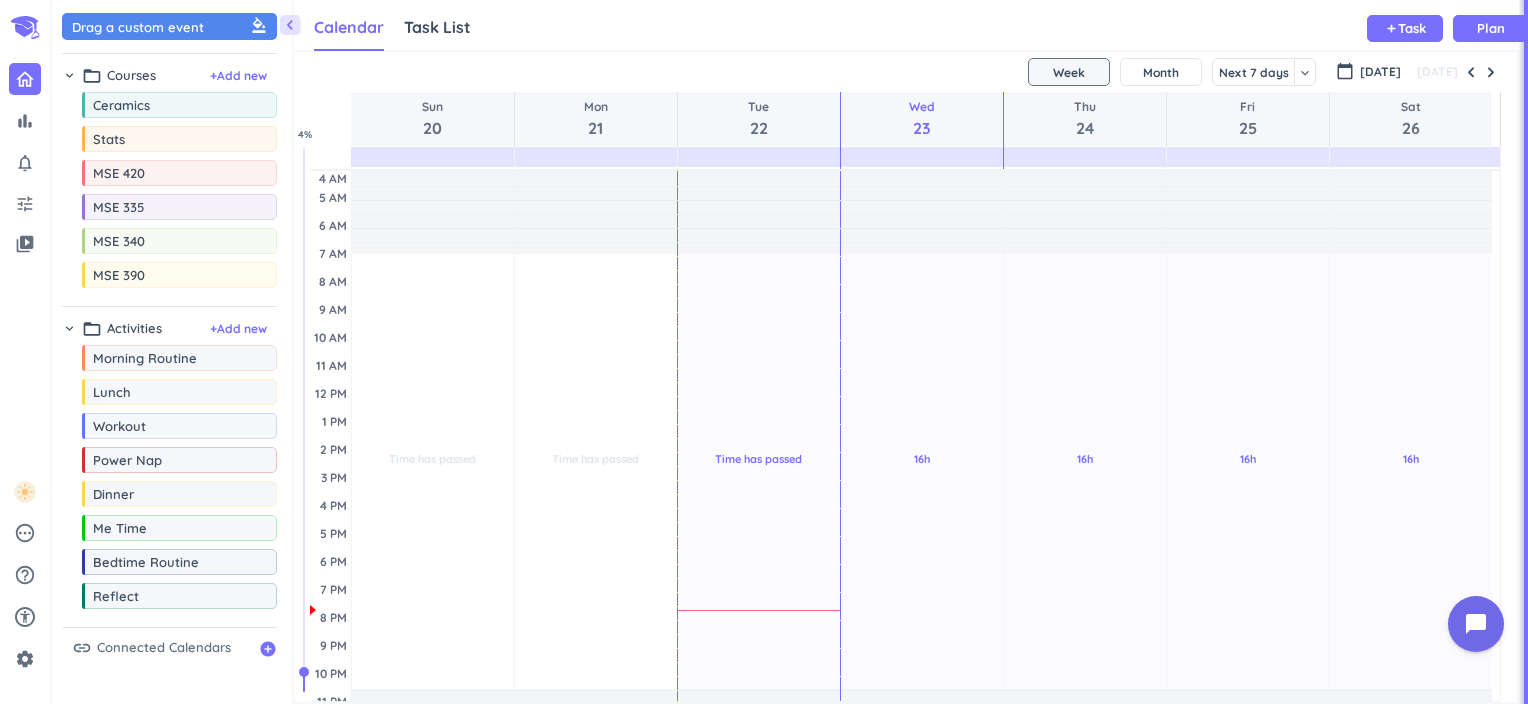scroll, scrollTop: 0, scrollLeft: 0, axis: both 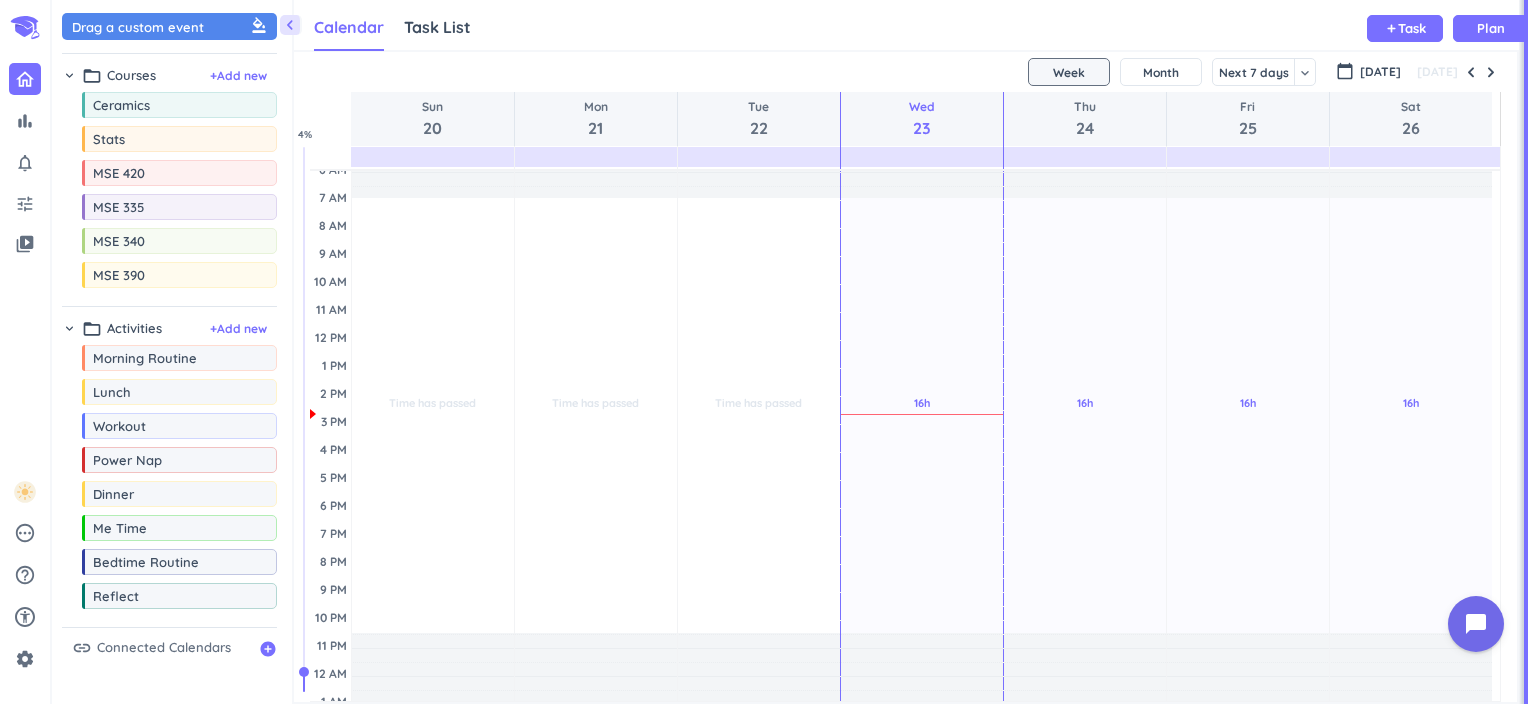 click on "Calendar Task List Calendar keyboard_arrow_down add Task Plan" at bounding box center [906, 25] 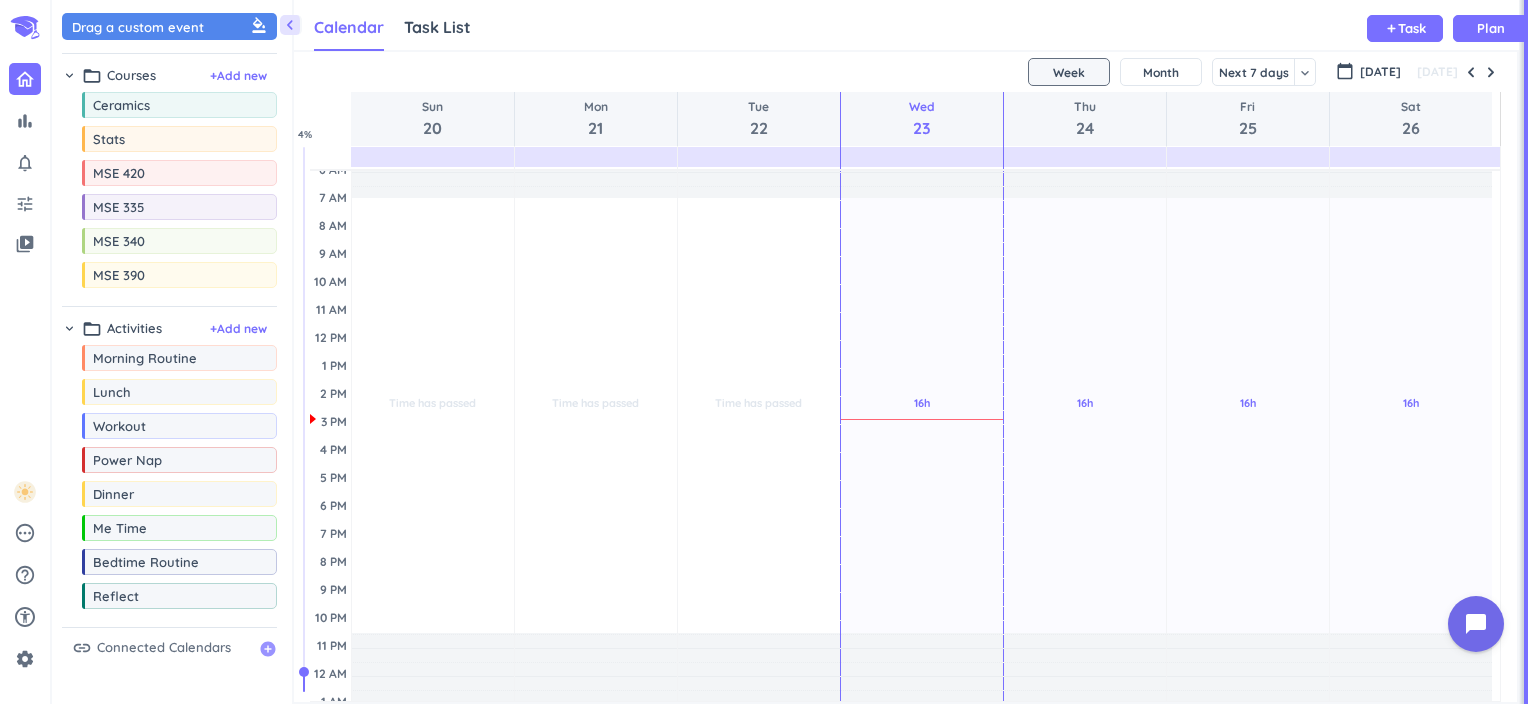 click on "add_circle" at bounding box center [268, 649] 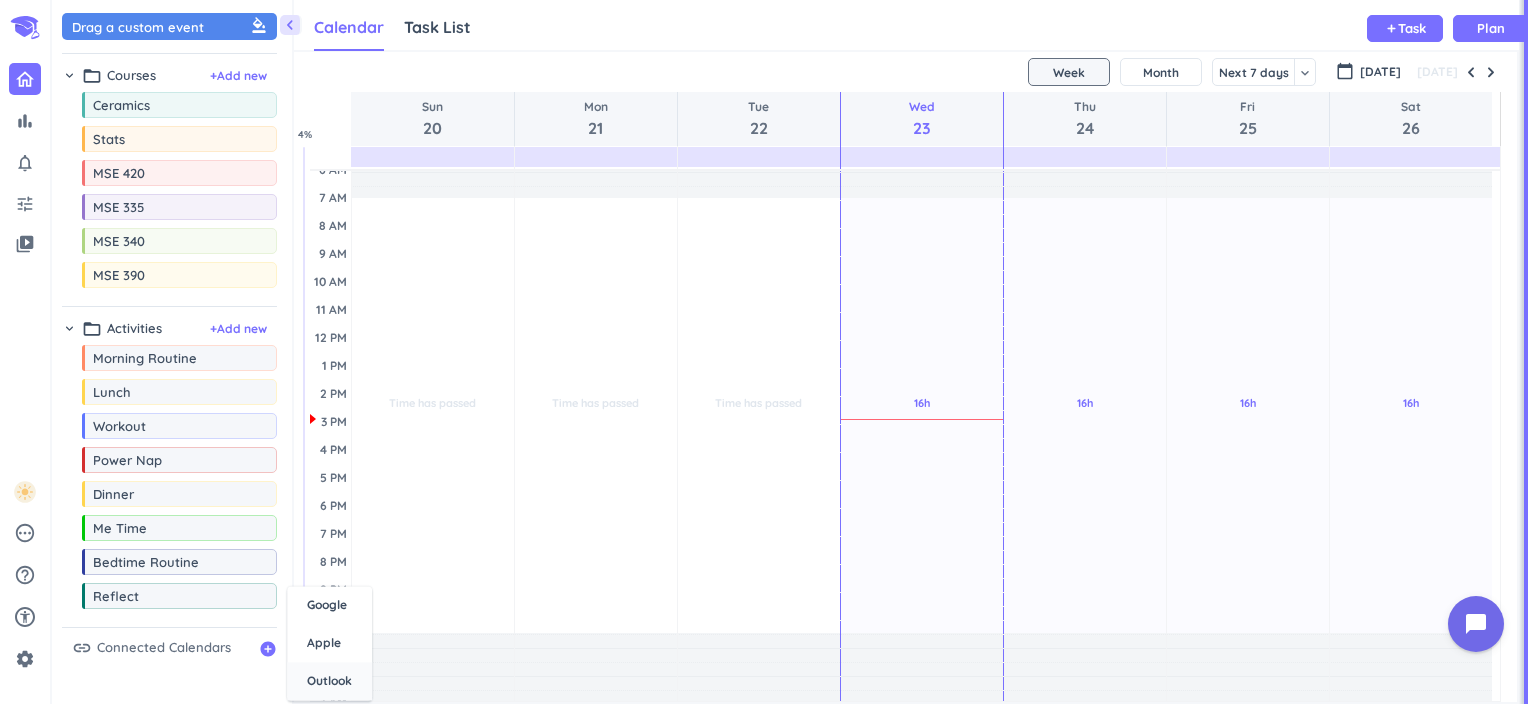 click on "Outlook" at bounding box center [329, 681] 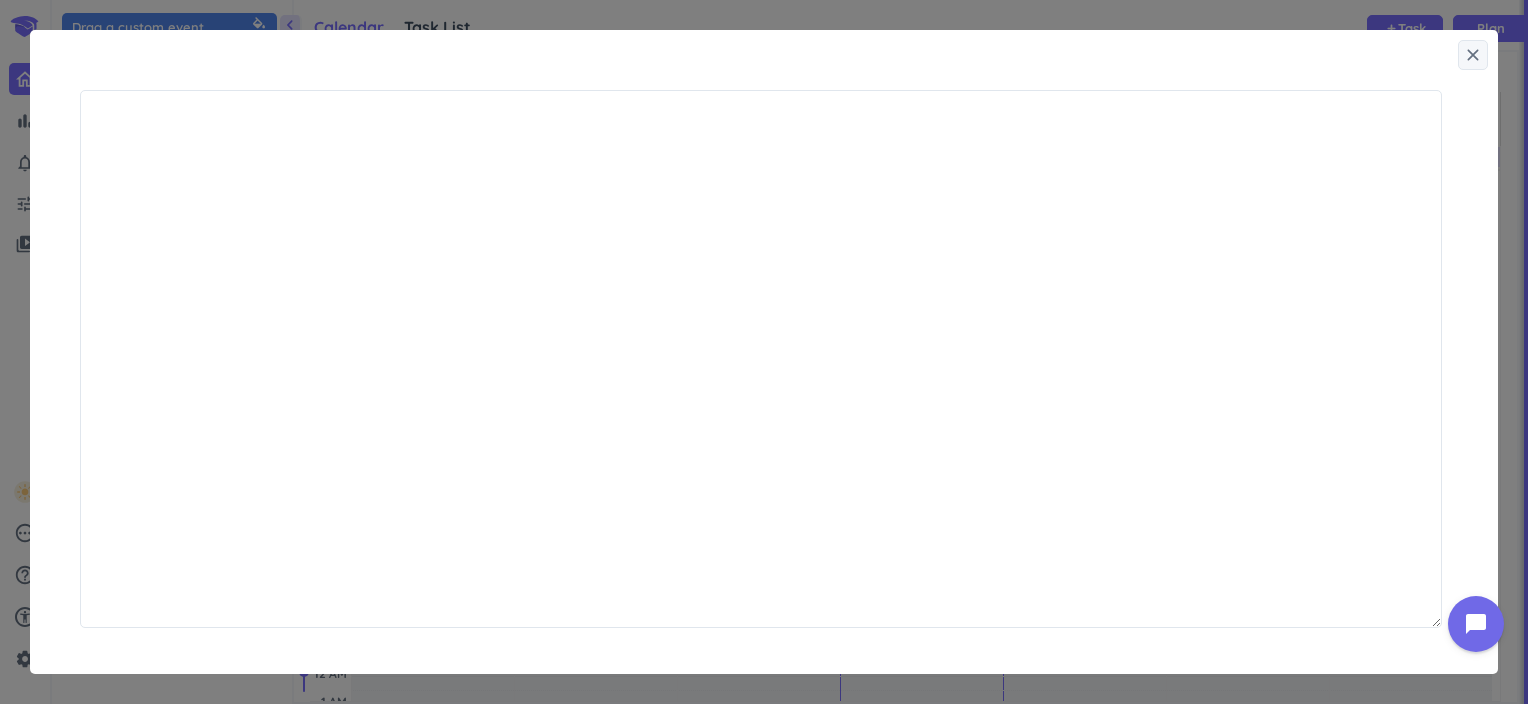 scroll, scrollTop: 8, scrollLeft: 8, axis: both 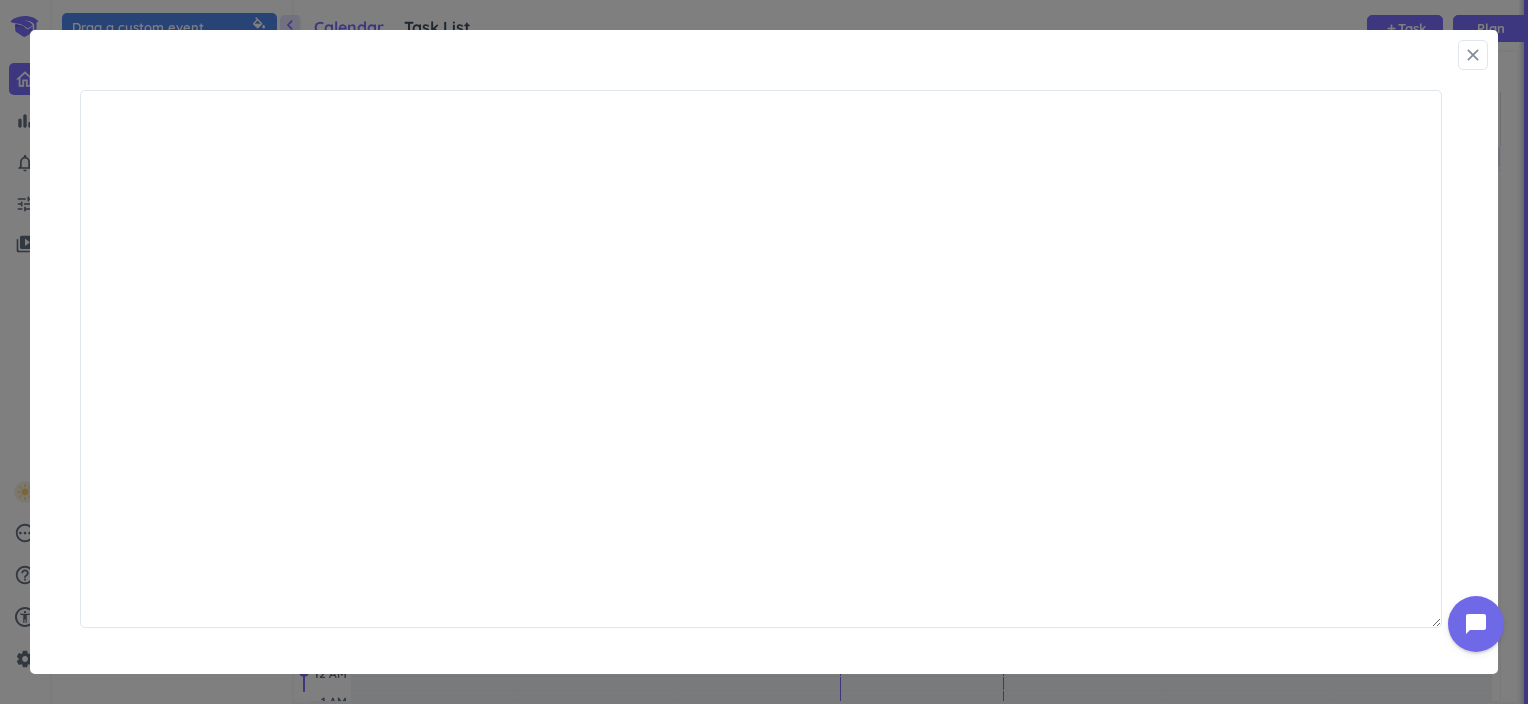 click on "close" at bounding box center (1473, 55) 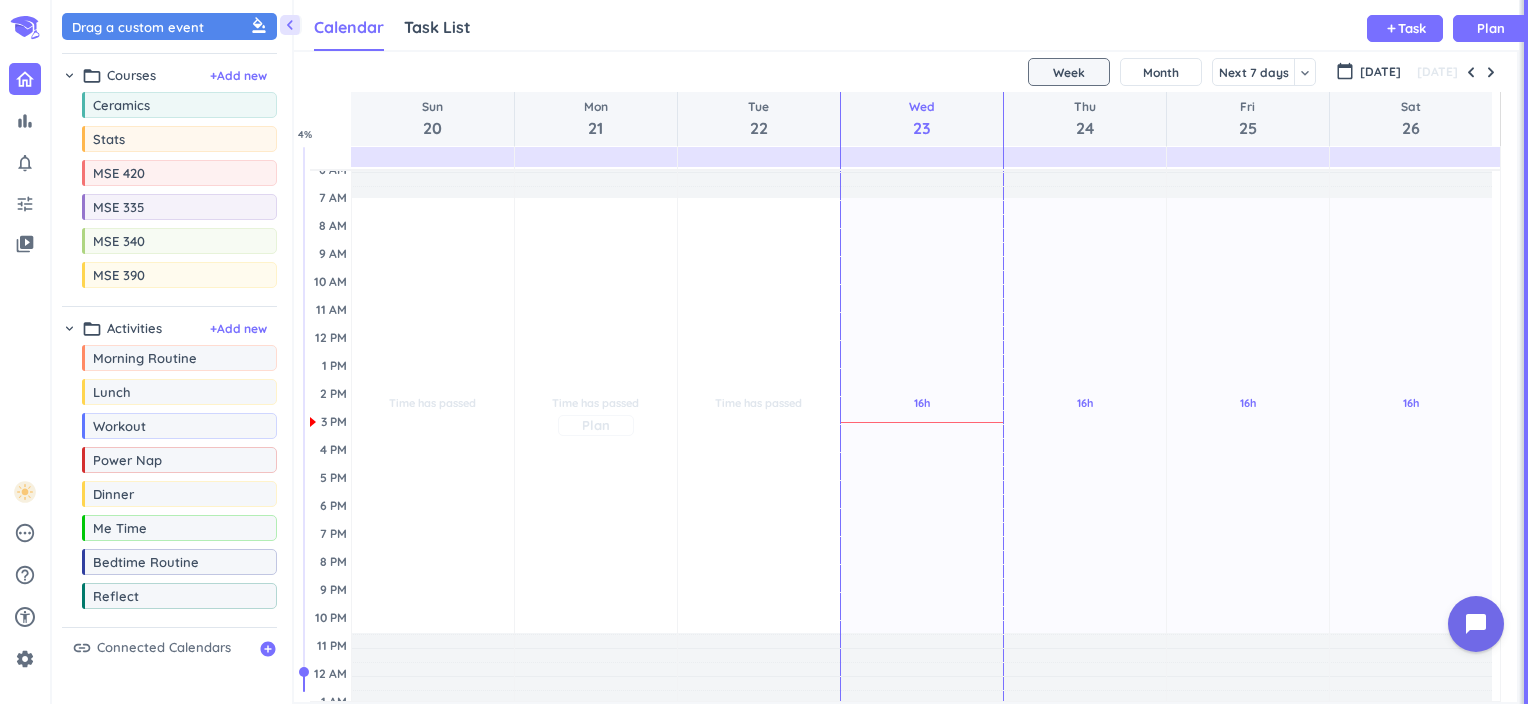 scroll, scrollTop: 60, scrollLeft: 0, axis: vertical 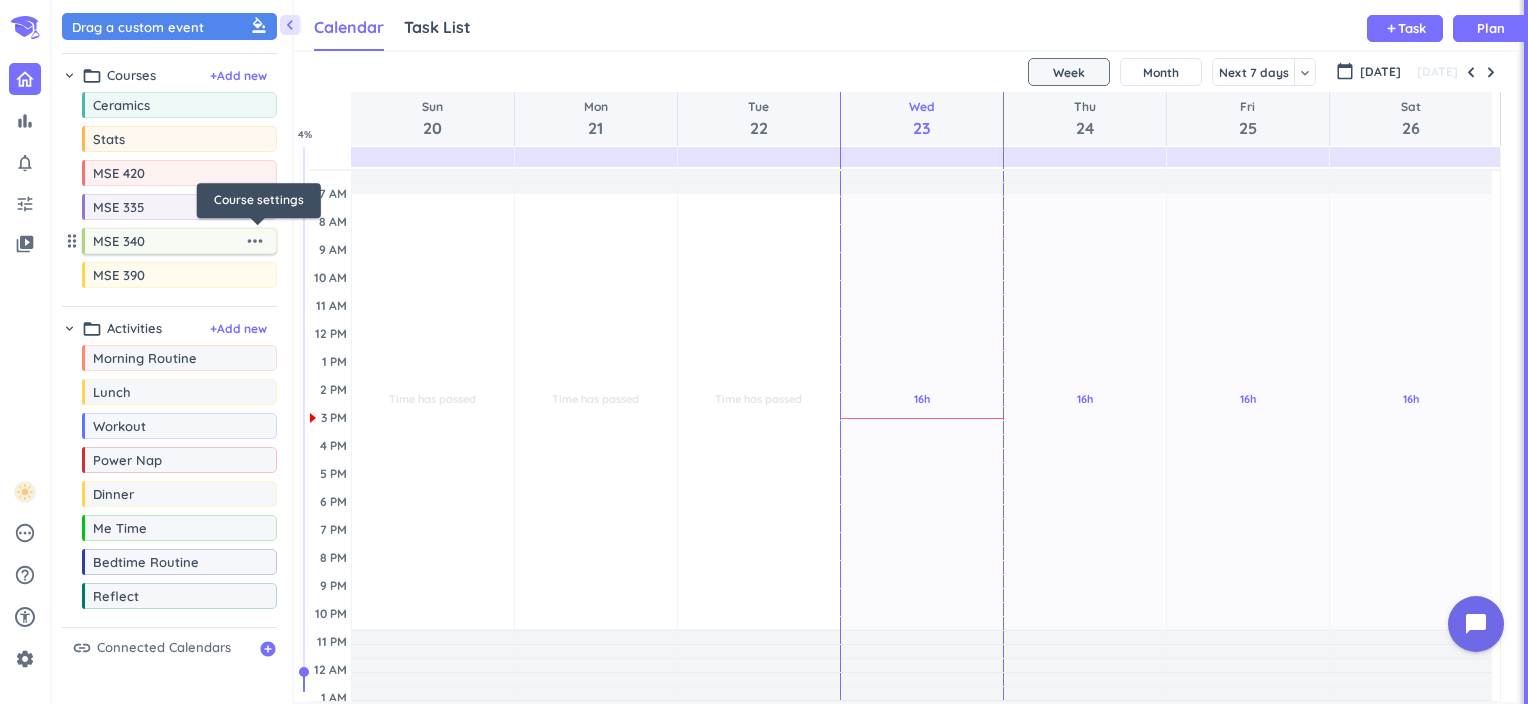 click on "more_horiz" at bounding box center [255, 241] 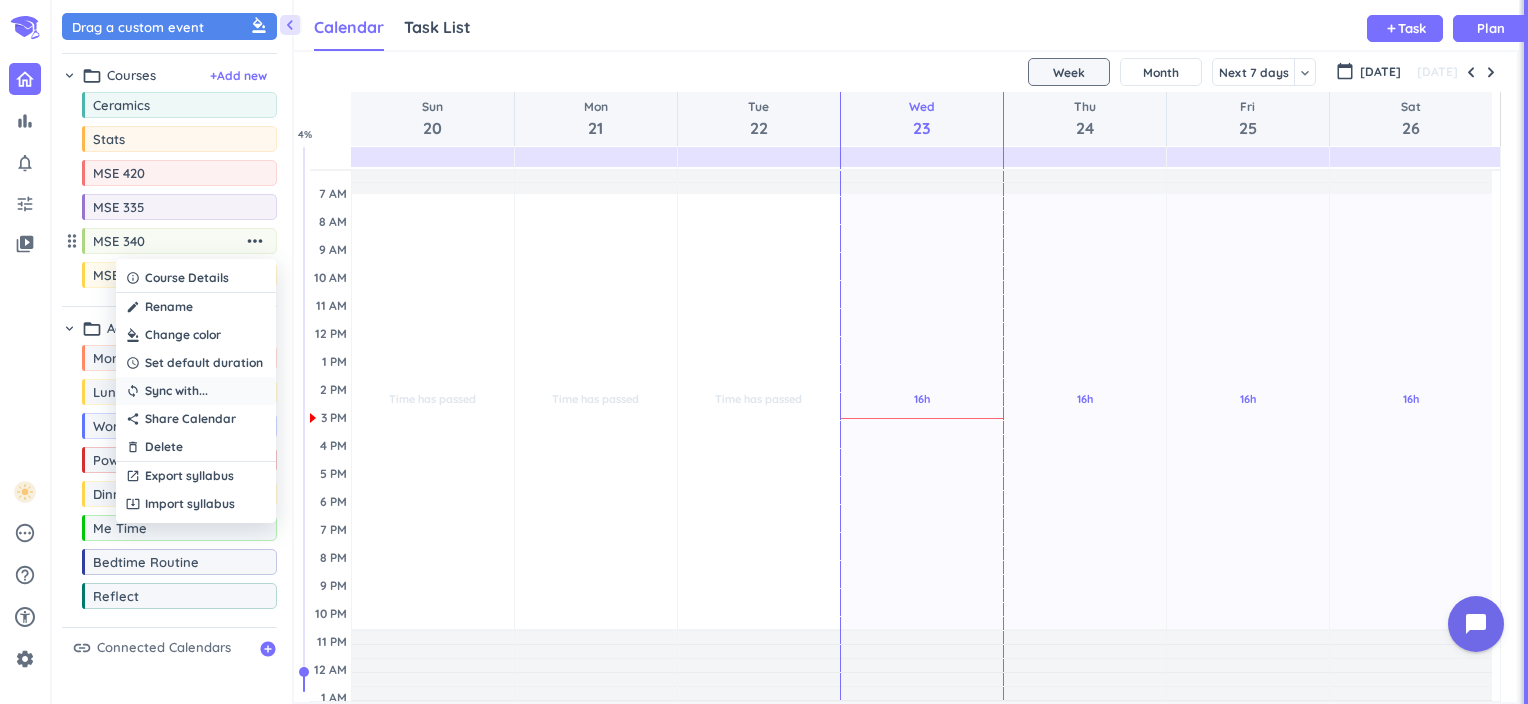 click on "Sync with ..." at bounding box center [176, 391] 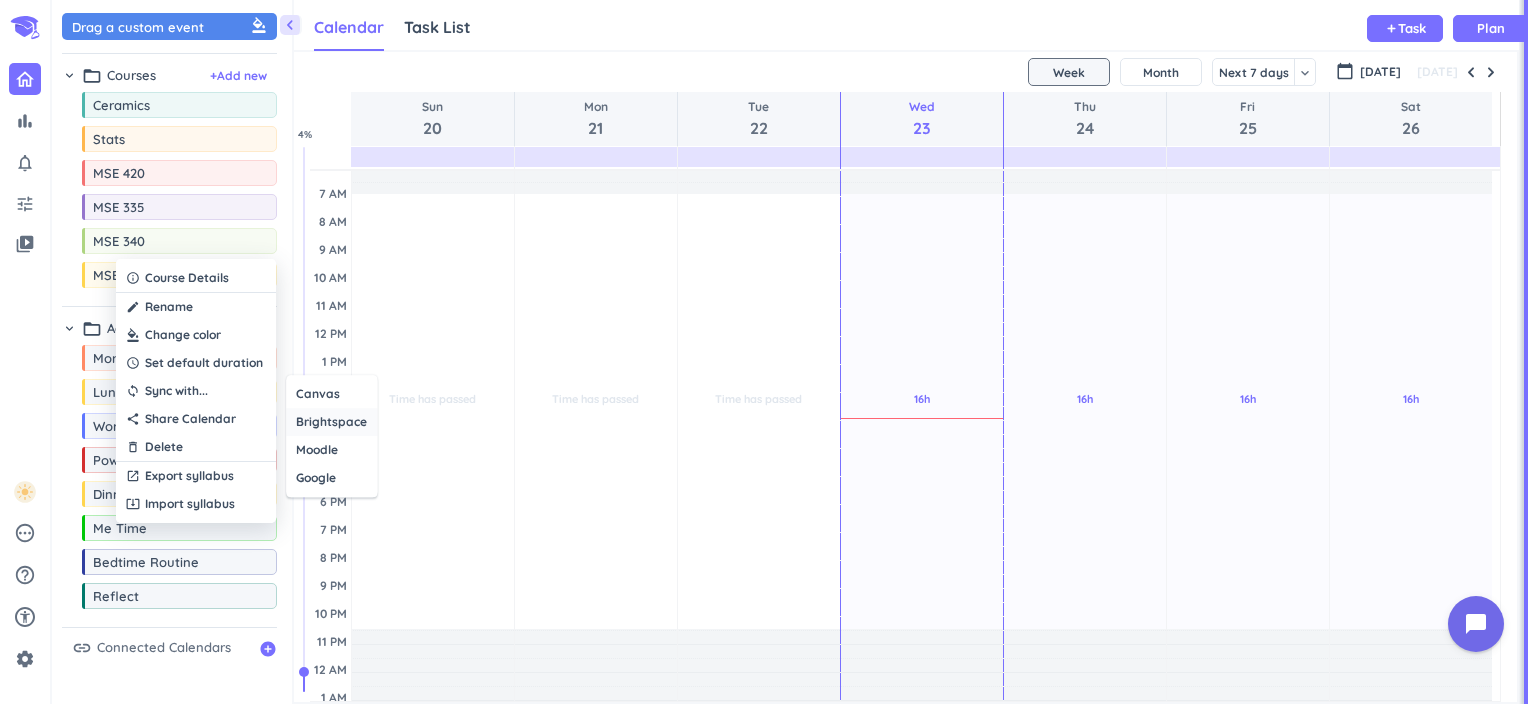 click on "Brightspace" at bounding box center [331, 422] 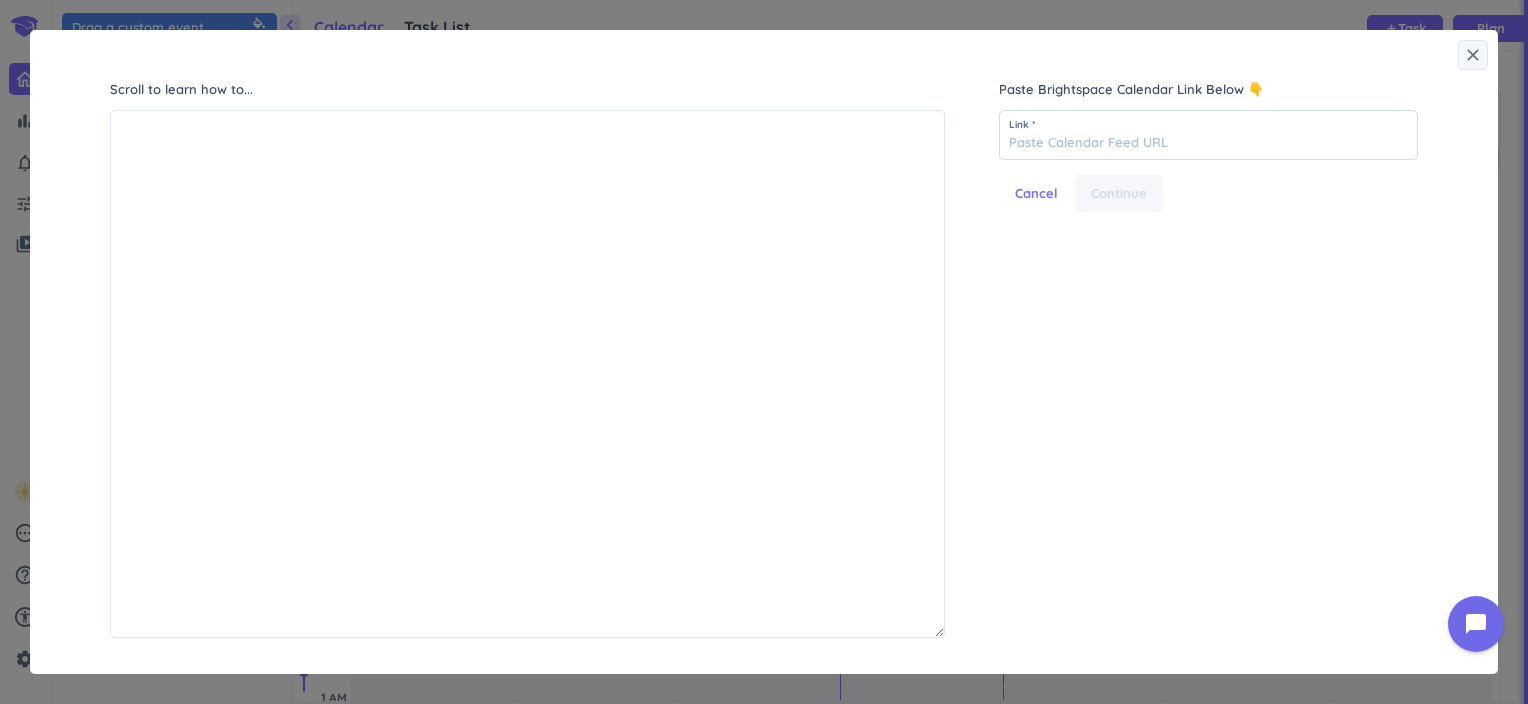 scroll, scrollTop: 8, scrollLeft: 8, axis: both 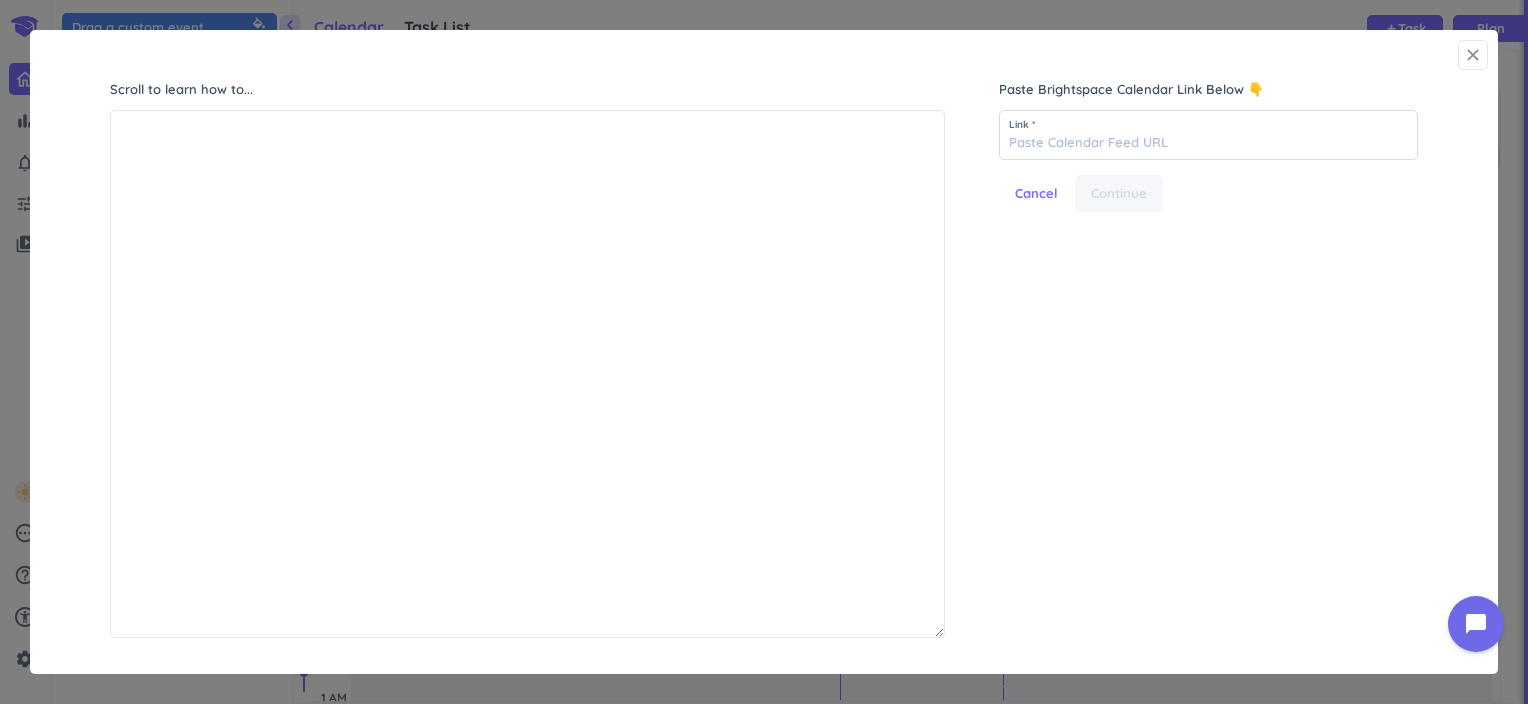 click on "close" at bounding box center [1473, 55] 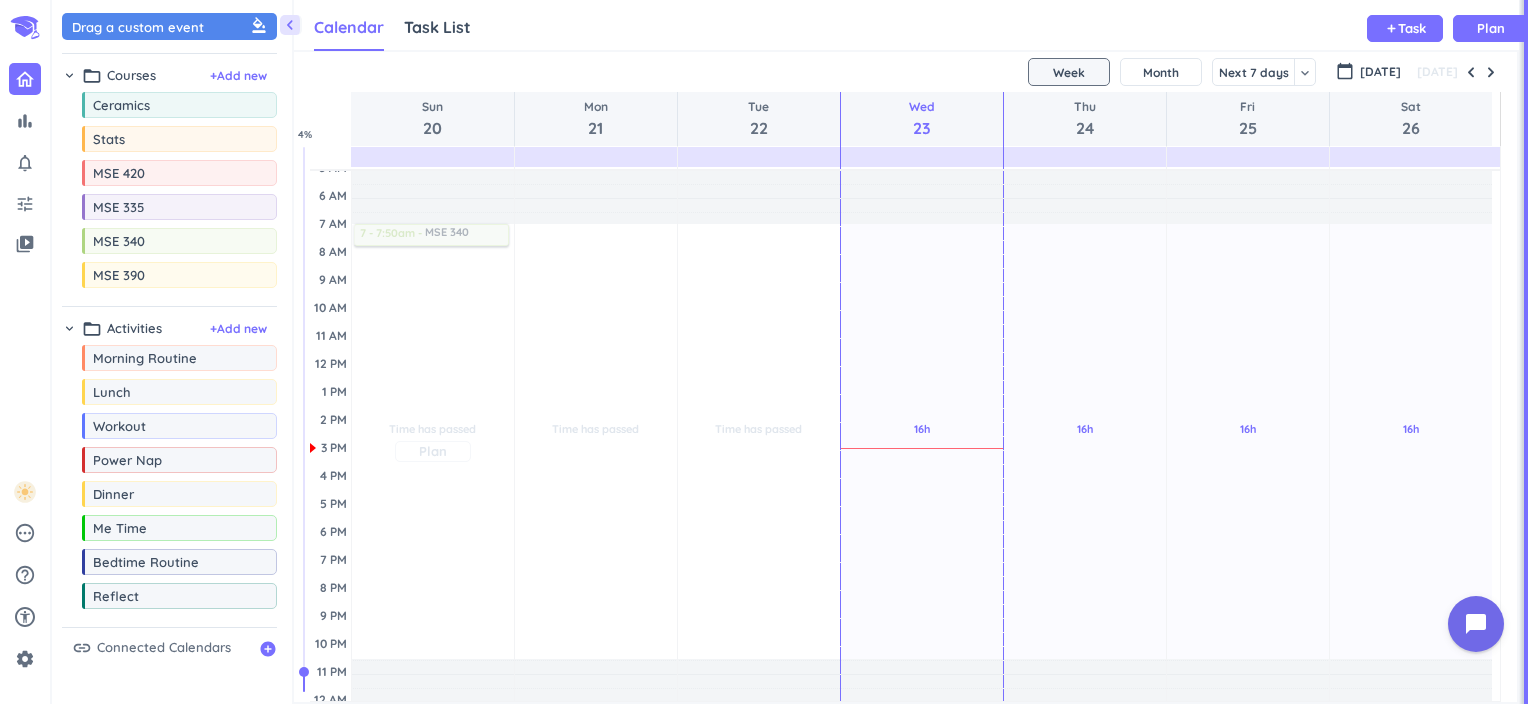 scroll, scrollTop: 0, scrollLeft: 0, axis: both 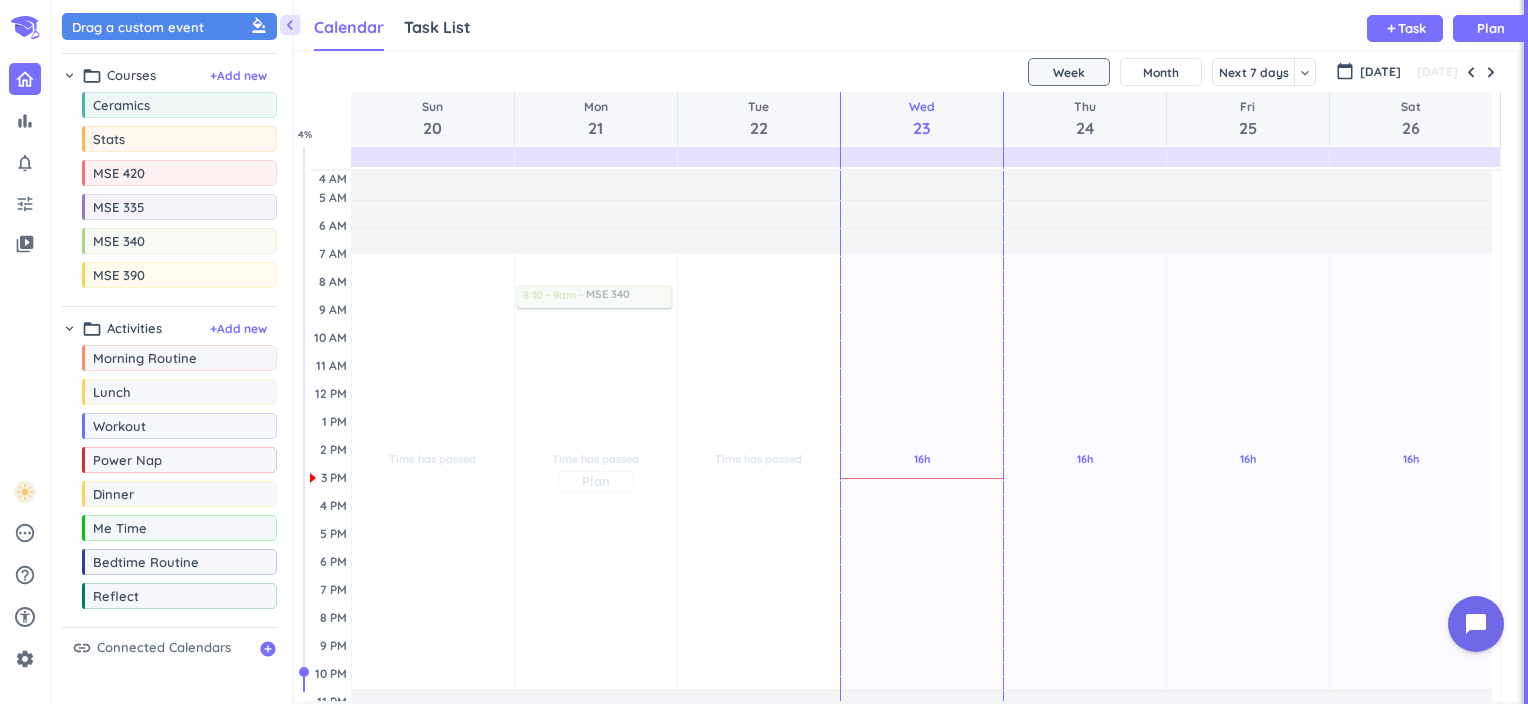 drag, startPoint x: 174, startPoint y: 231, endPoint x: 594, endPoint y: 292, distance: 424.40665 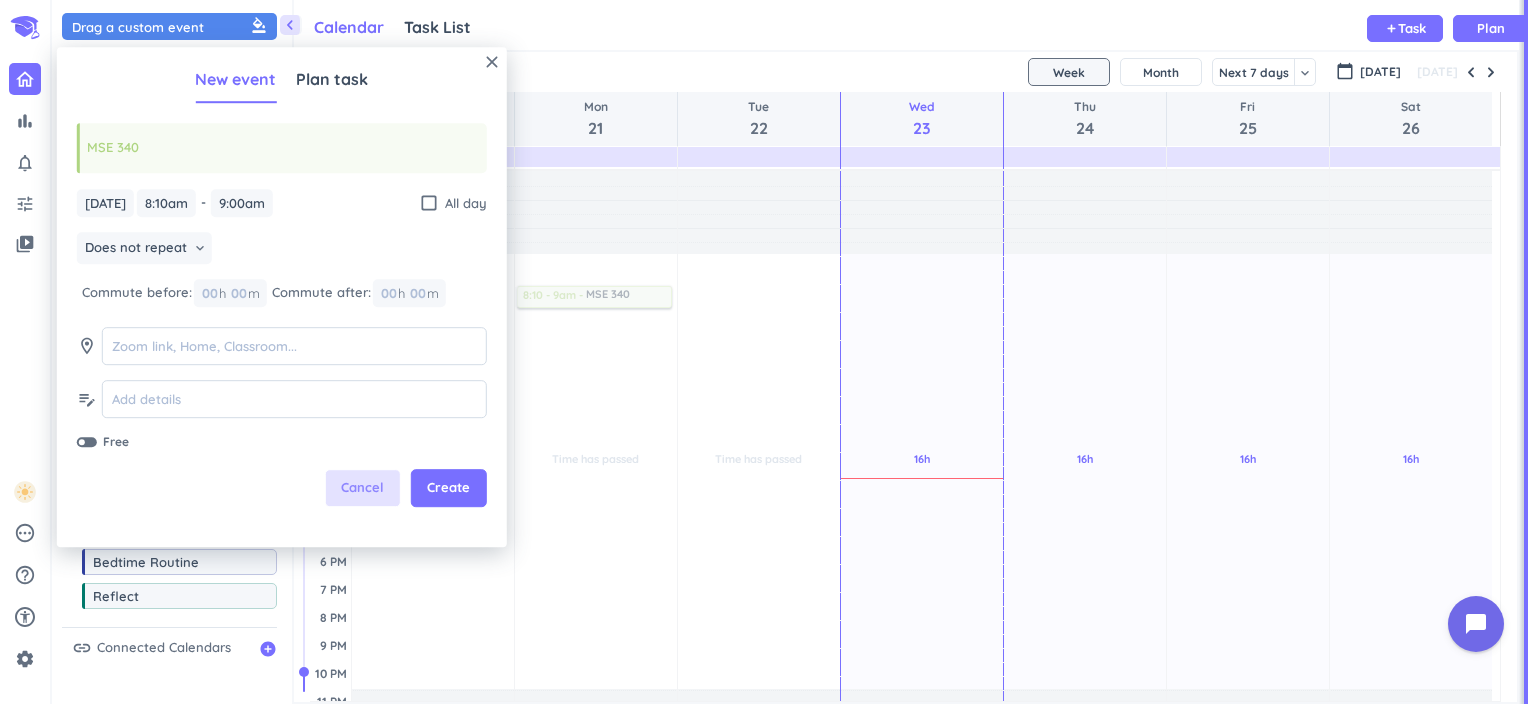 click on "Cancel" at bounding box center [362, 489] 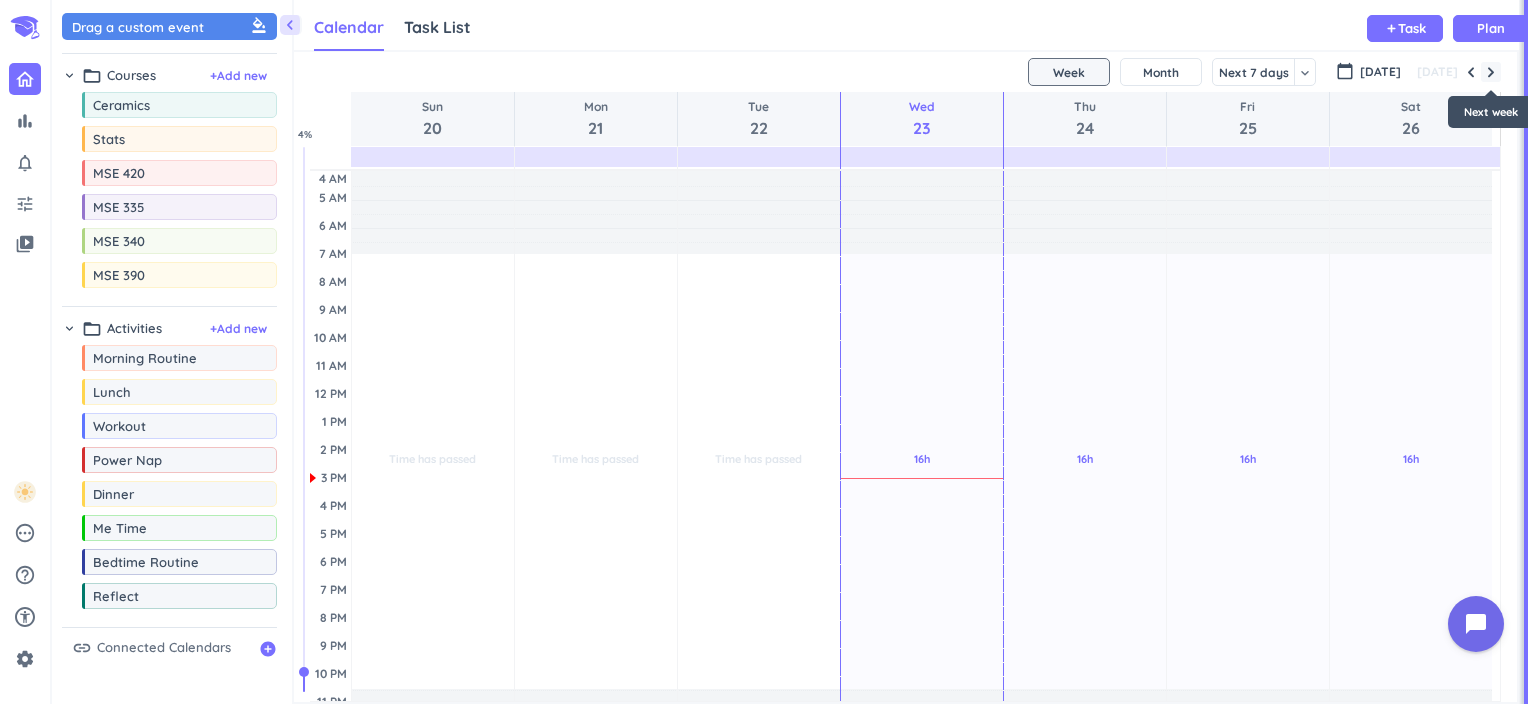 click at bounding box center [1491, 72] 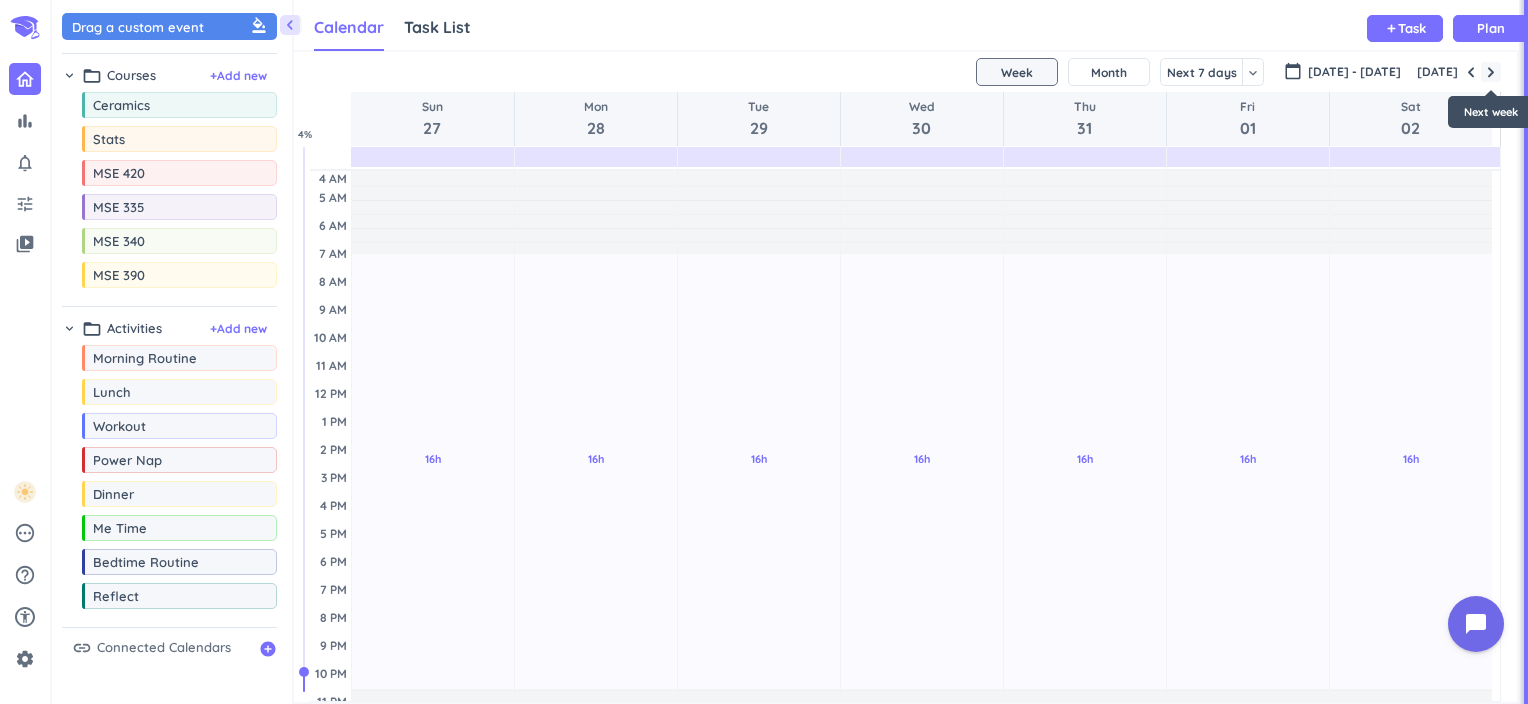 scroll, scrollTop: 56, scrollLeft: 0, axis: vertical 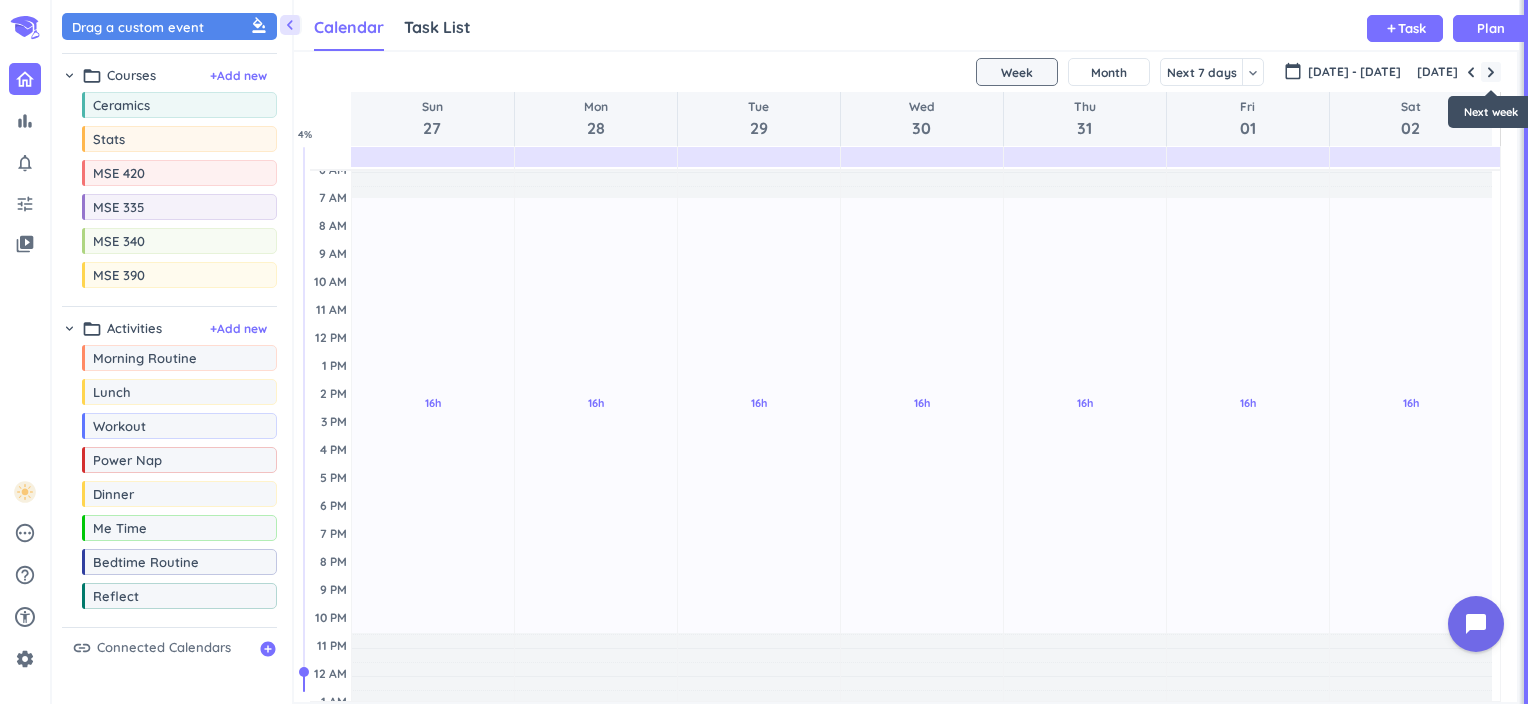 click at bounding box center [1491, 72] 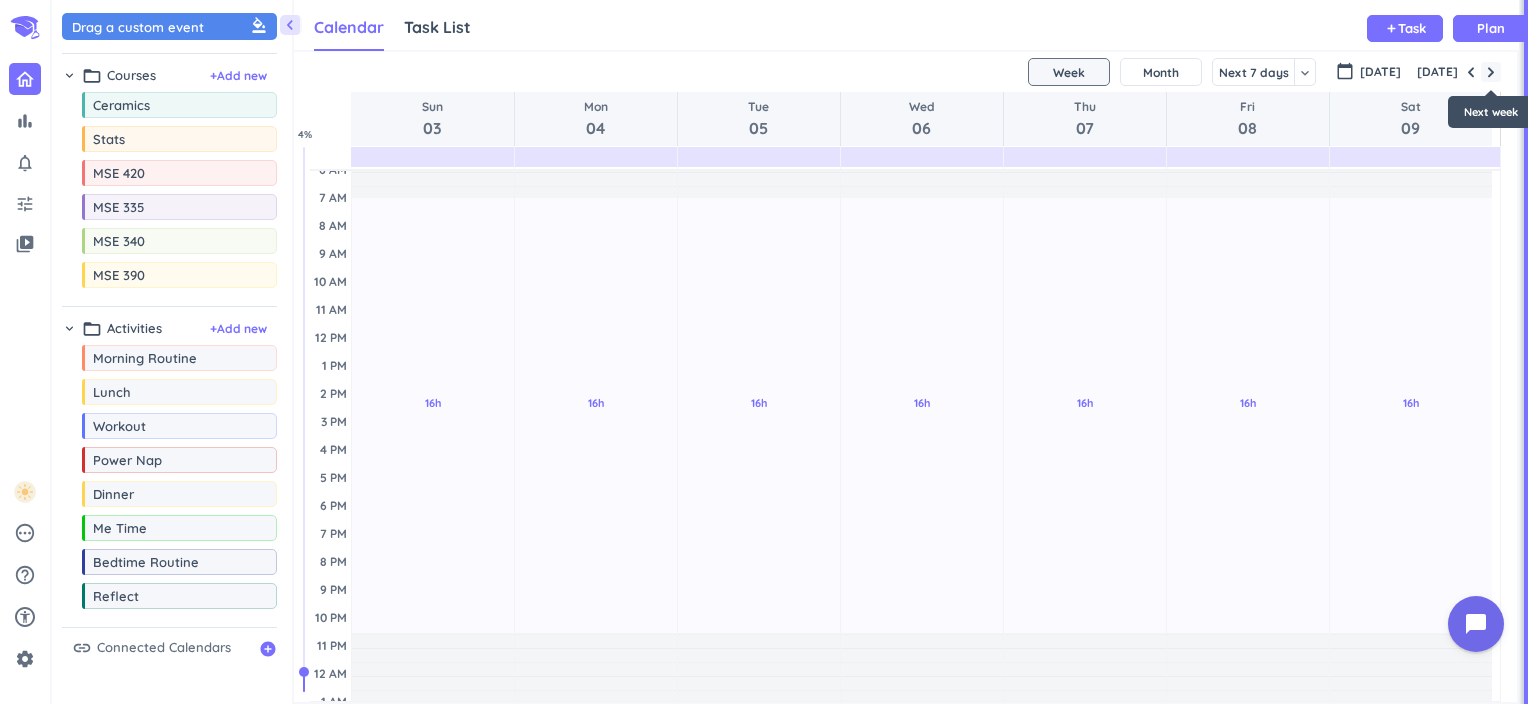 click at bounding box center (1491, 72) 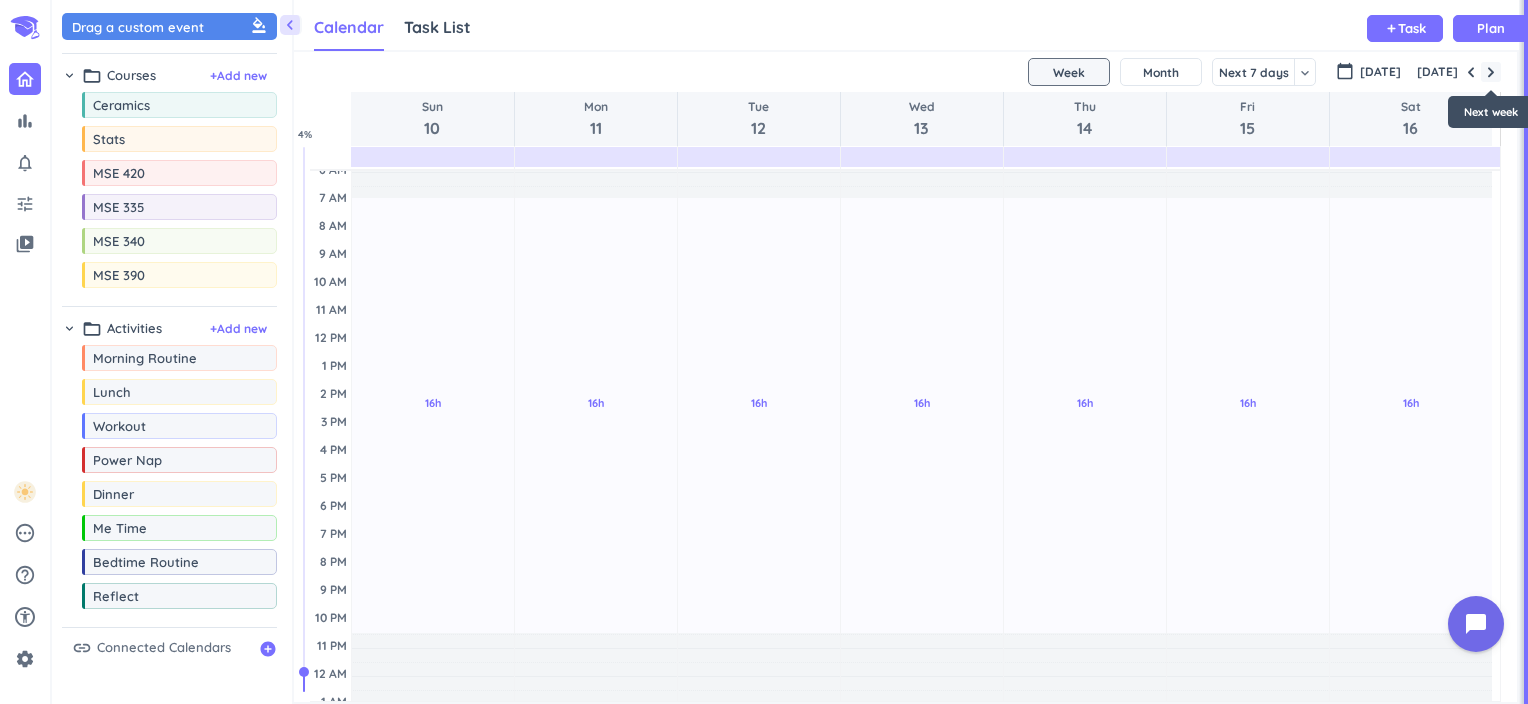 click at bounding box center [1491, 72] 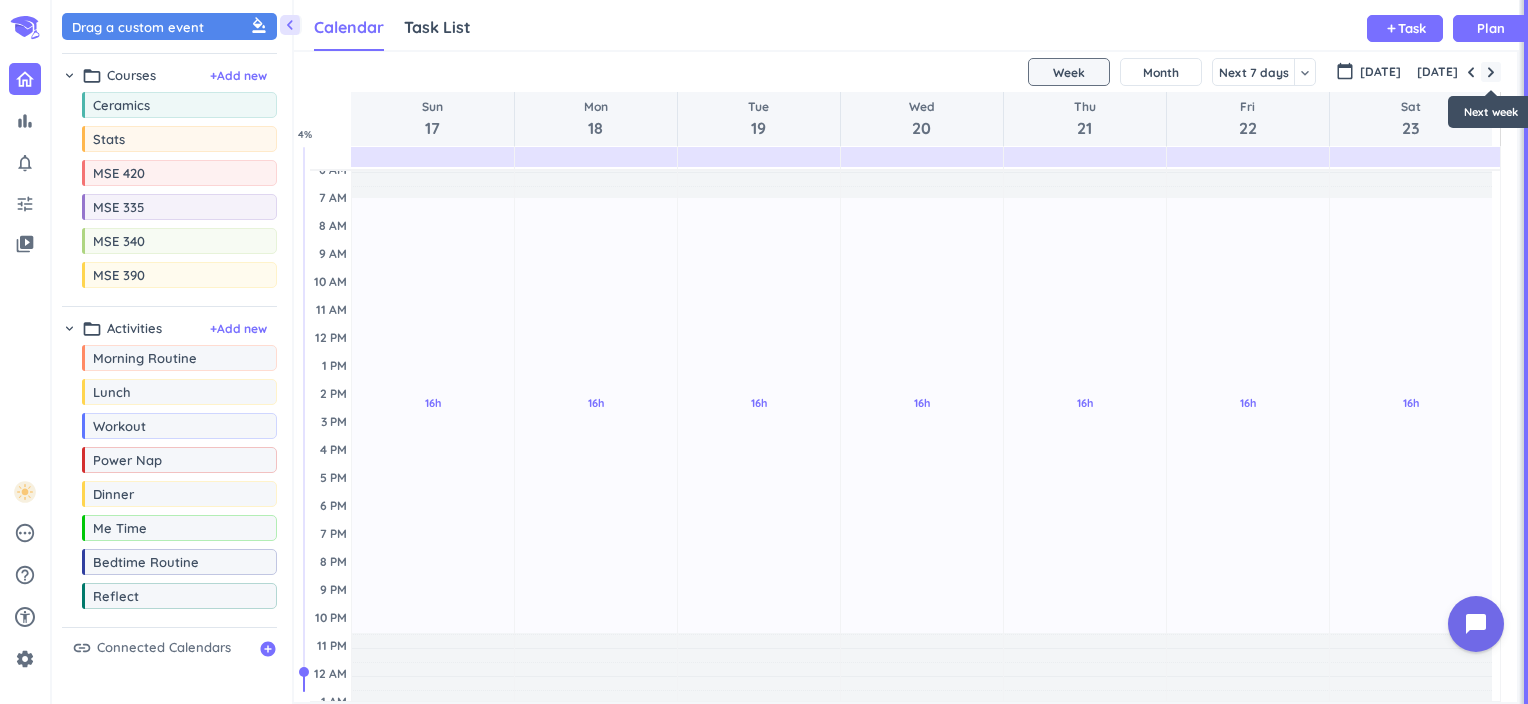 click at bounding box center [1491, 72] 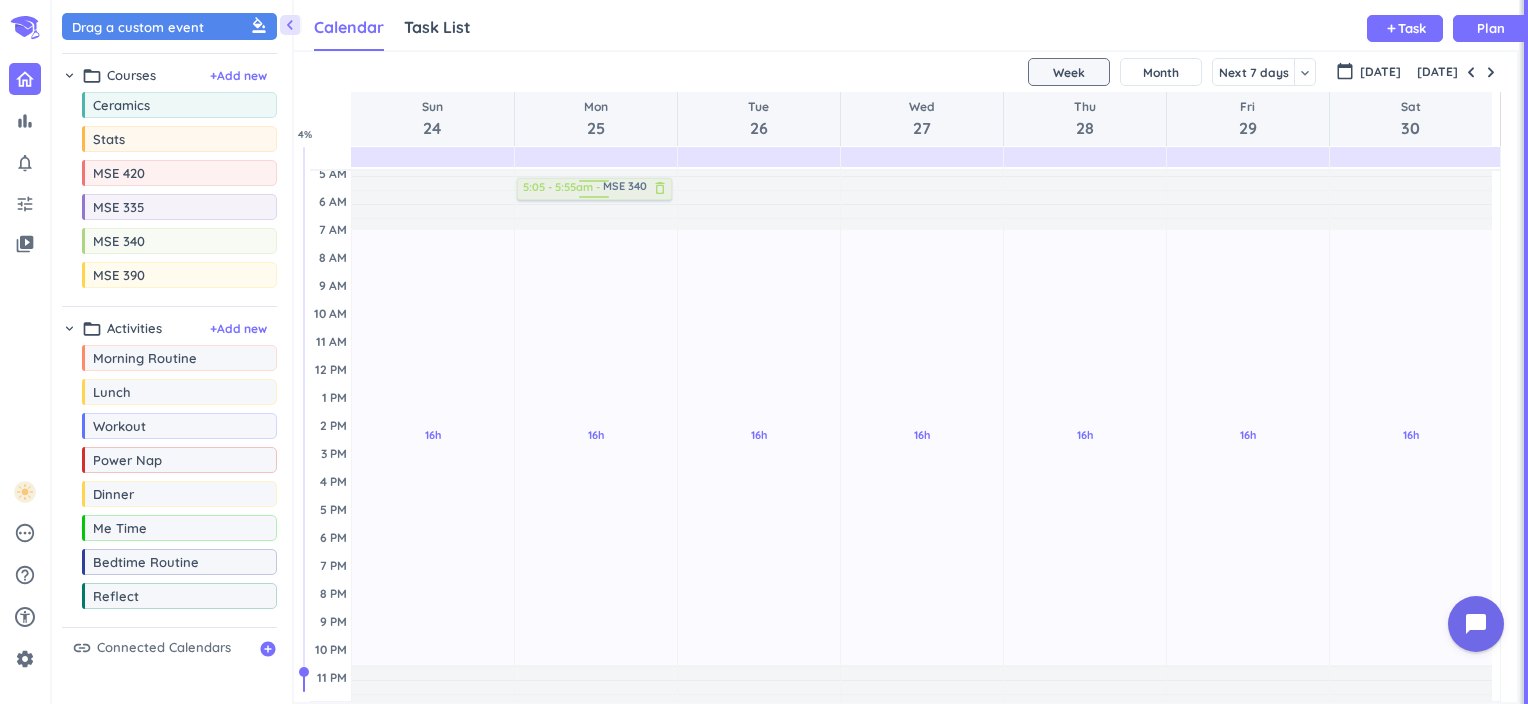 scroll, scrollTop: 0, scrollLeft: 0, axis: both 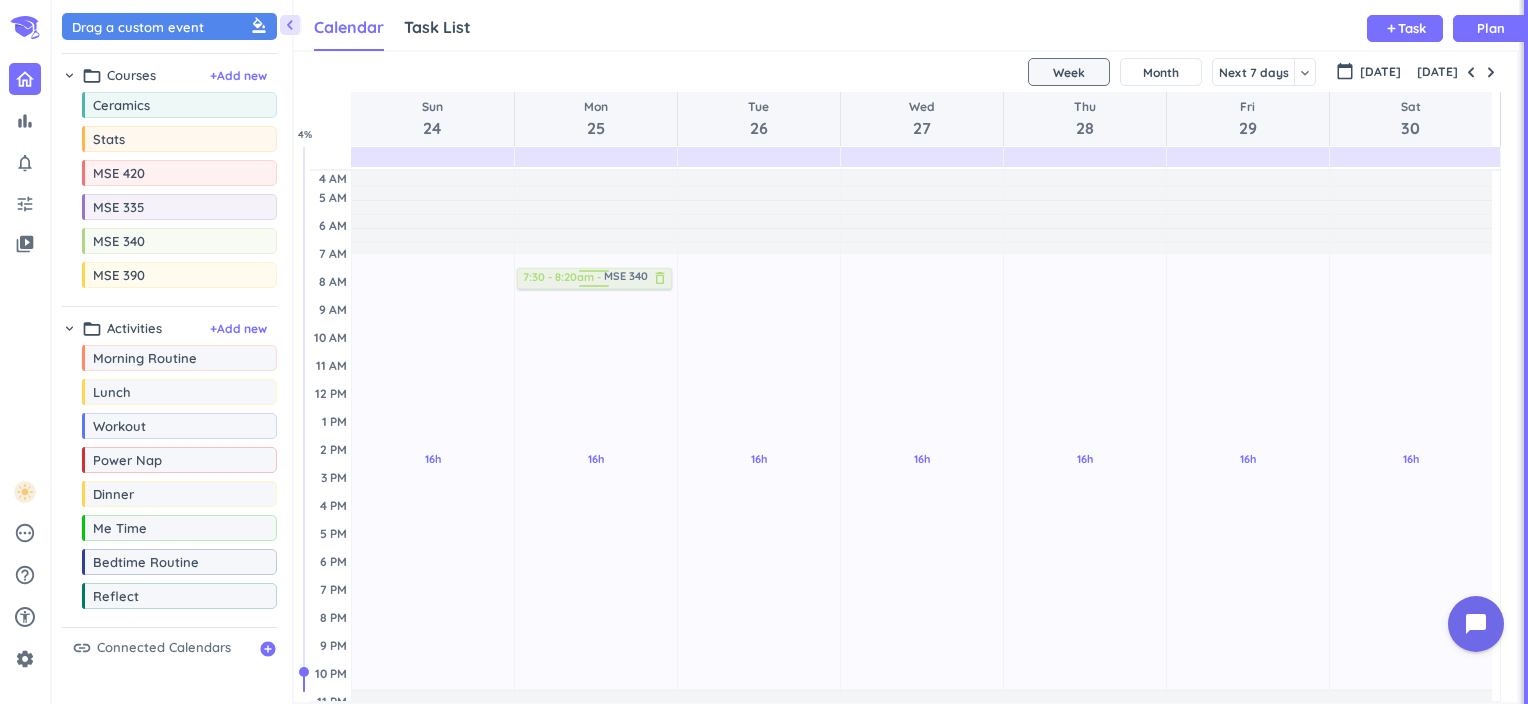 drag, startPoint x: 193, startPoint y: 242, endPoint x: 624, endPoint y: 269, distance: 431.84488 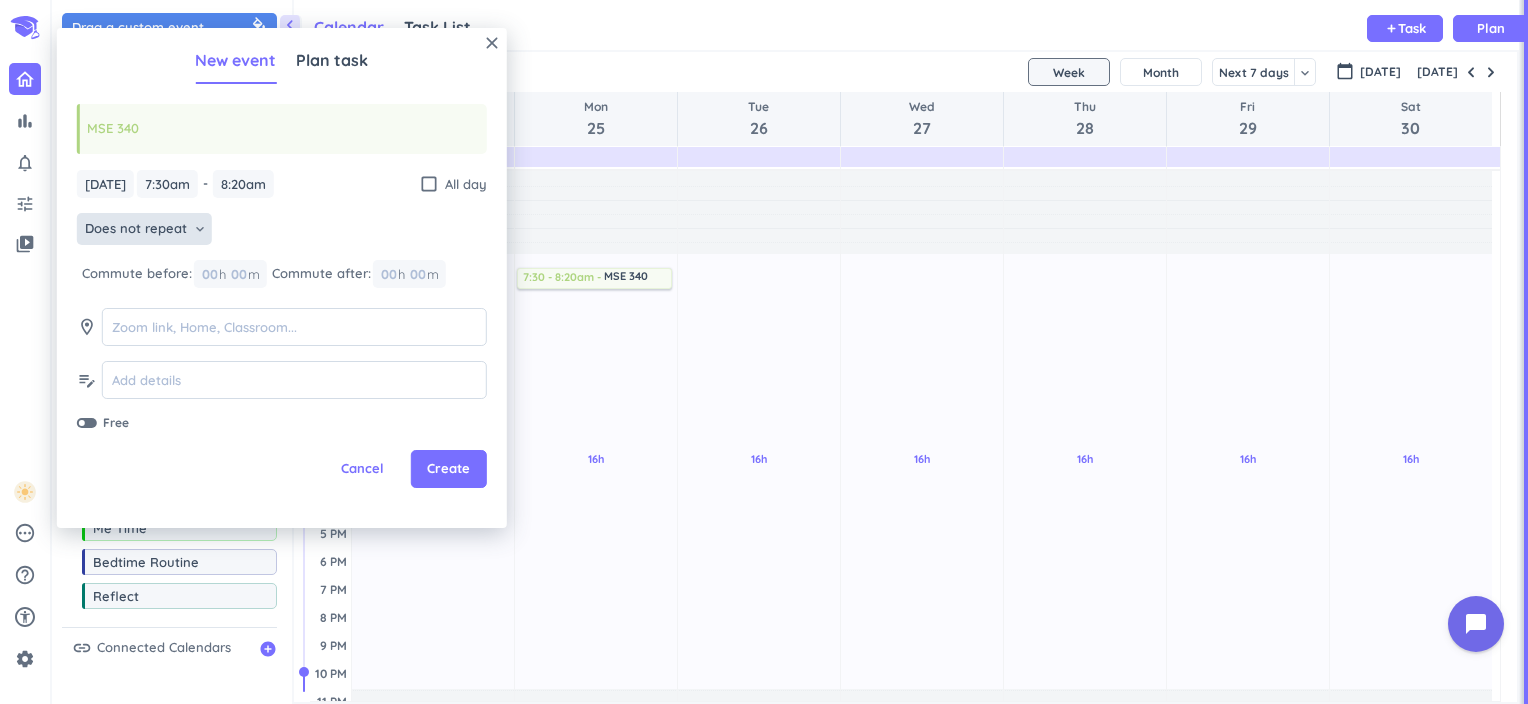 click on "Does not repeat keyboard_arrow_down" at bounding box center (144, 229) 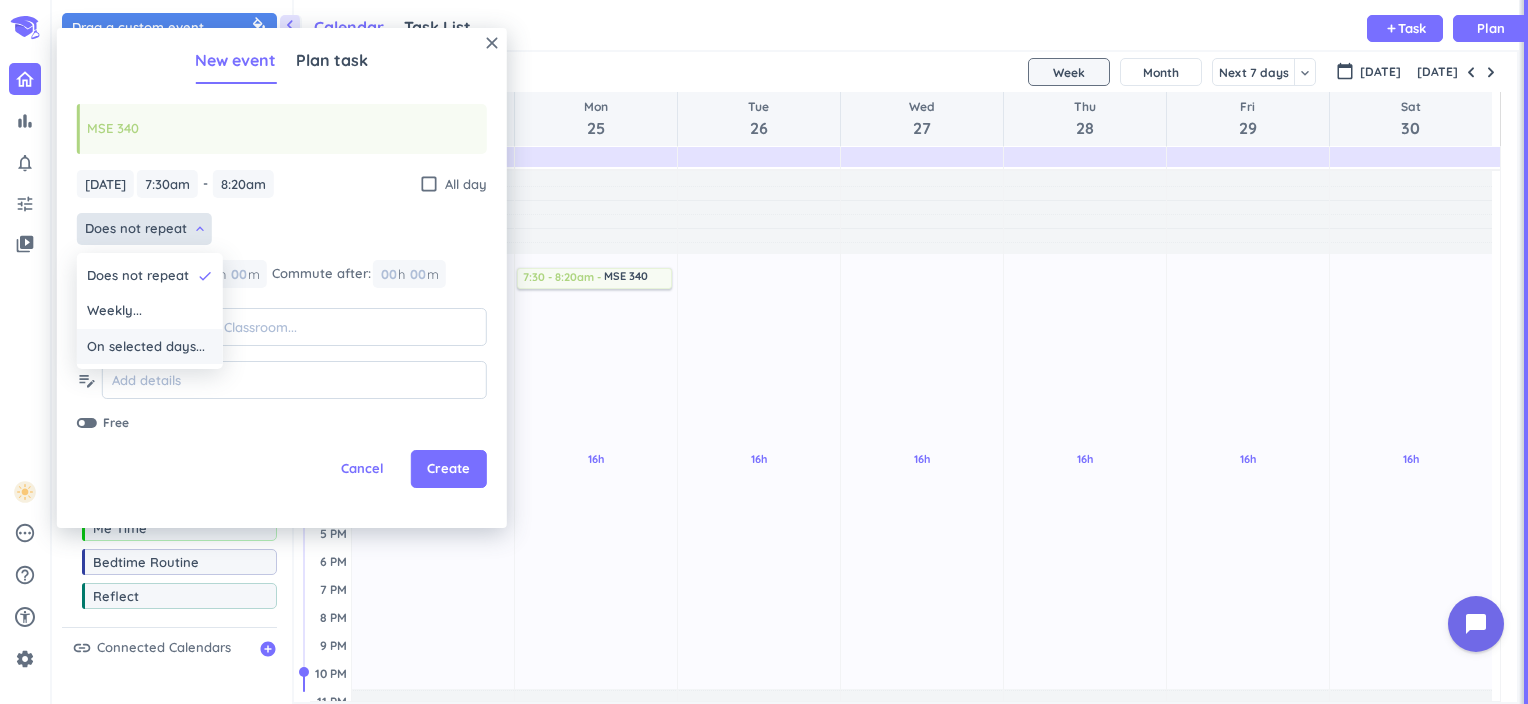 click on "On selected days..." at bounding box center (146, 347) 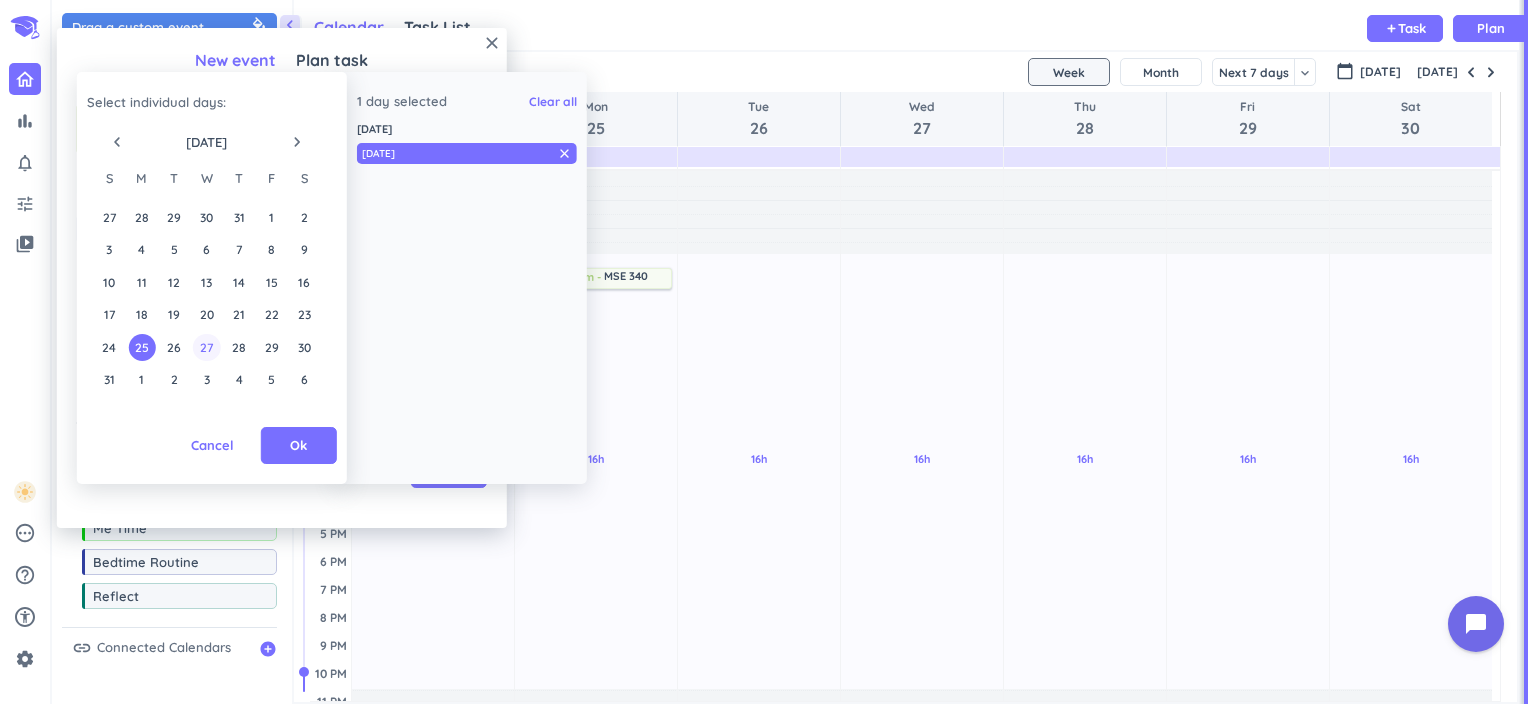 click on "27" at bounding box center [206, 347] 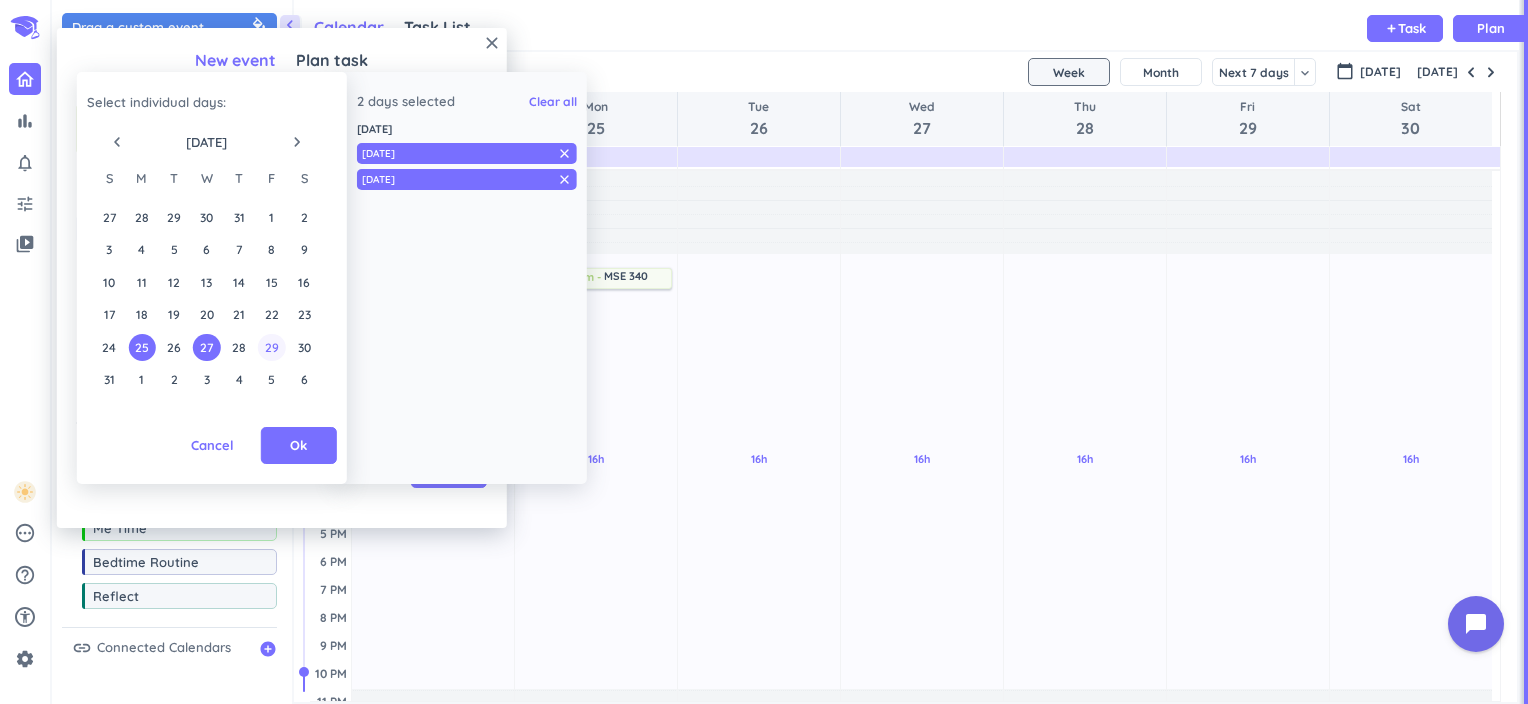 click on "29" at bounding box center [271, 347] 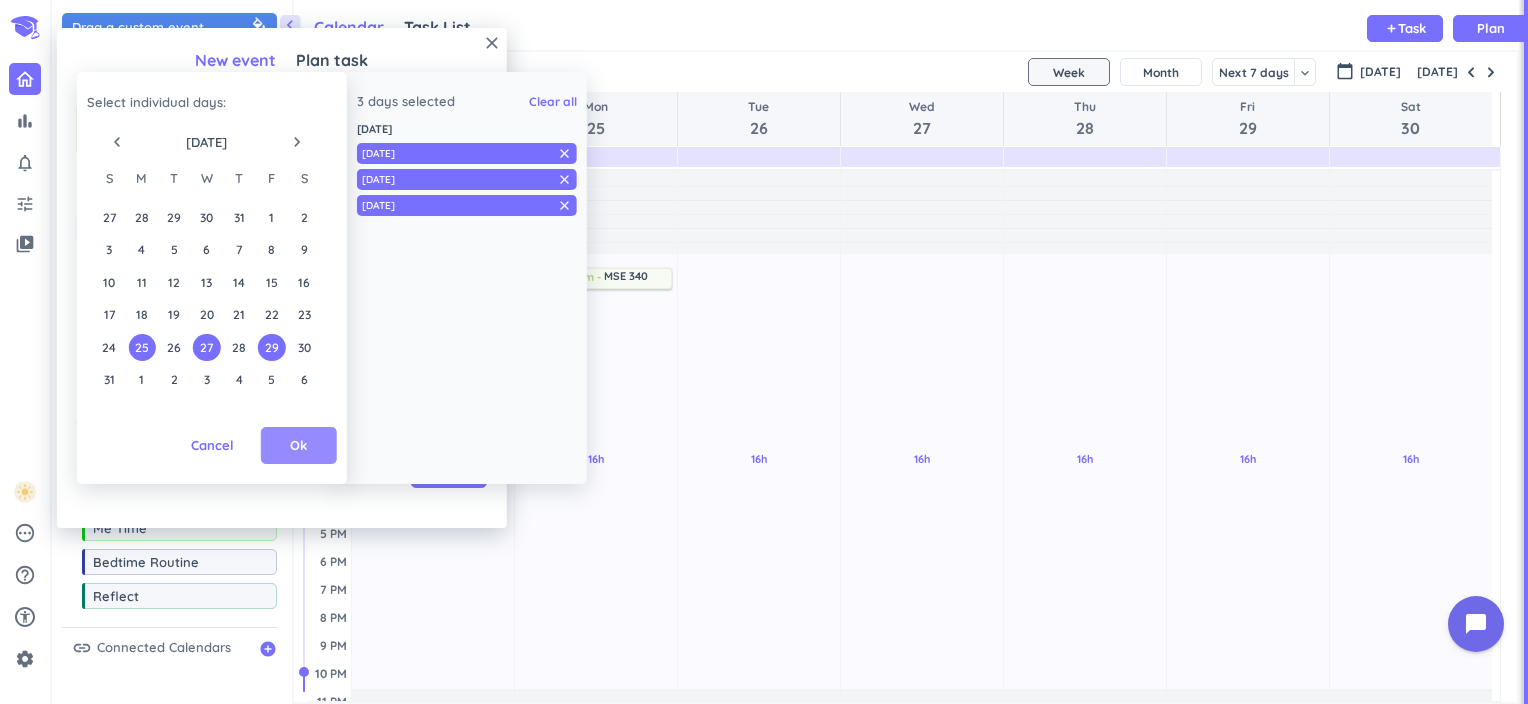 click on "Ok" at bounding box center [299, 446] 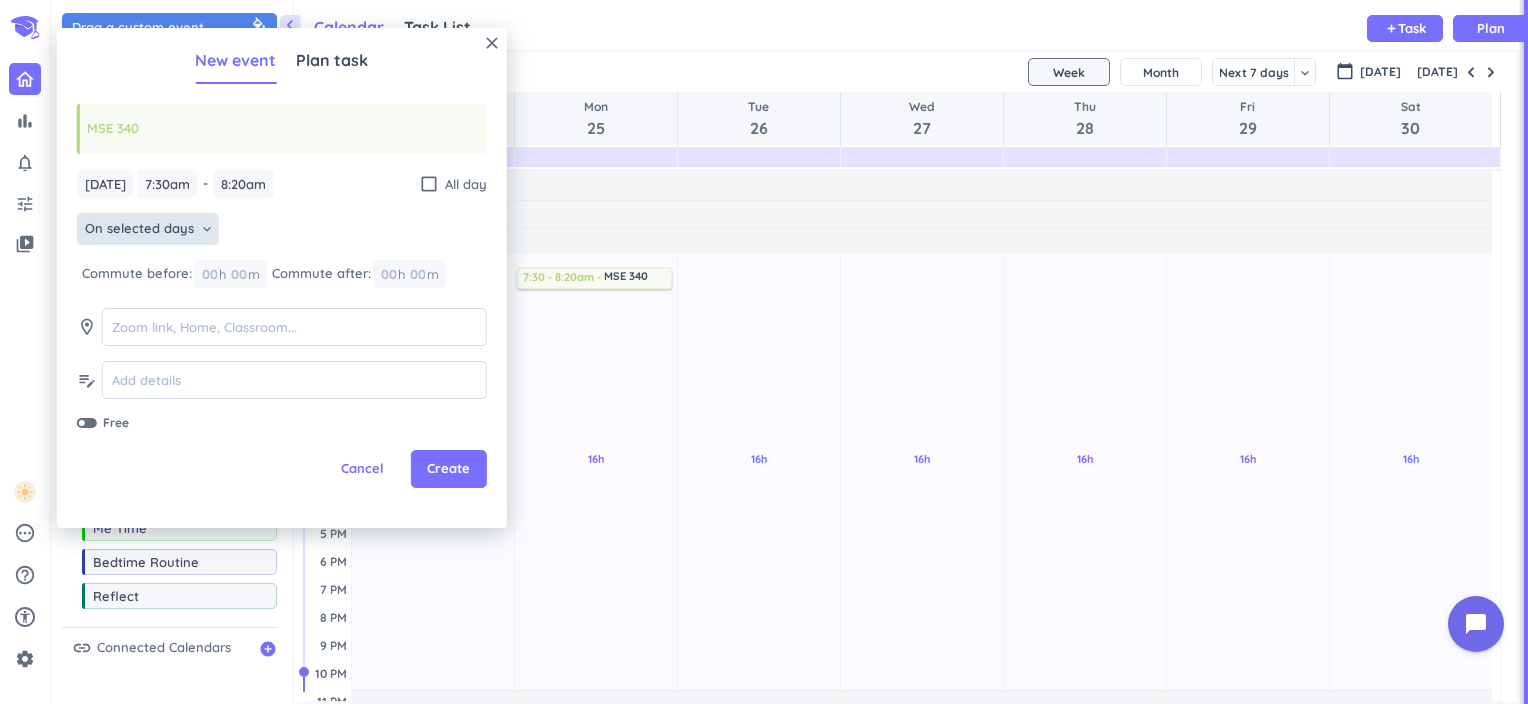 click on "keyboard_arrow_down" at bounding box center [207, 229] 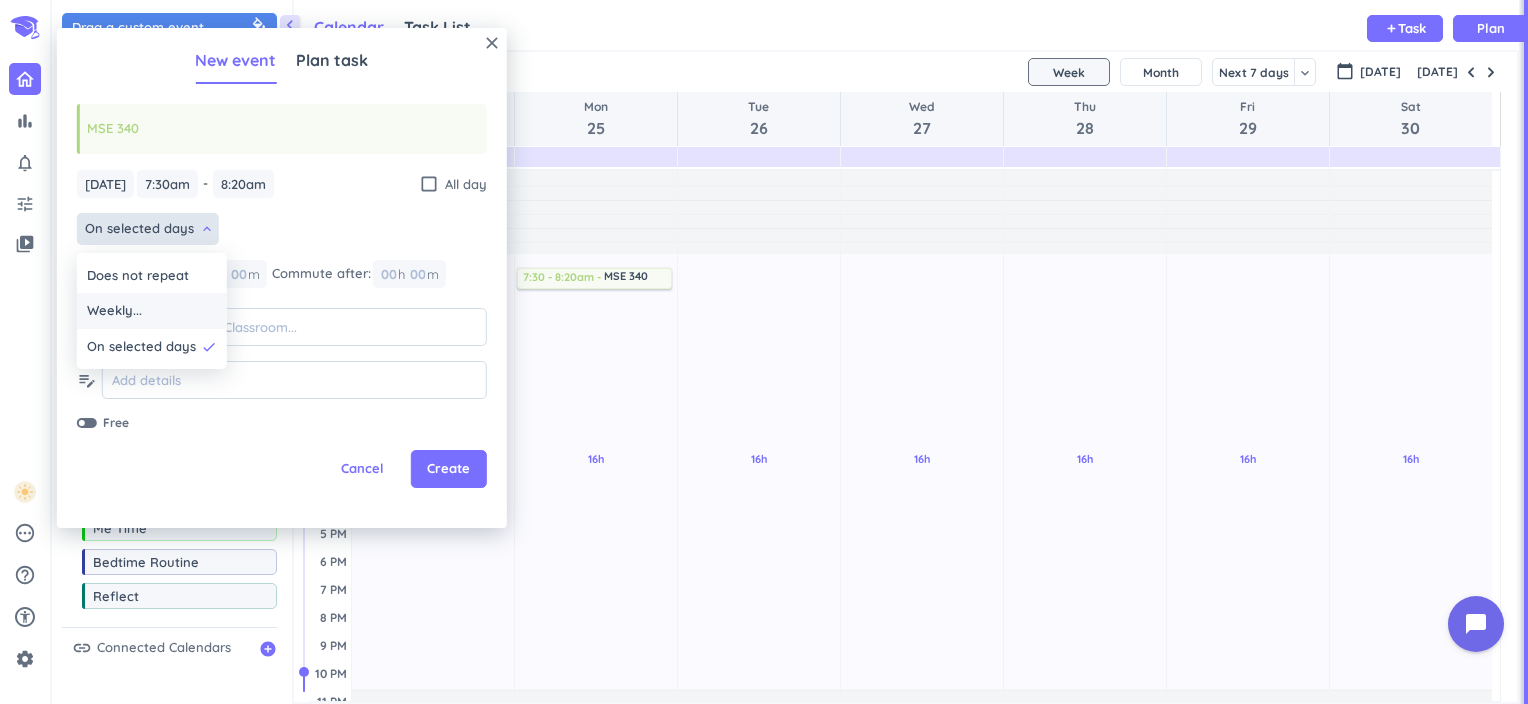 click on "Weekly..." at bounding box center [152, 311] 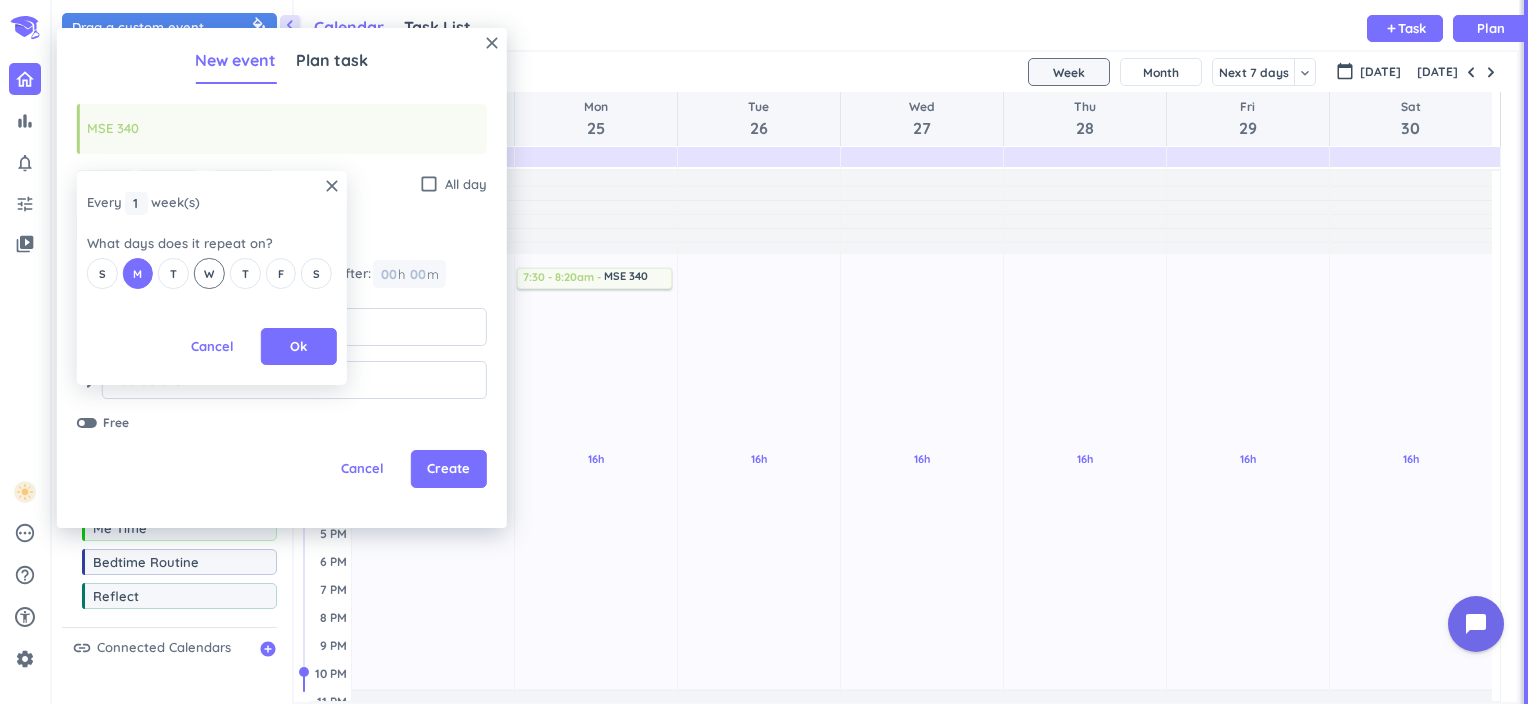 click on "W" at bounding box center [209, 274] 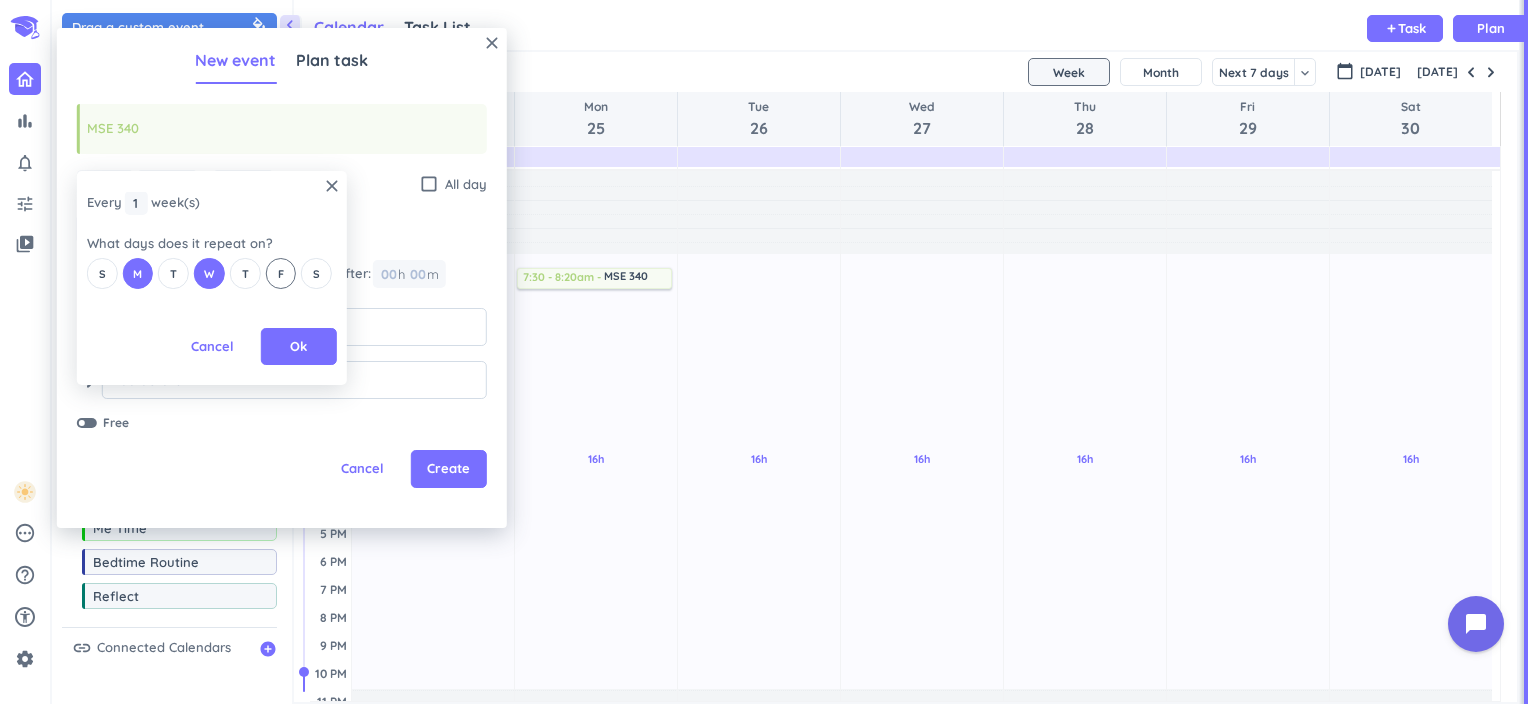 click on "F" at bounding box center (281, 274) 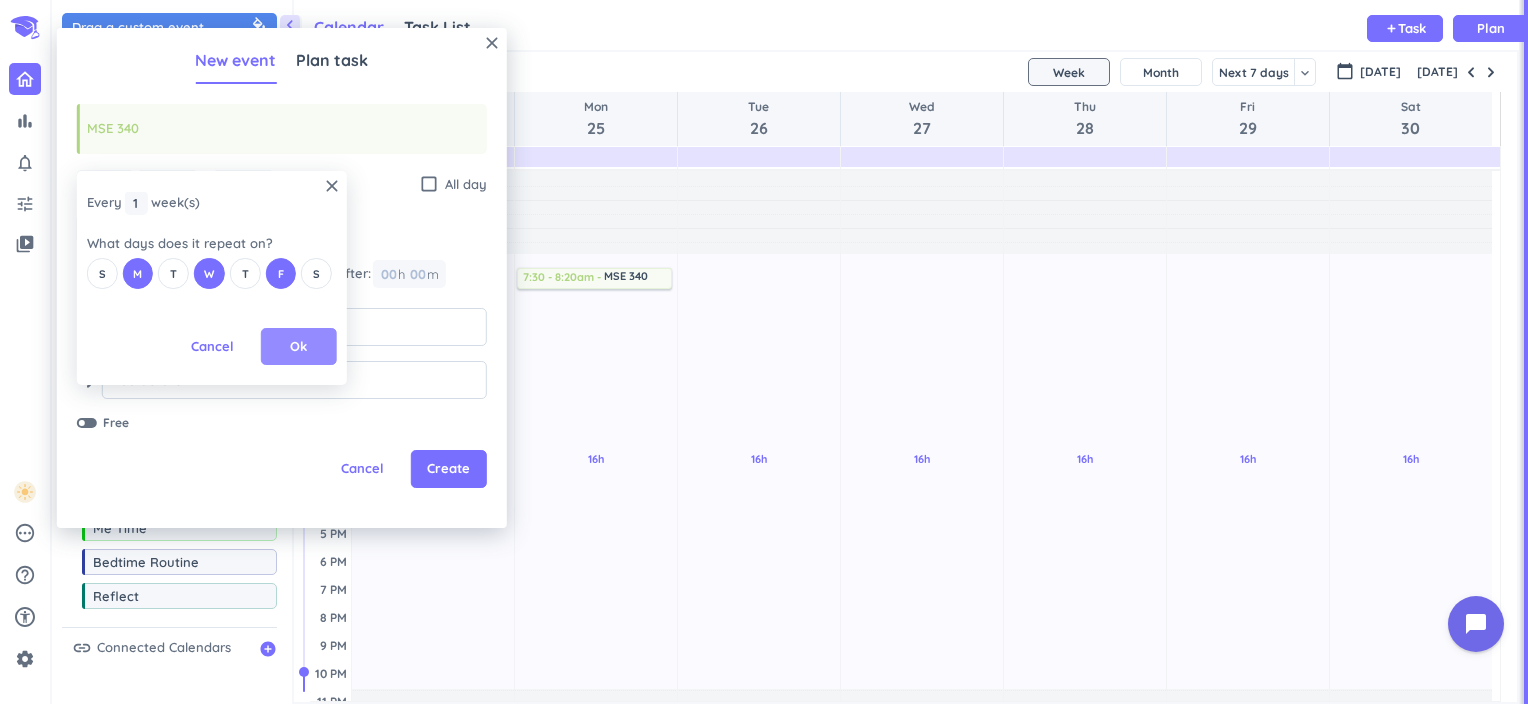 click on "Ok" at bounding box center (298, 347) 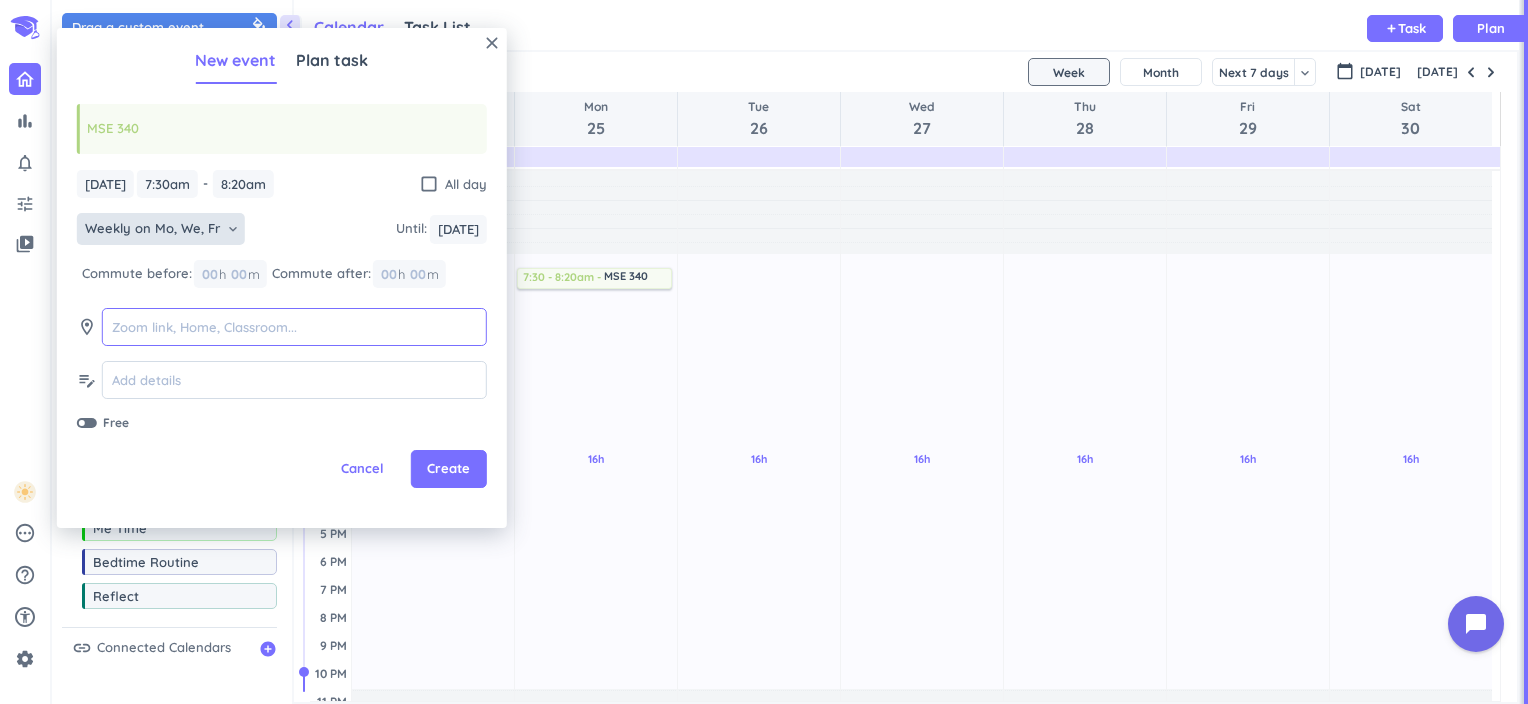 click at bounding box center [294, 327] 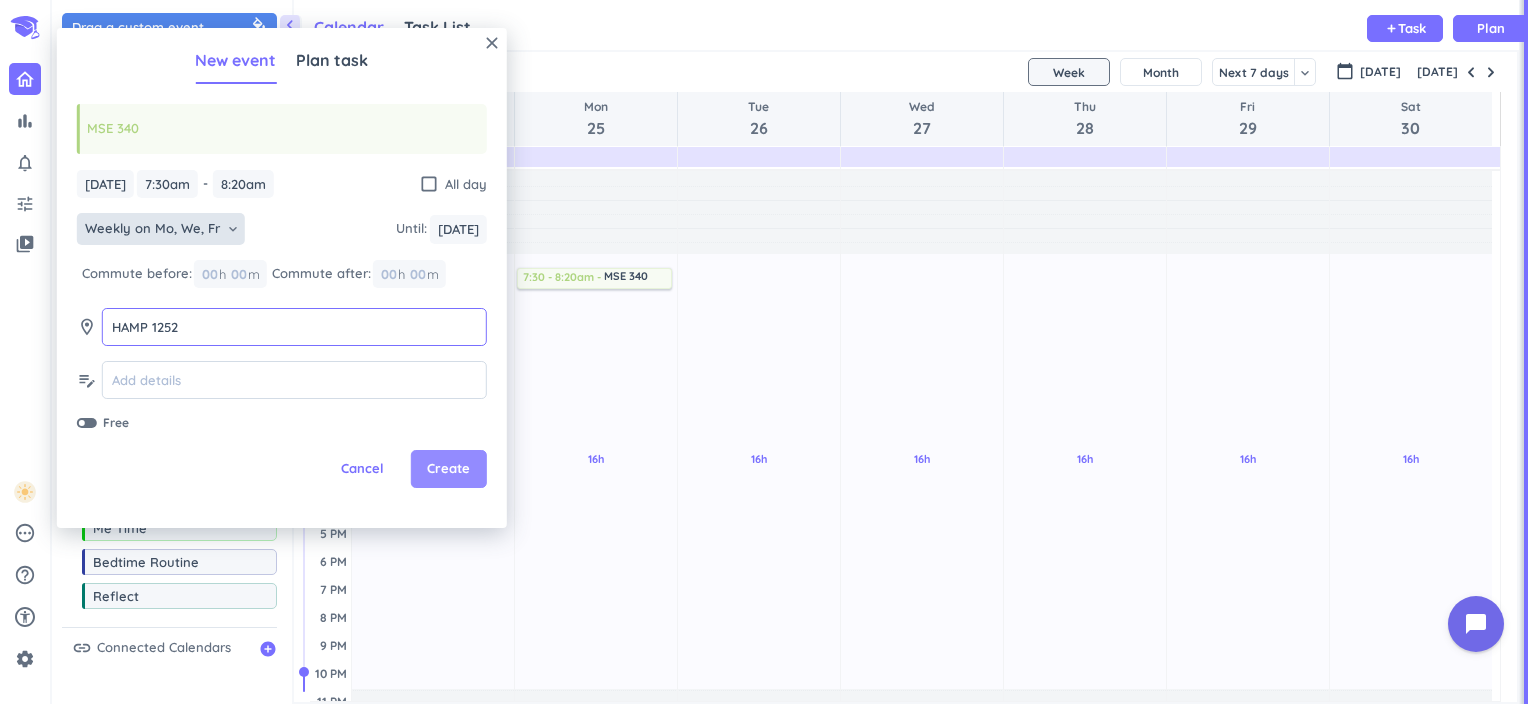 type on "HAMP 1252" 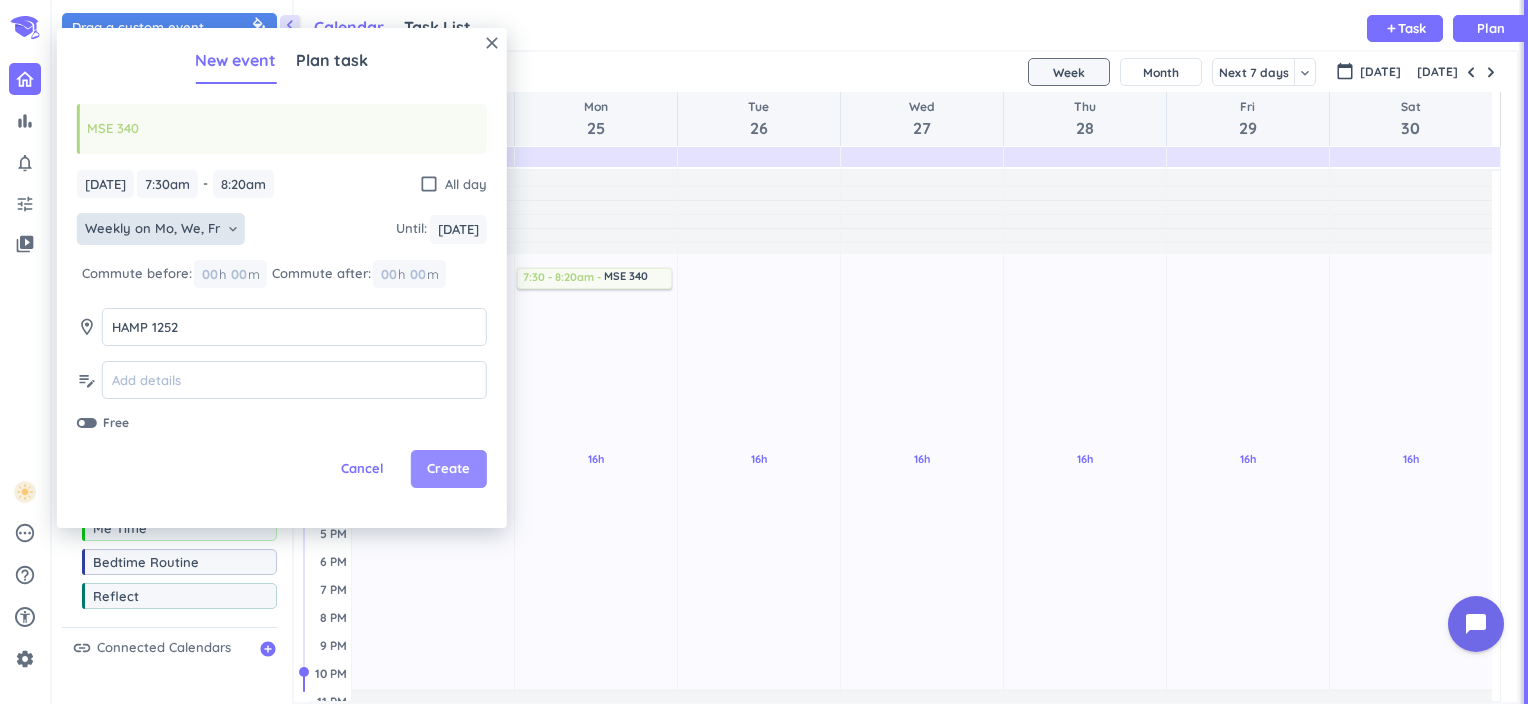 click on "Create" at bounding box center (448, 469) 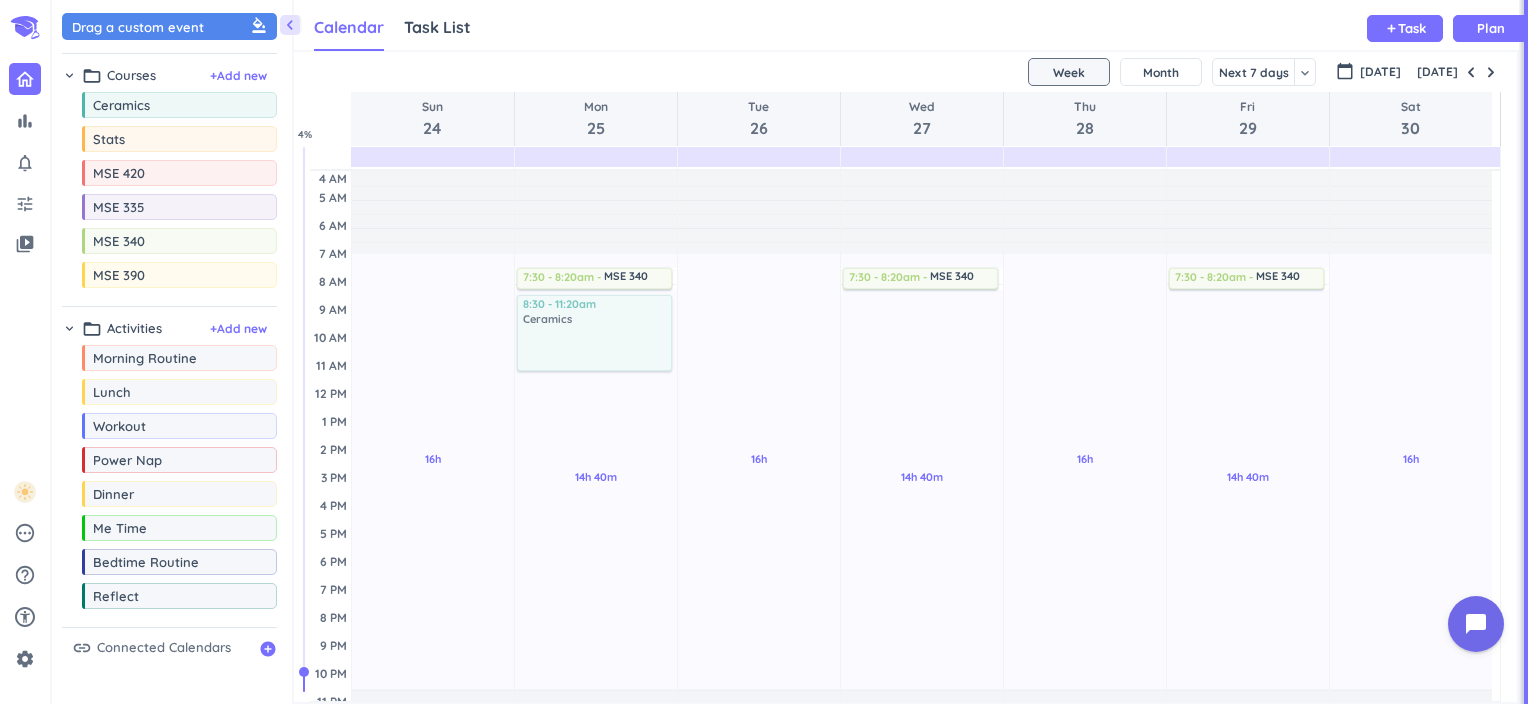 drag, startPoint x: 184, startPoint y: 111, endPoint x: 594, endPoint y: 297, distance: 450.2177 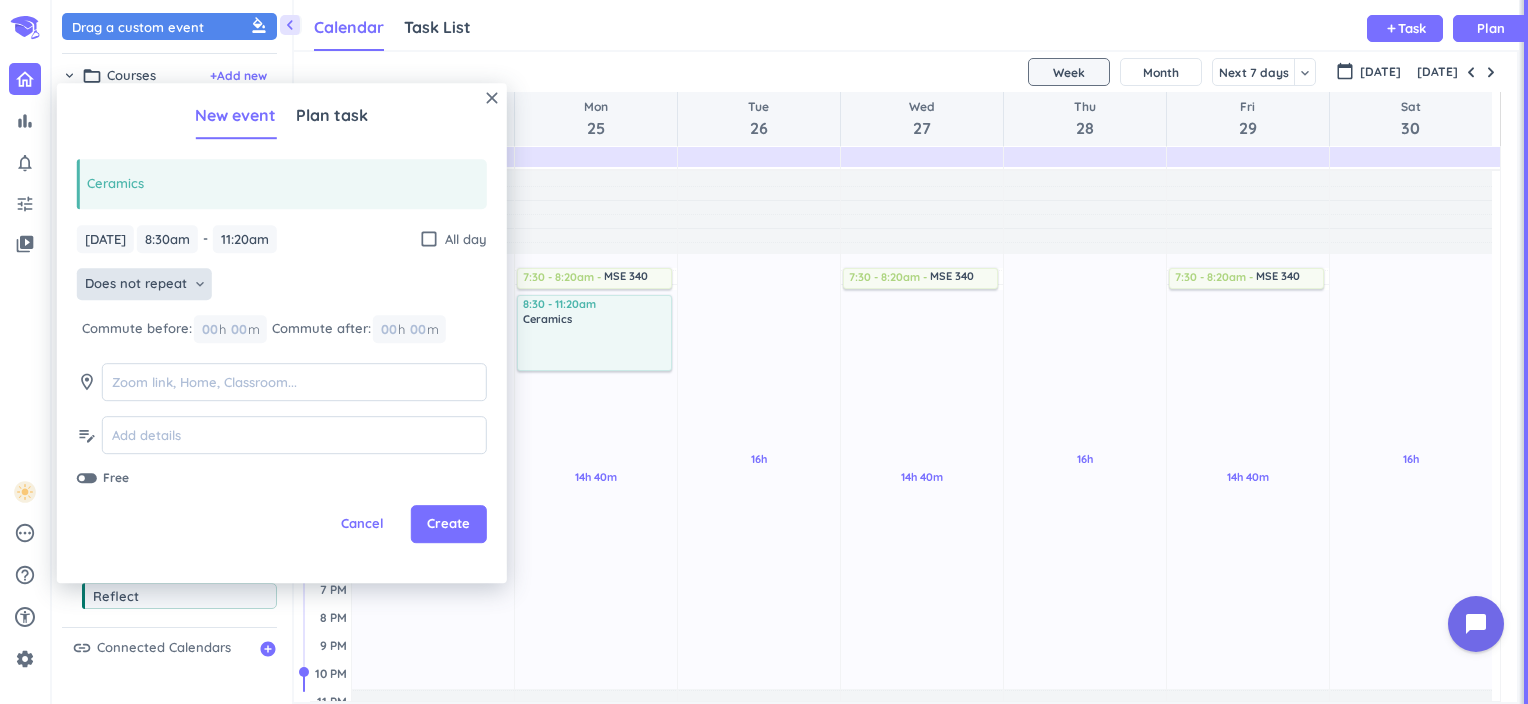 click on "keyboard_arrow_down" at bounding box center (200, 284) 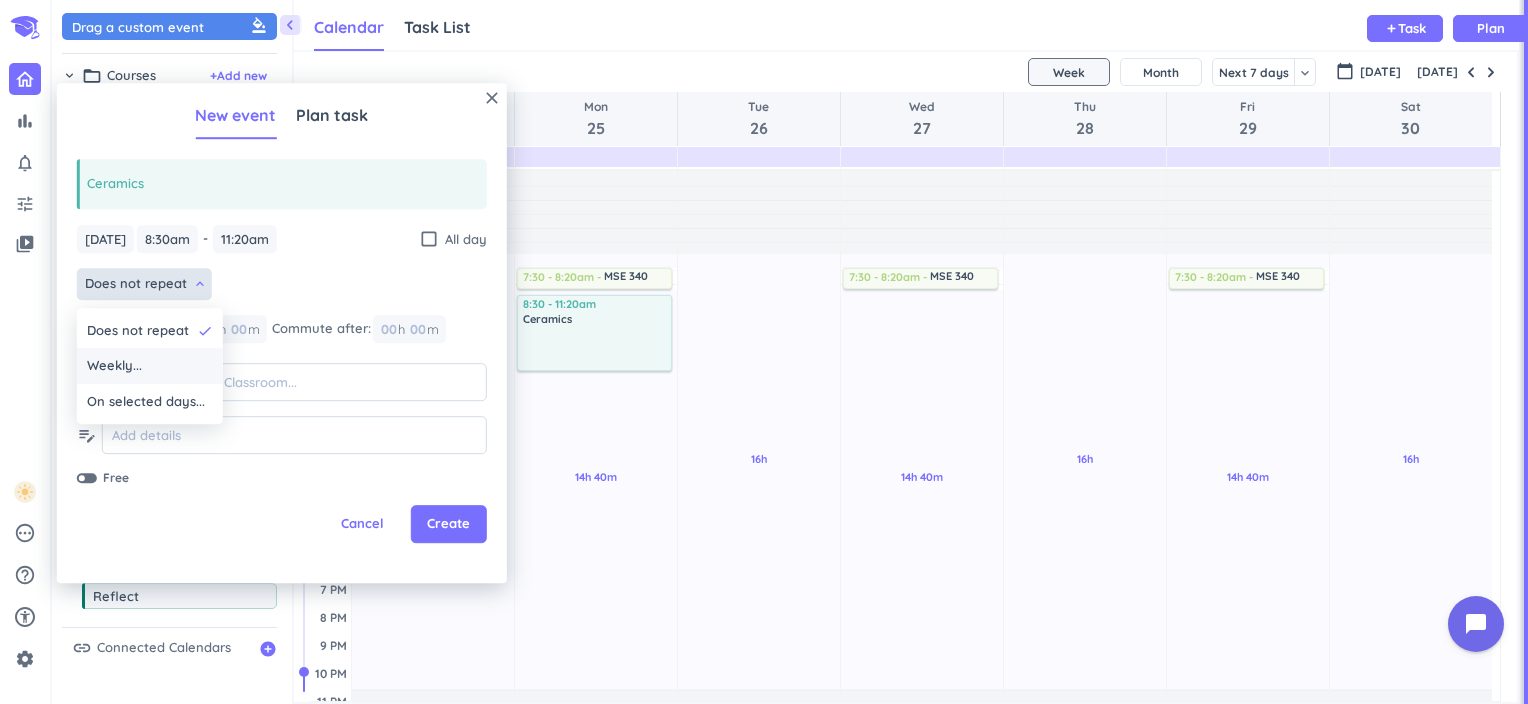 click on "Weekly..." at bounding box center (150, 367) 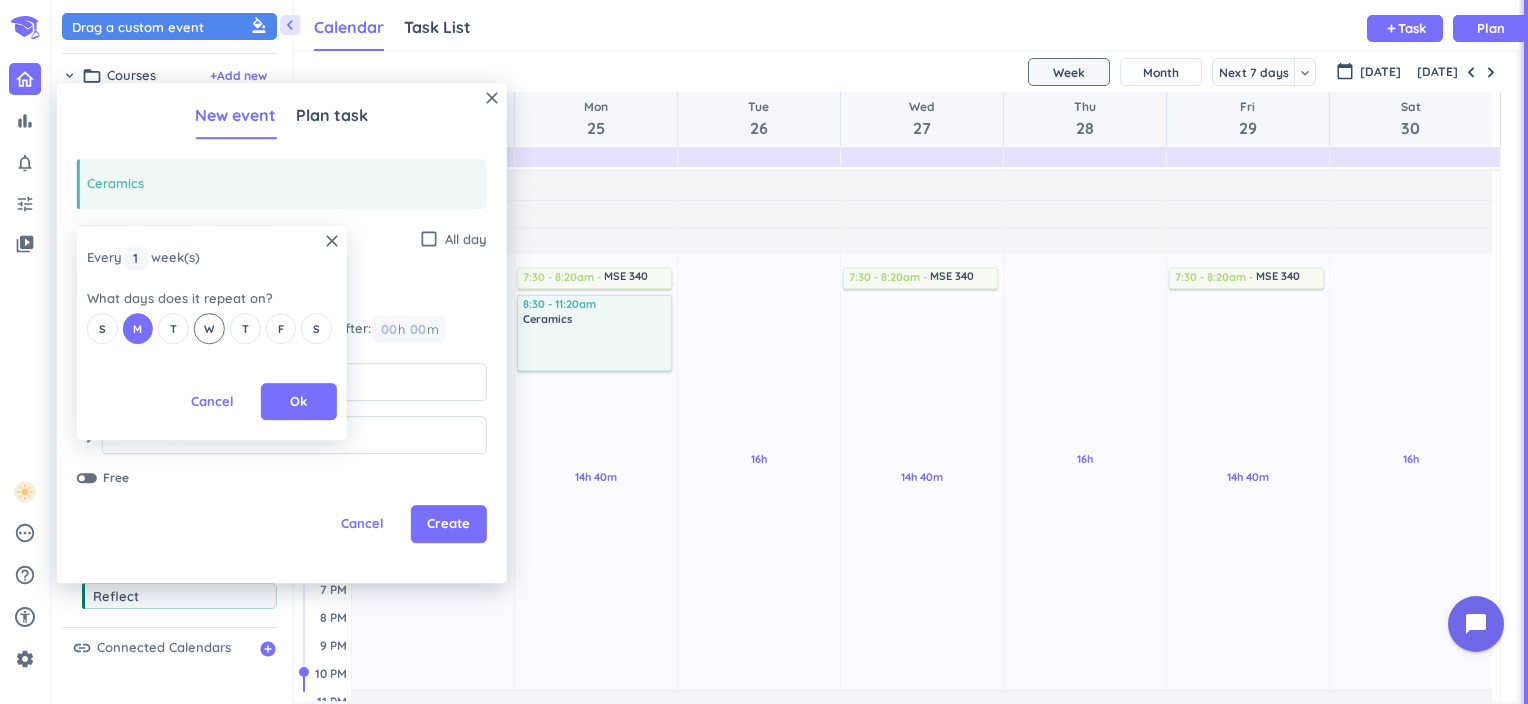 click on "W" at bounding box center [209, 329] 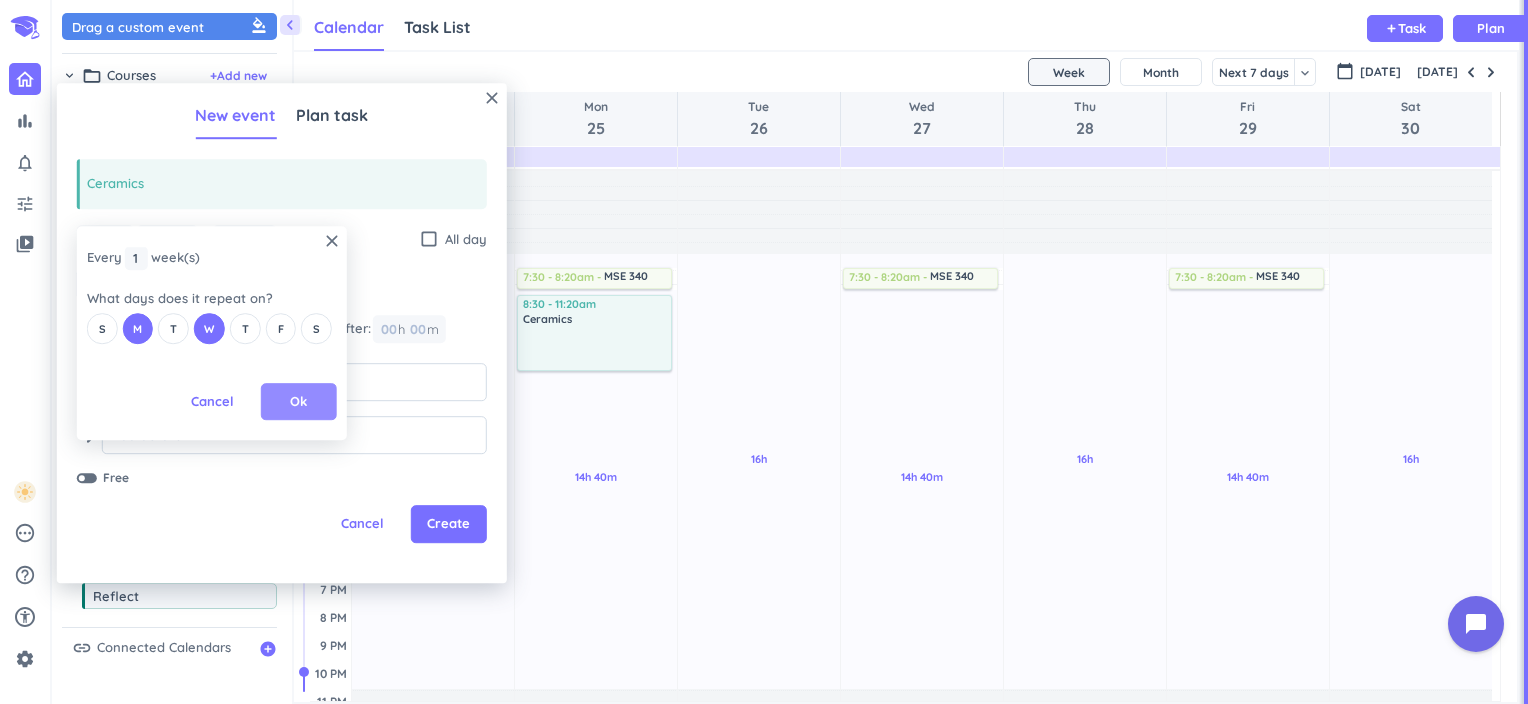 click on "Ok" at bounding box center [299, 402] 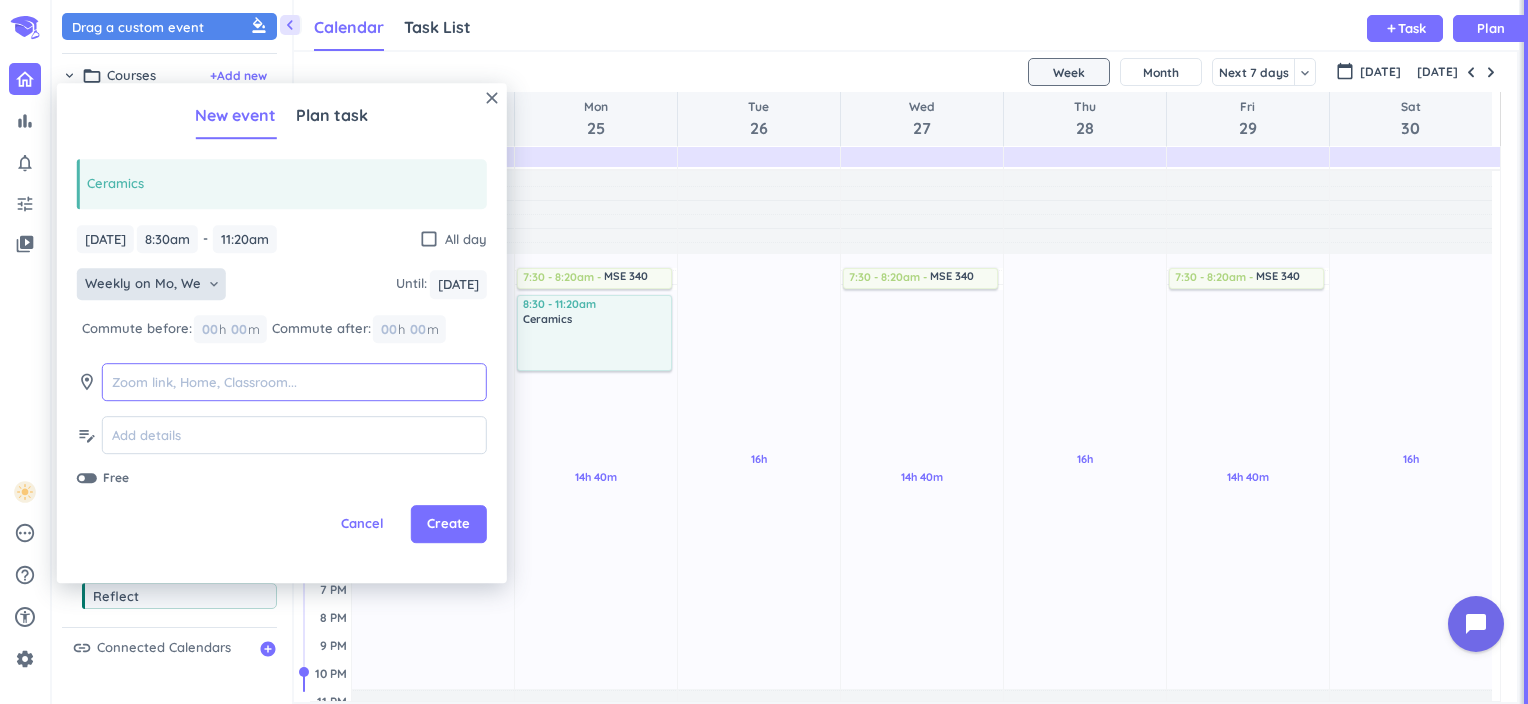 click at bounding box center [294, 382] 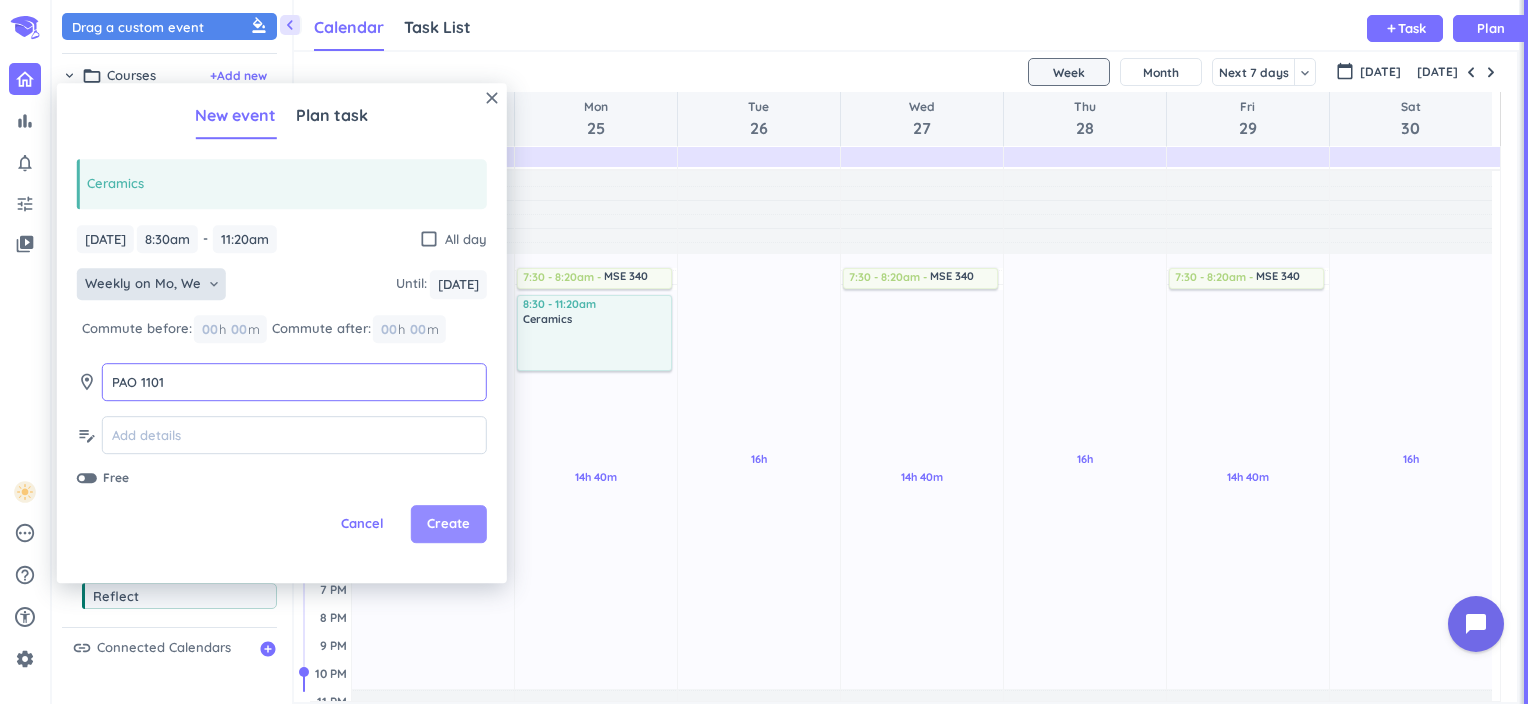 type on "PAO 1101" 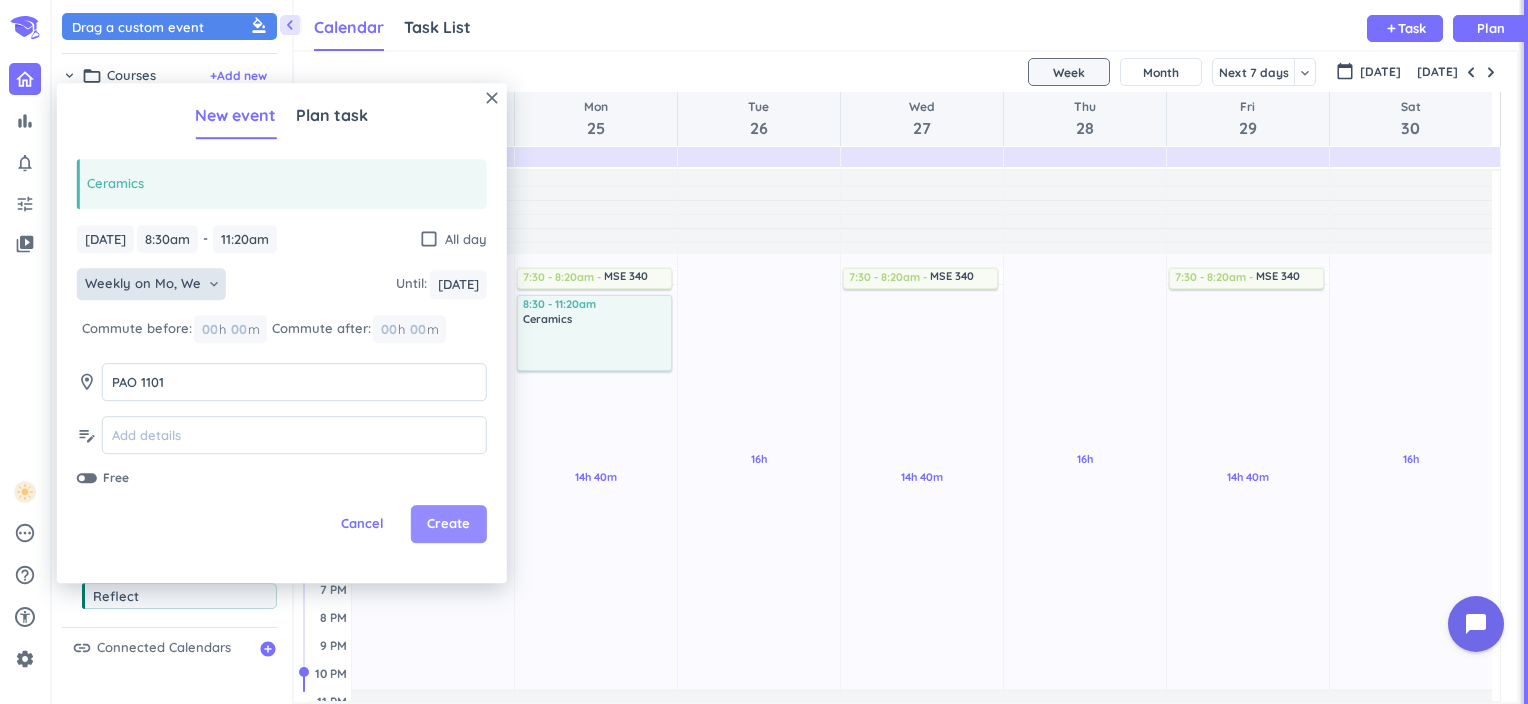 click on "Create" at bounding box center (448, 525) 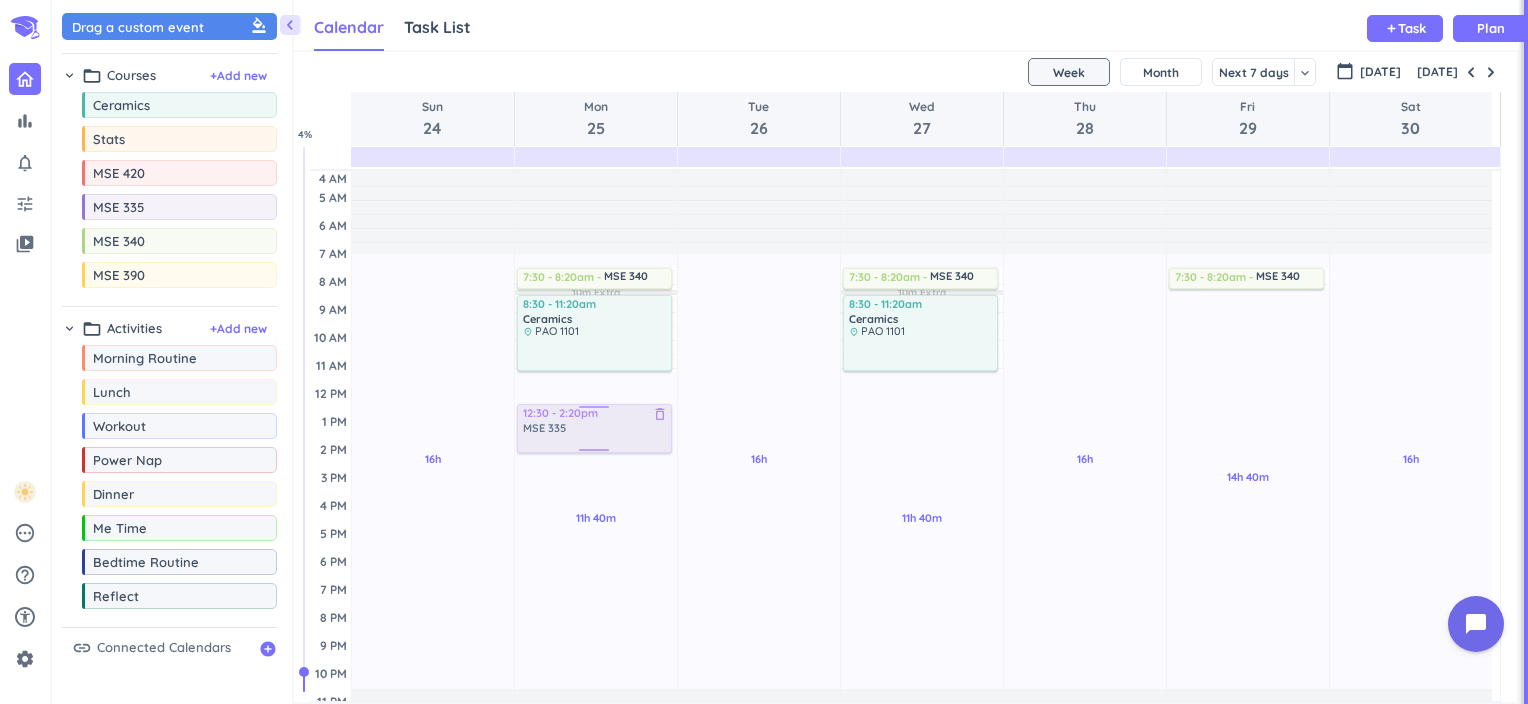 drag, startPoint x: 201, startPoint y: 206, endPoint x: 570, endPoint y: 404, distance: 418.76605 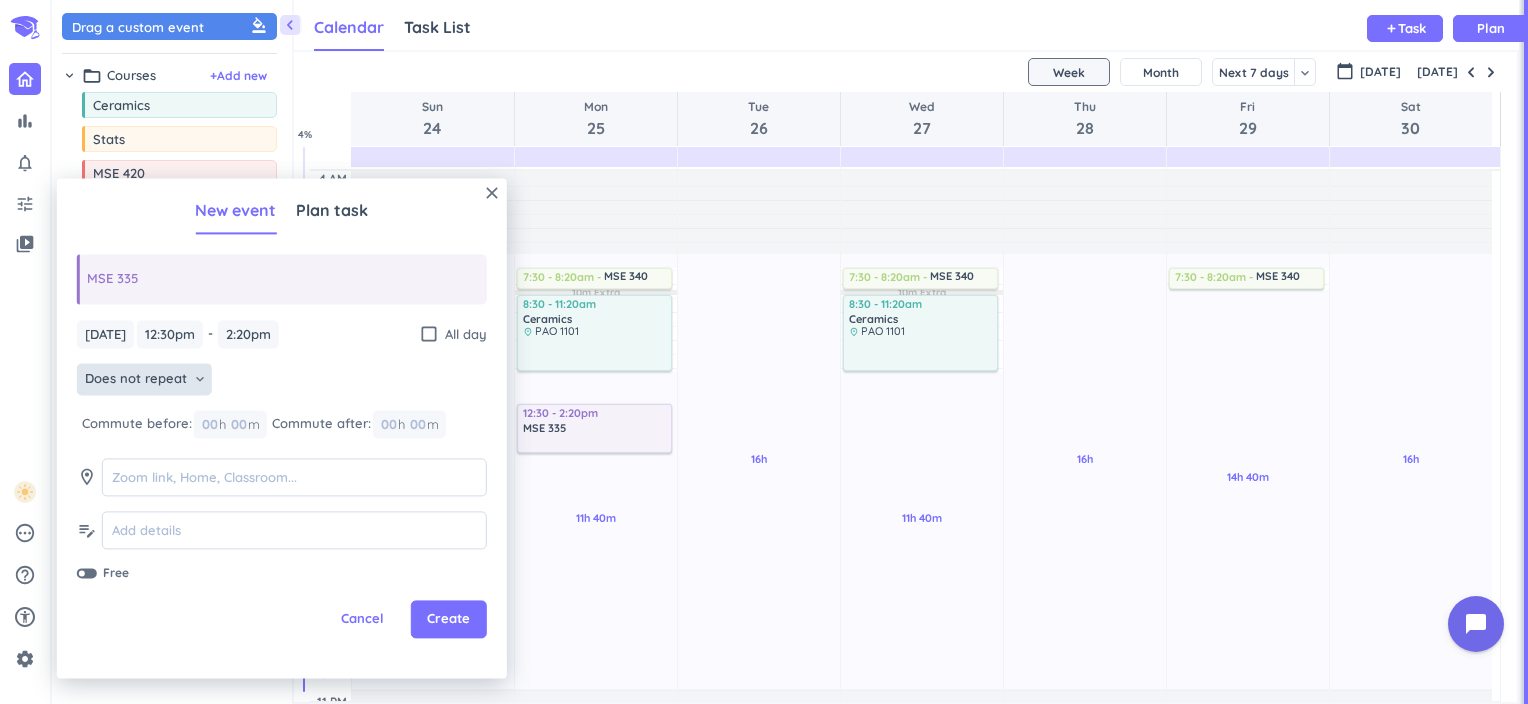 click on "Does not repeat" at bounding box center [136, 380] 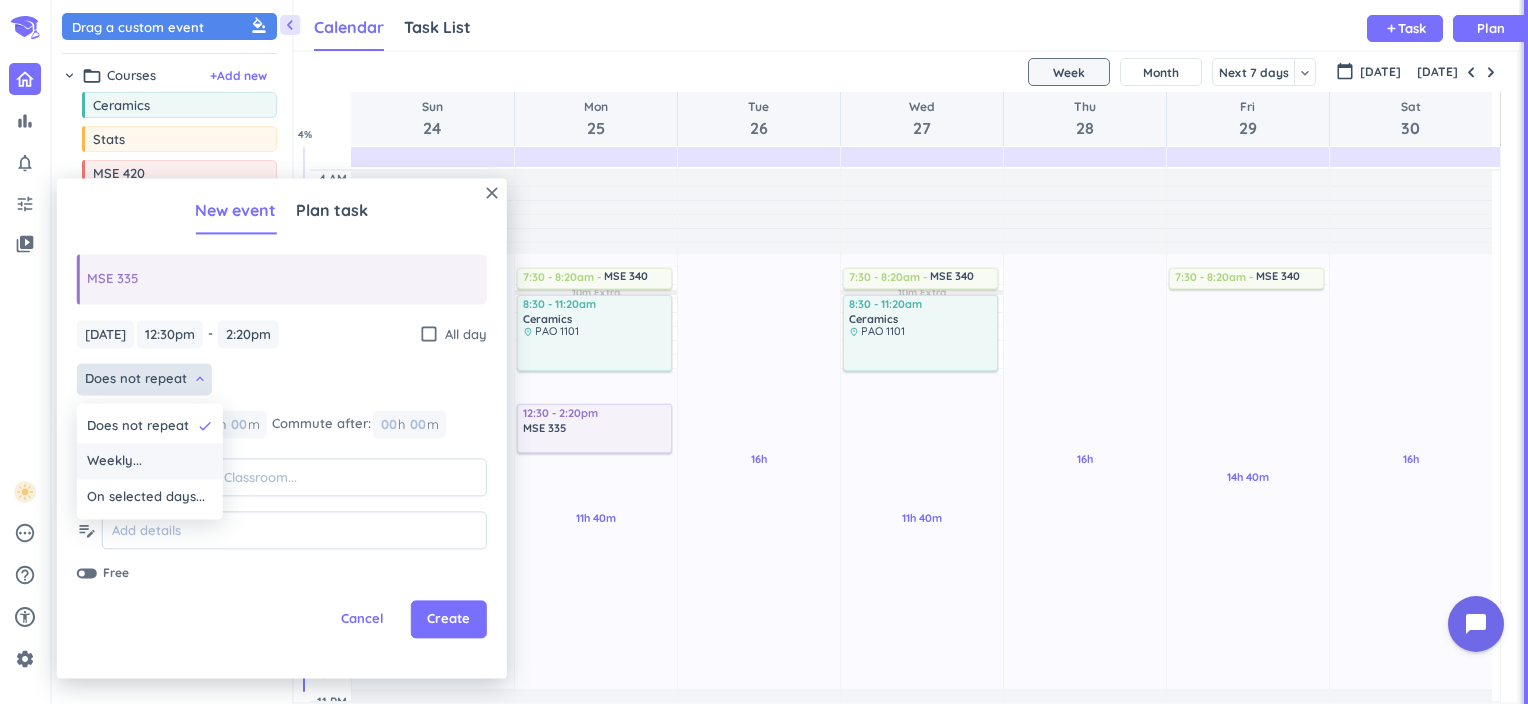 click on "Weekly..." at bounding box center [150, 462] 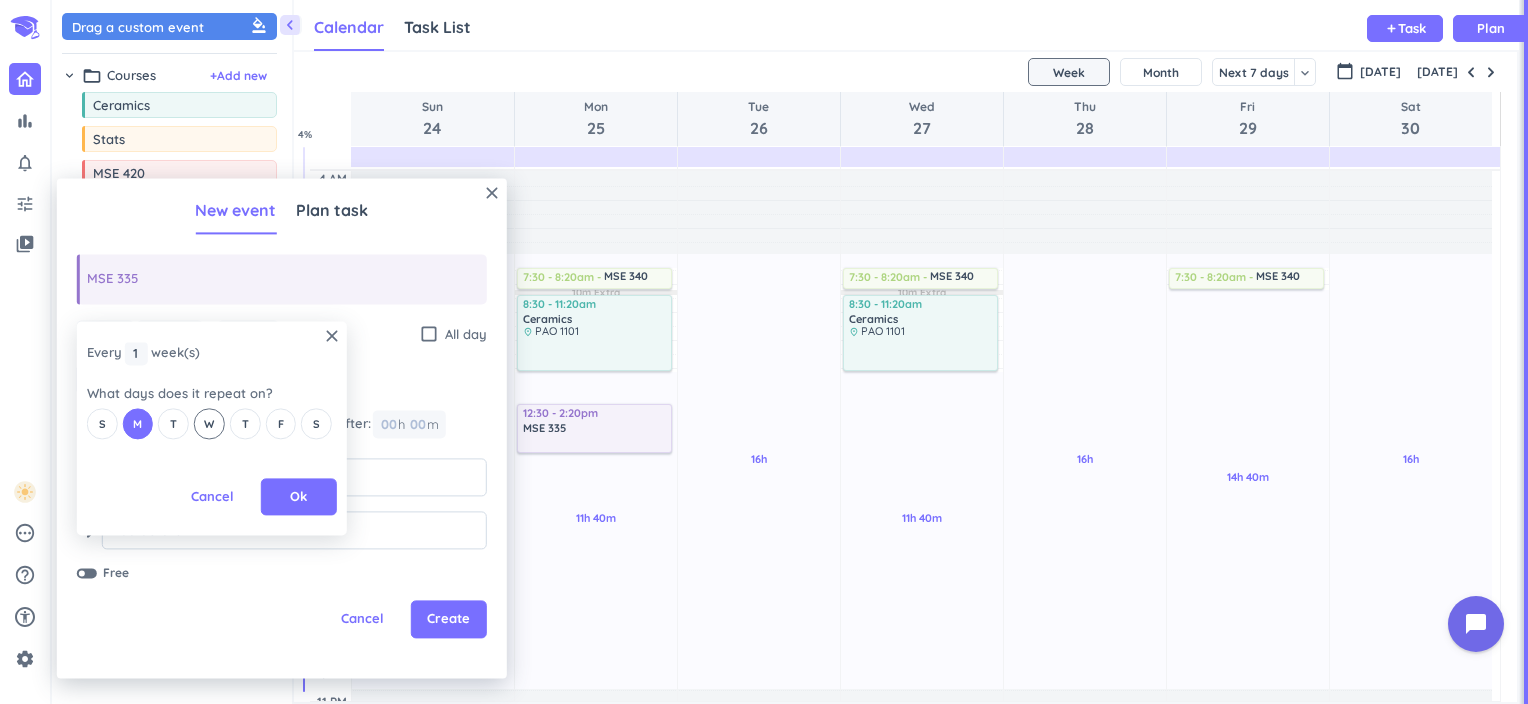 click on "W" at bounding box center [209, 424] 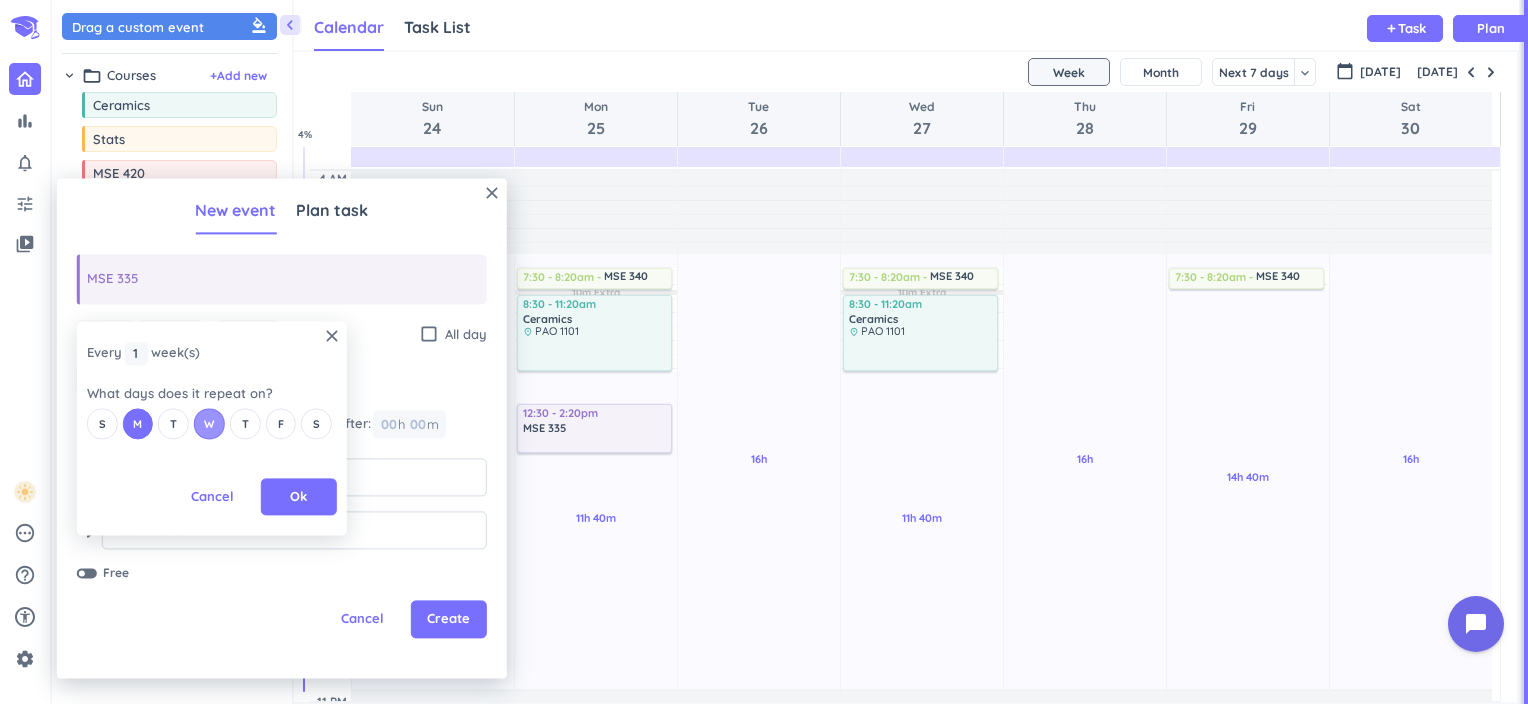 click on "W" at bounding box center [209, 424] 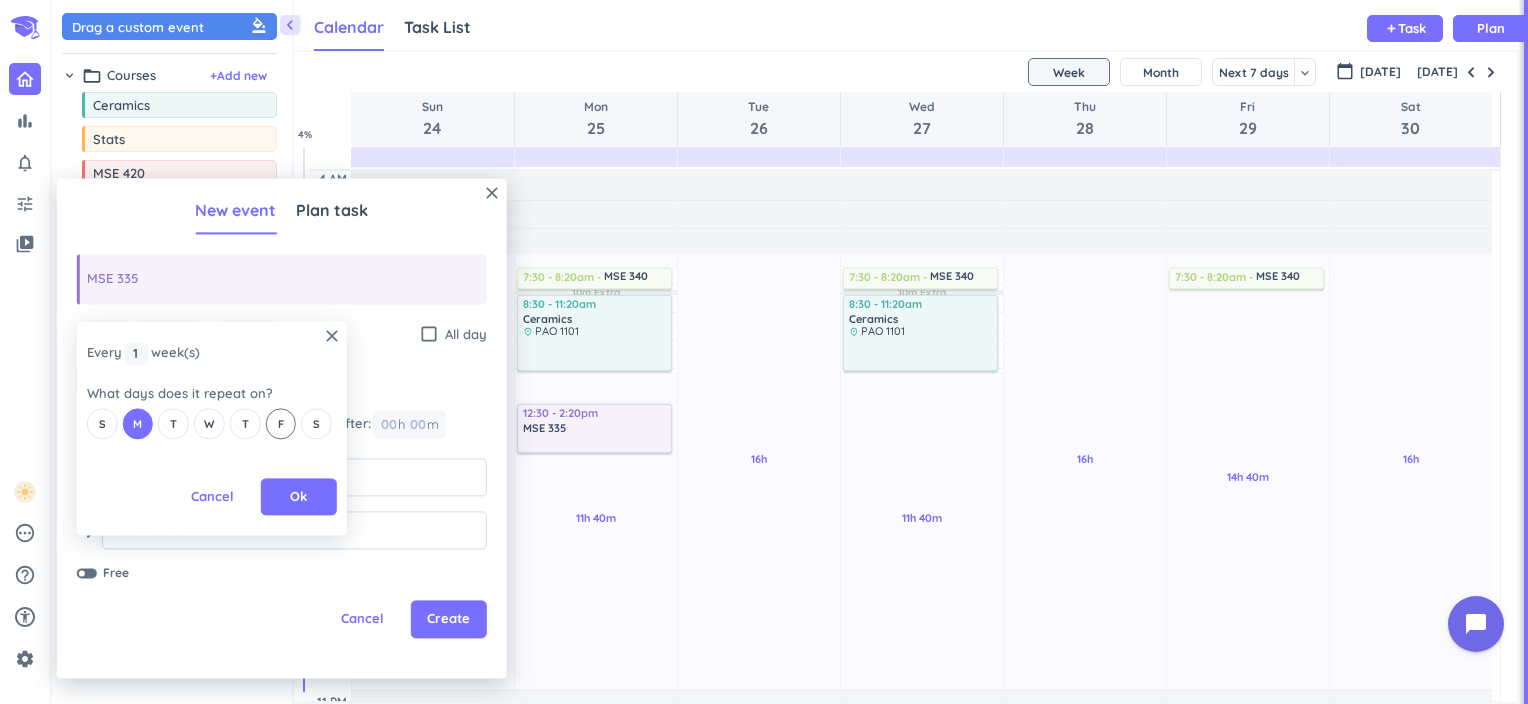 click on "F" at bounding box center [280, 424] 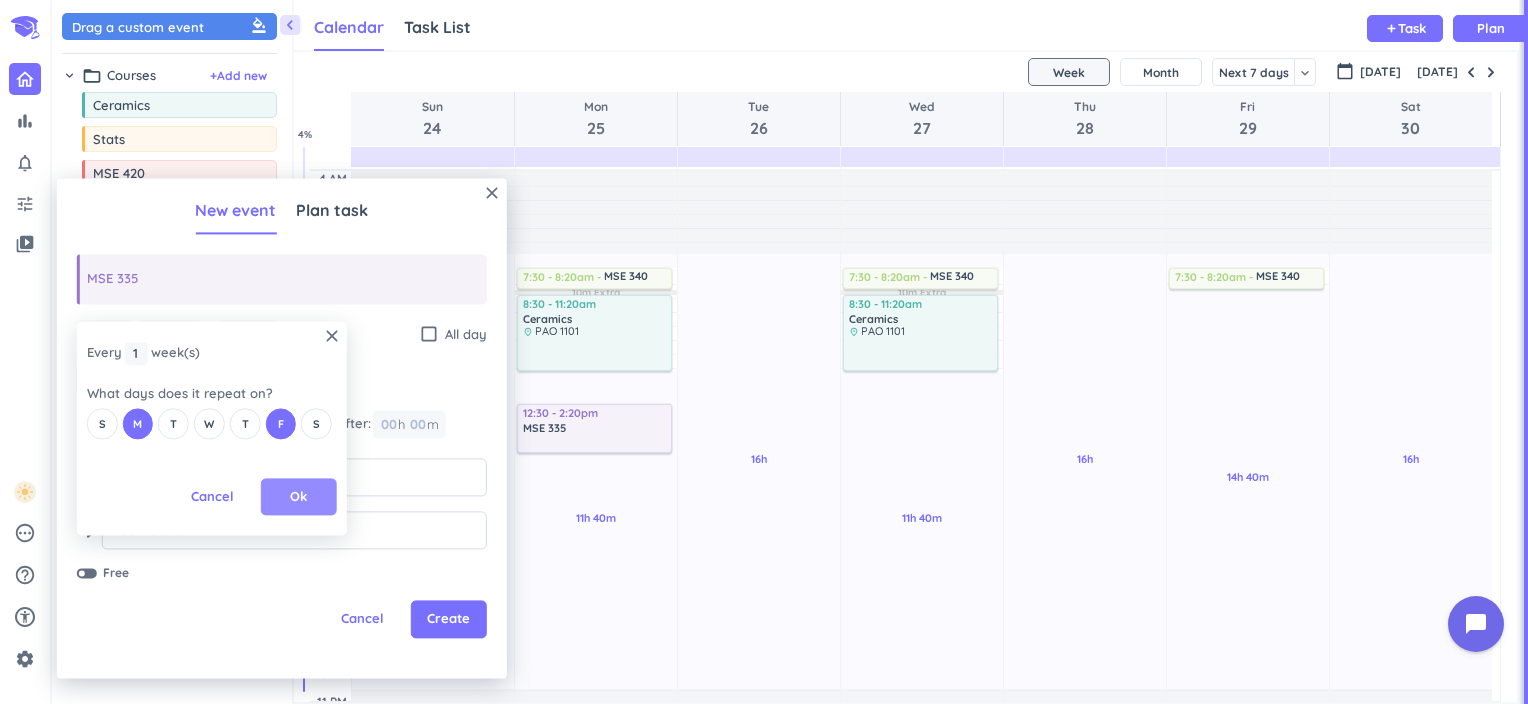 click on "Ok" at bounding box center [298, 497] 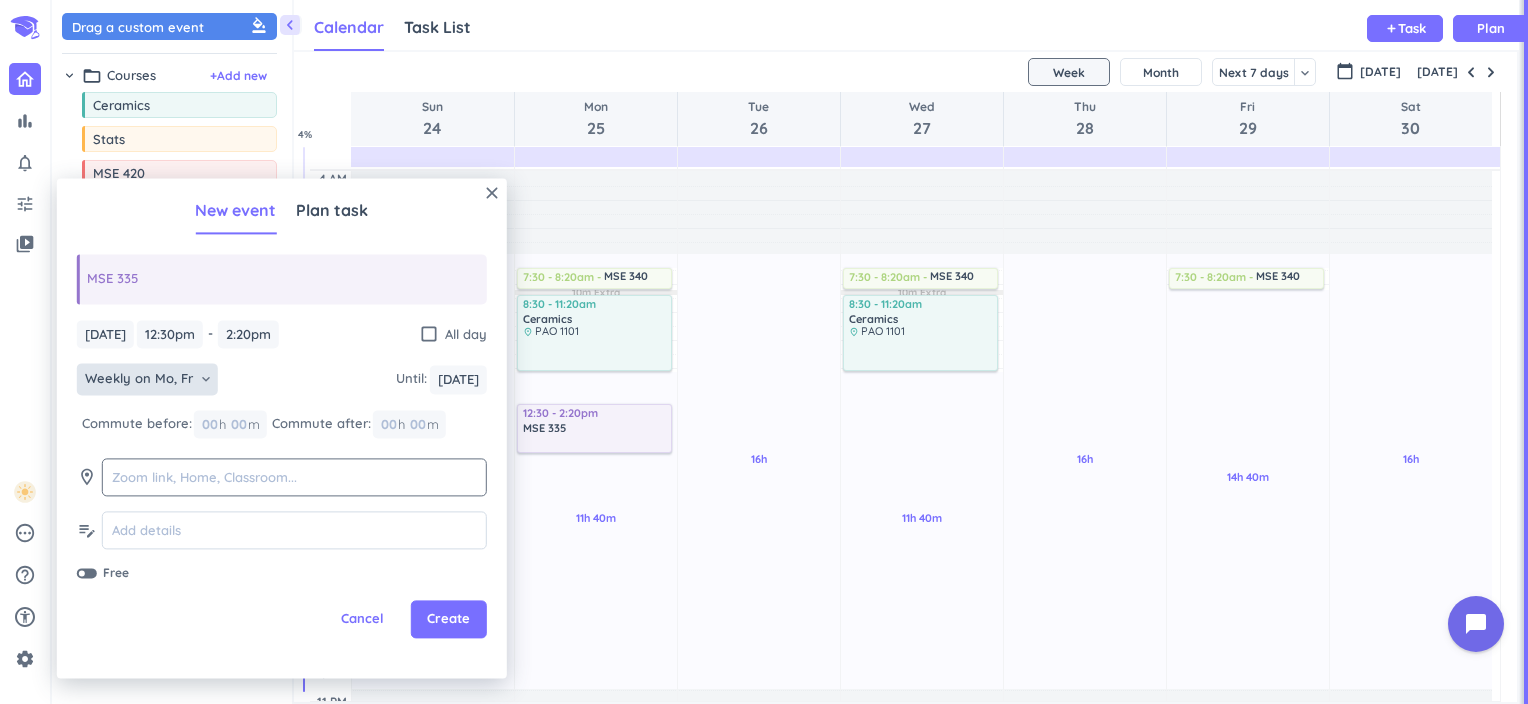 click 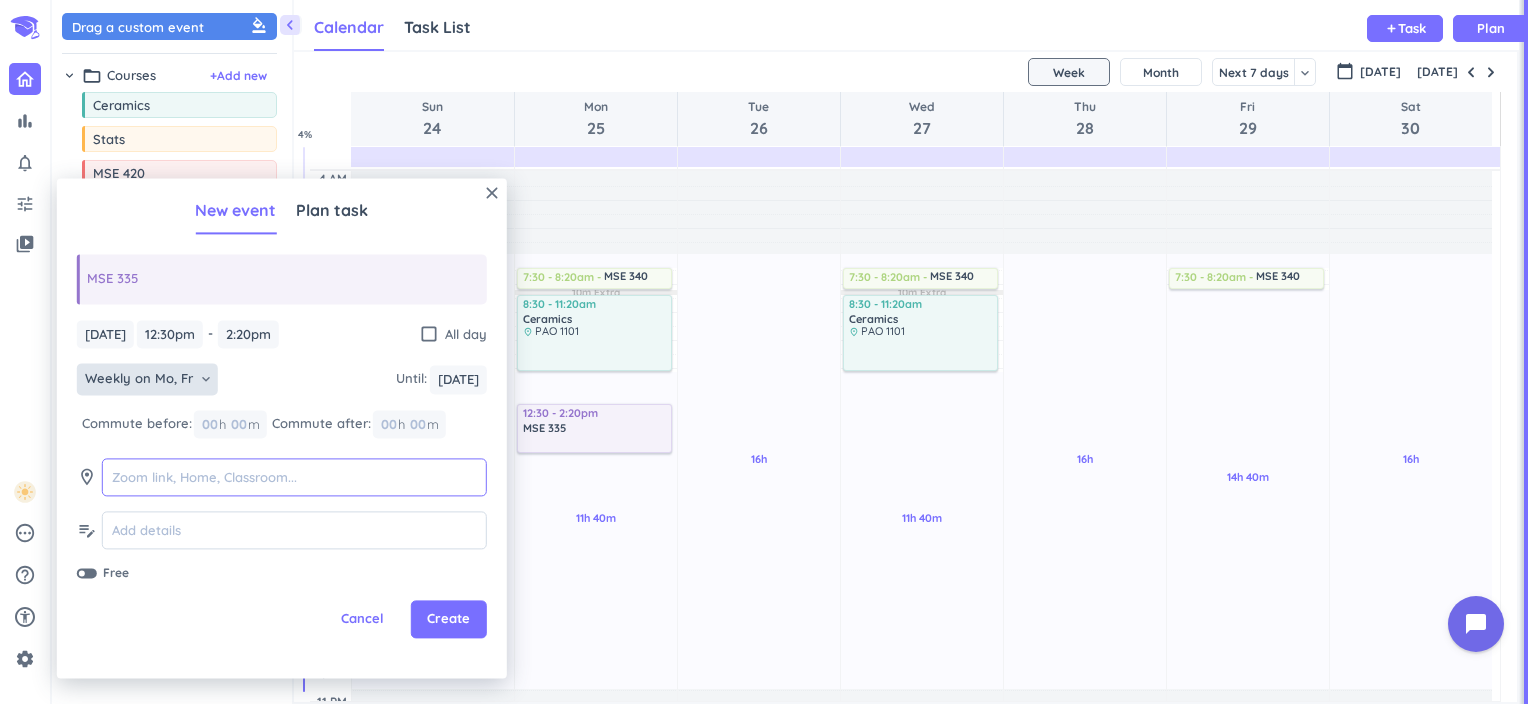 click at bounding box center (294, 477) 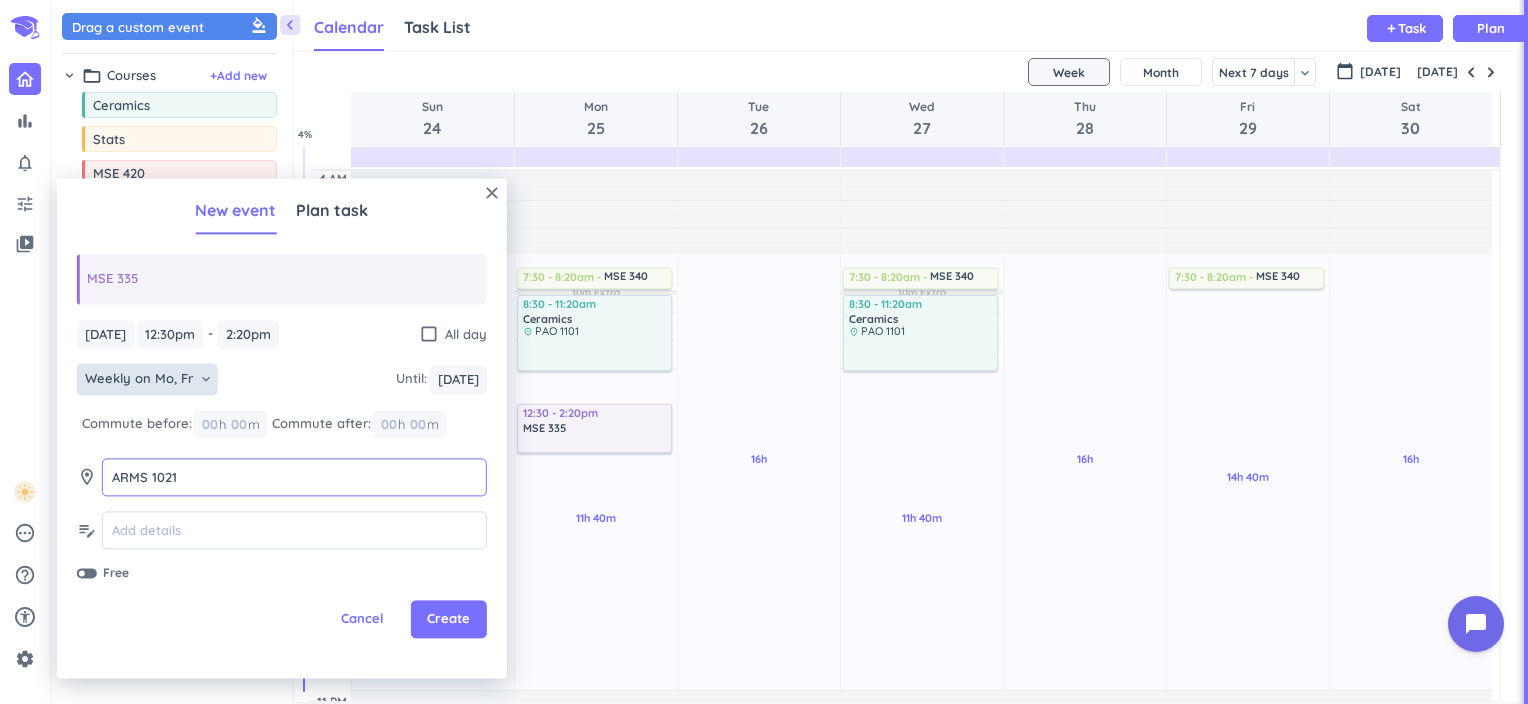 type on "ARMS 1021" 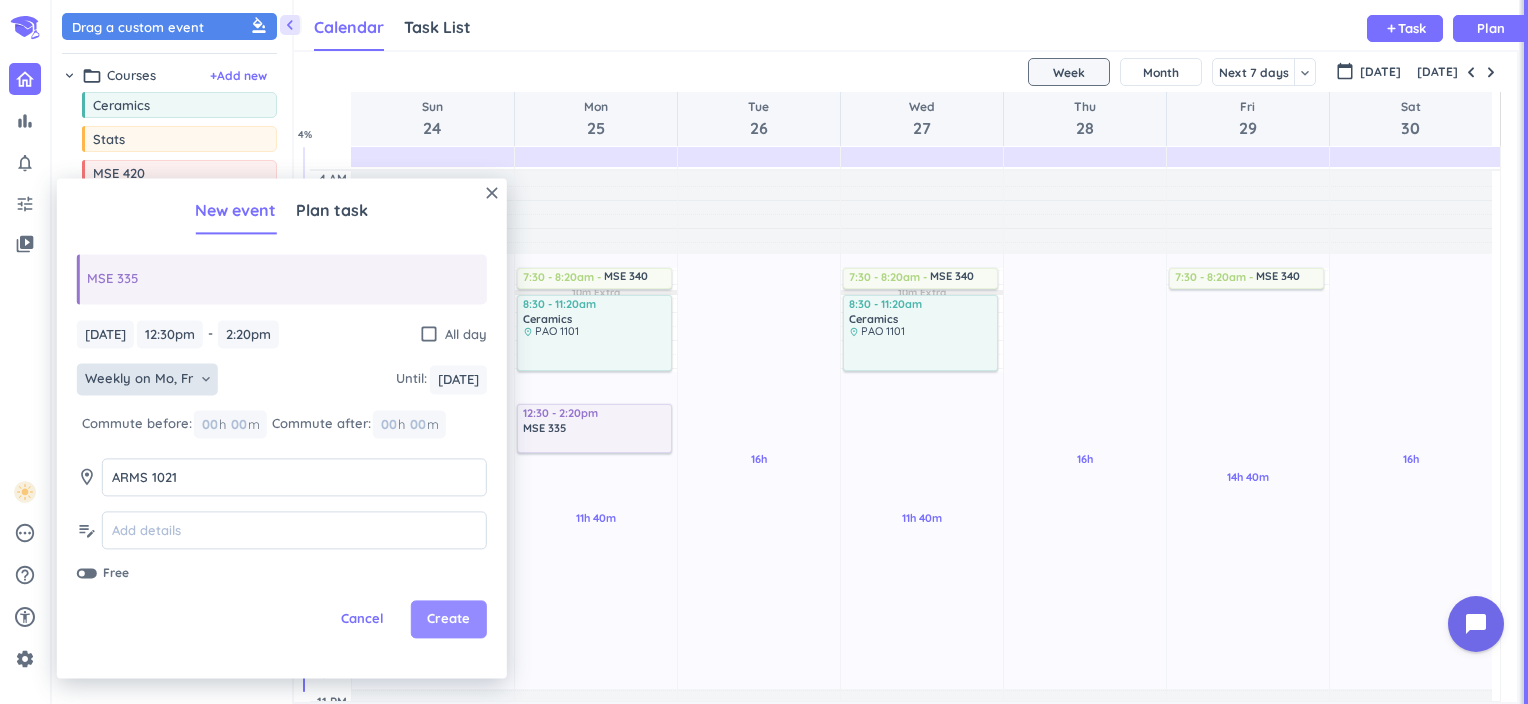 click on "Create" at bounding box center [448, 620] 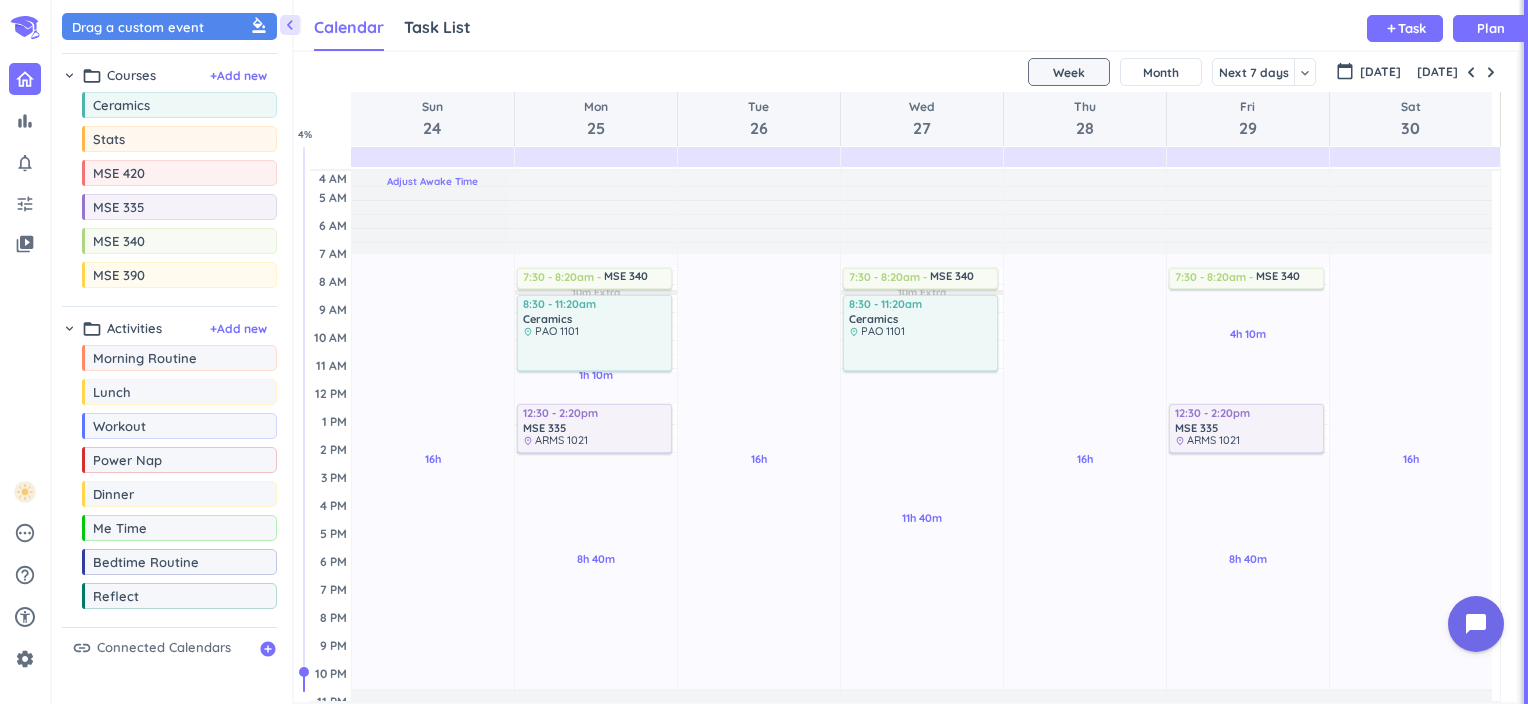 click on "Adjust Awake Time" at bounding box center (432, 181) 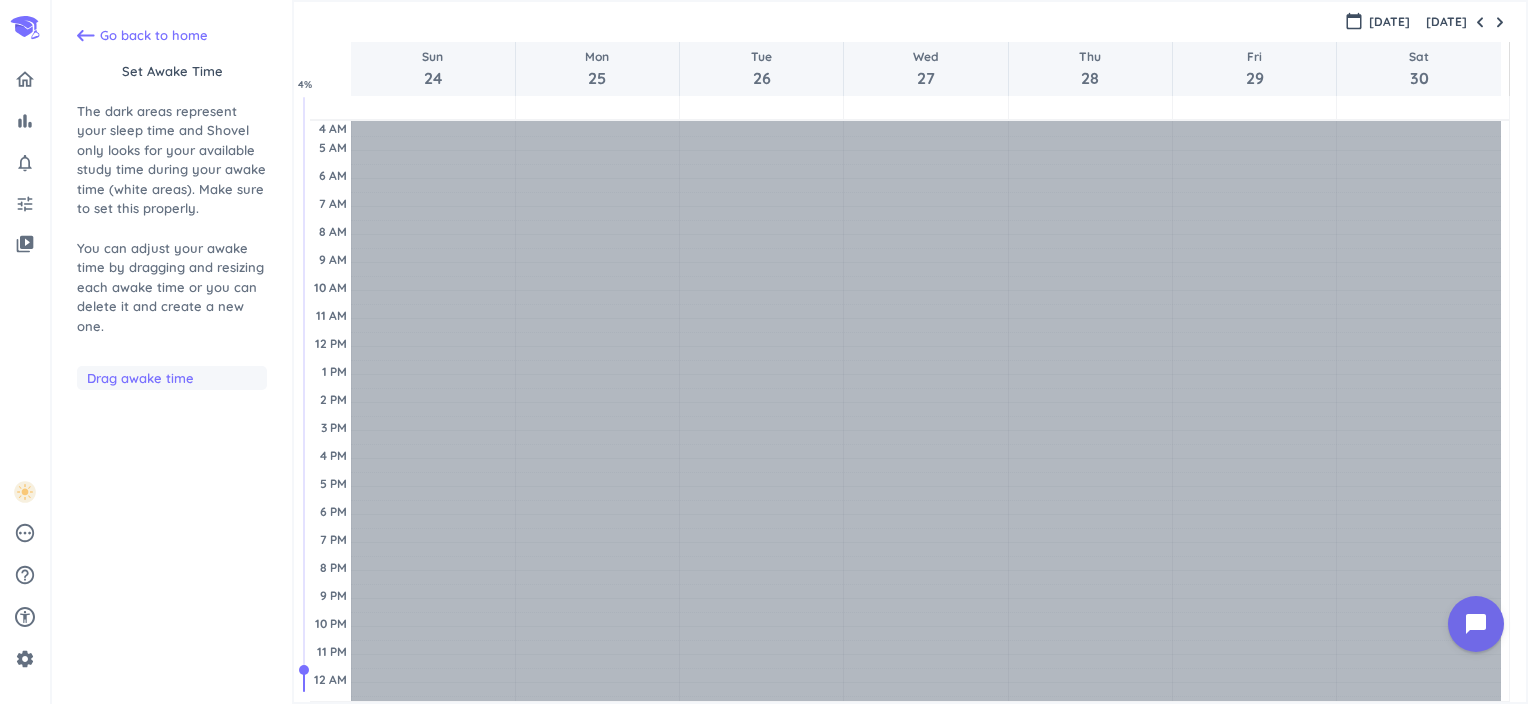 scroll, scrollTop: 56, scrollLeft: 0, axis: vertical 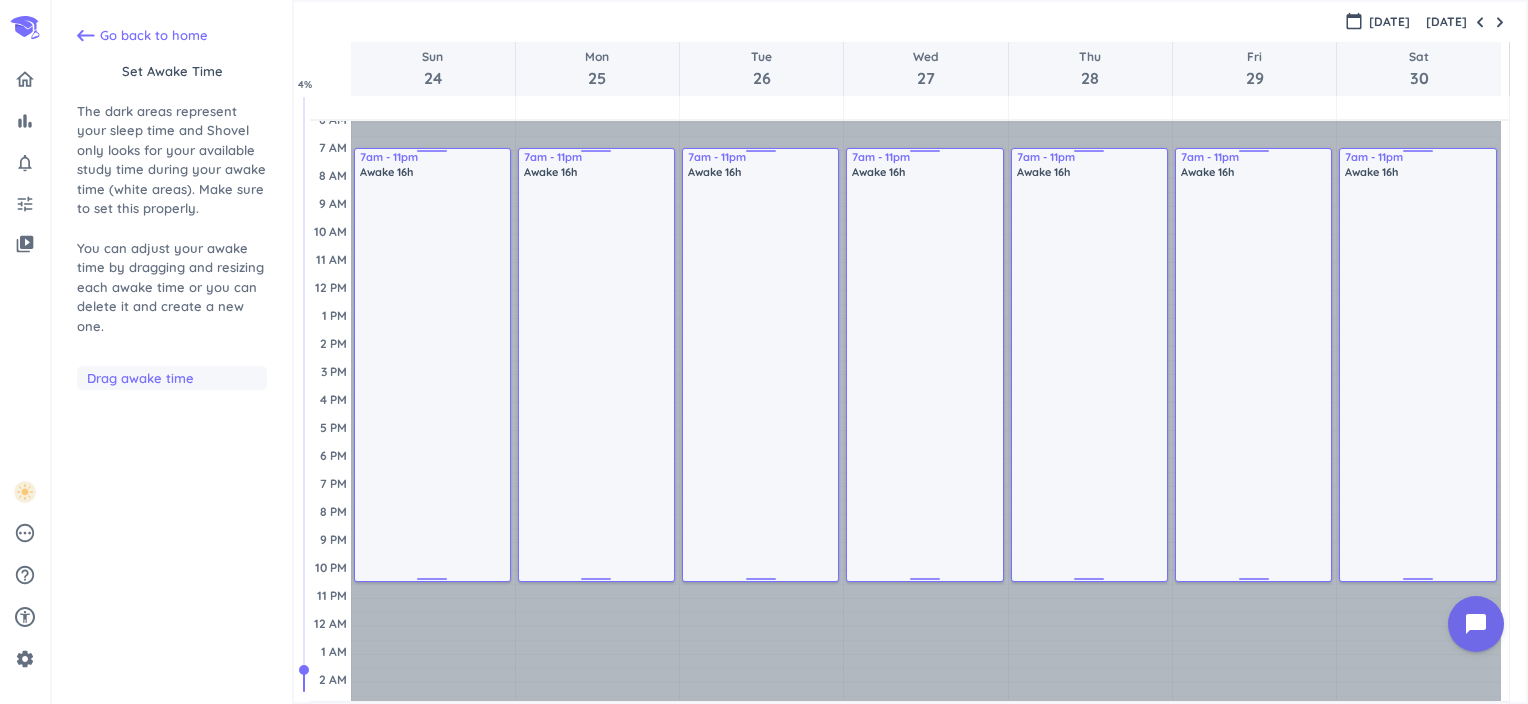 click at bounding box center [432, 154] 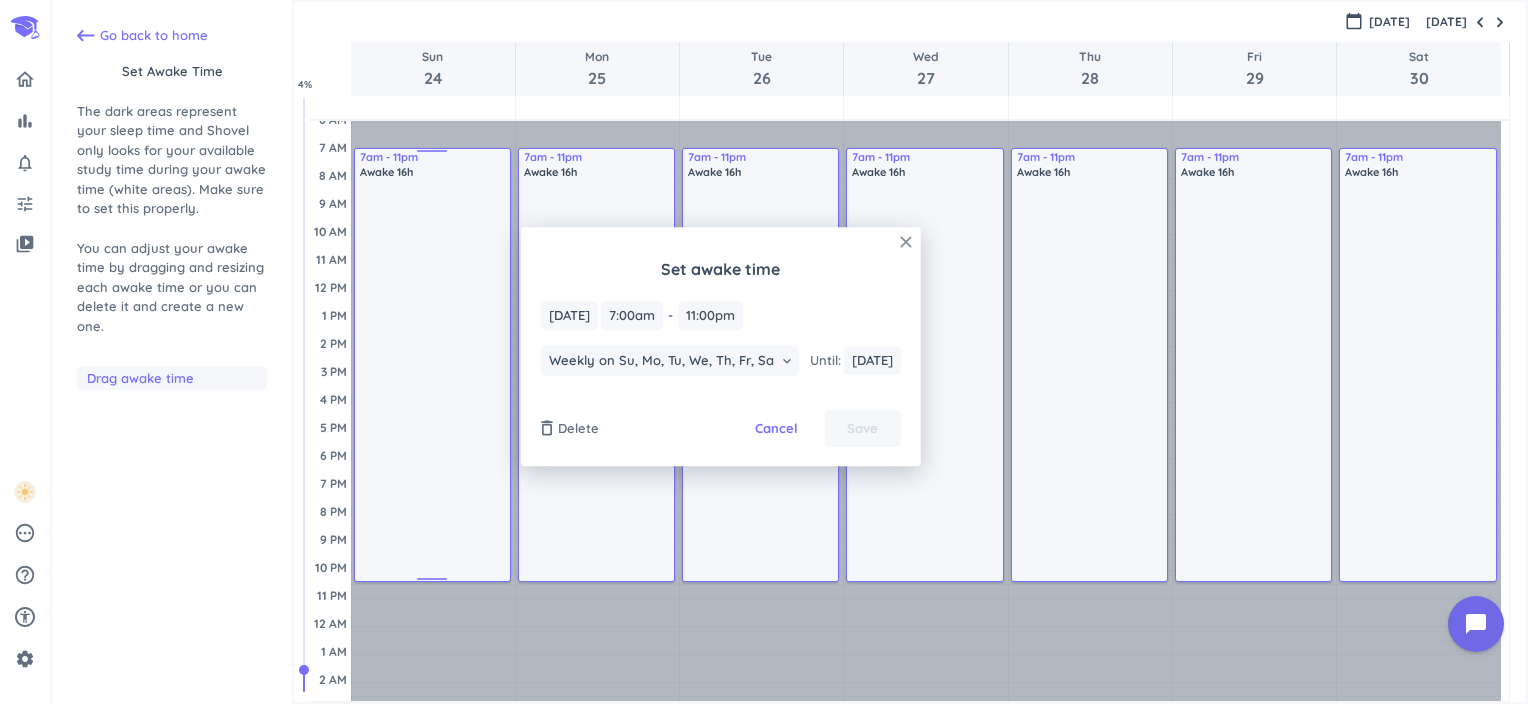 click on "close" at bounding box center [906, 242] 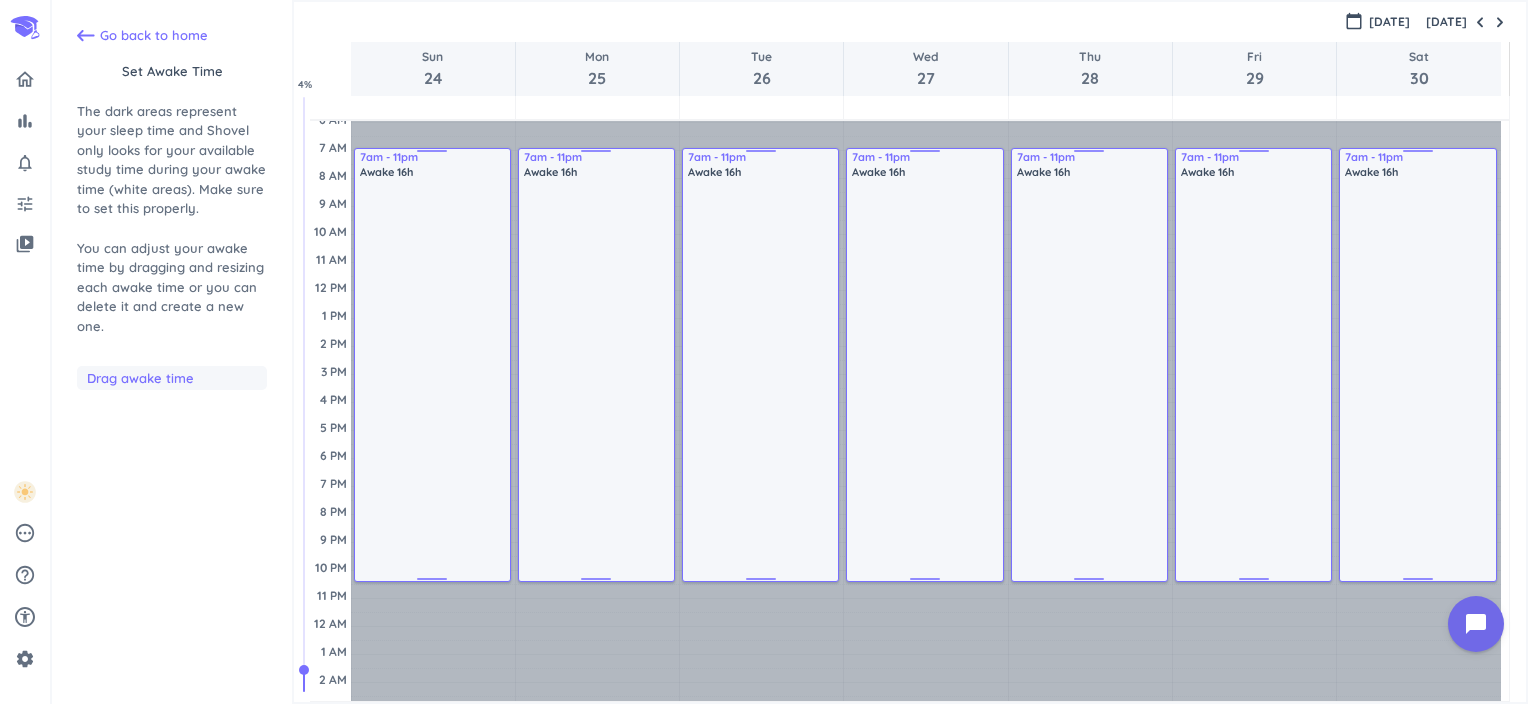 click on "Go back to home Set awake time The dark areas represent your sleep time and Shovel only looks for your available study time during your awake time (white areas). Make sure to set this properly. You can adjust your awake time by dragging and resizing each awake time or you can delete it and create a new one. Drag awake time" at bounding box center [172, 357] 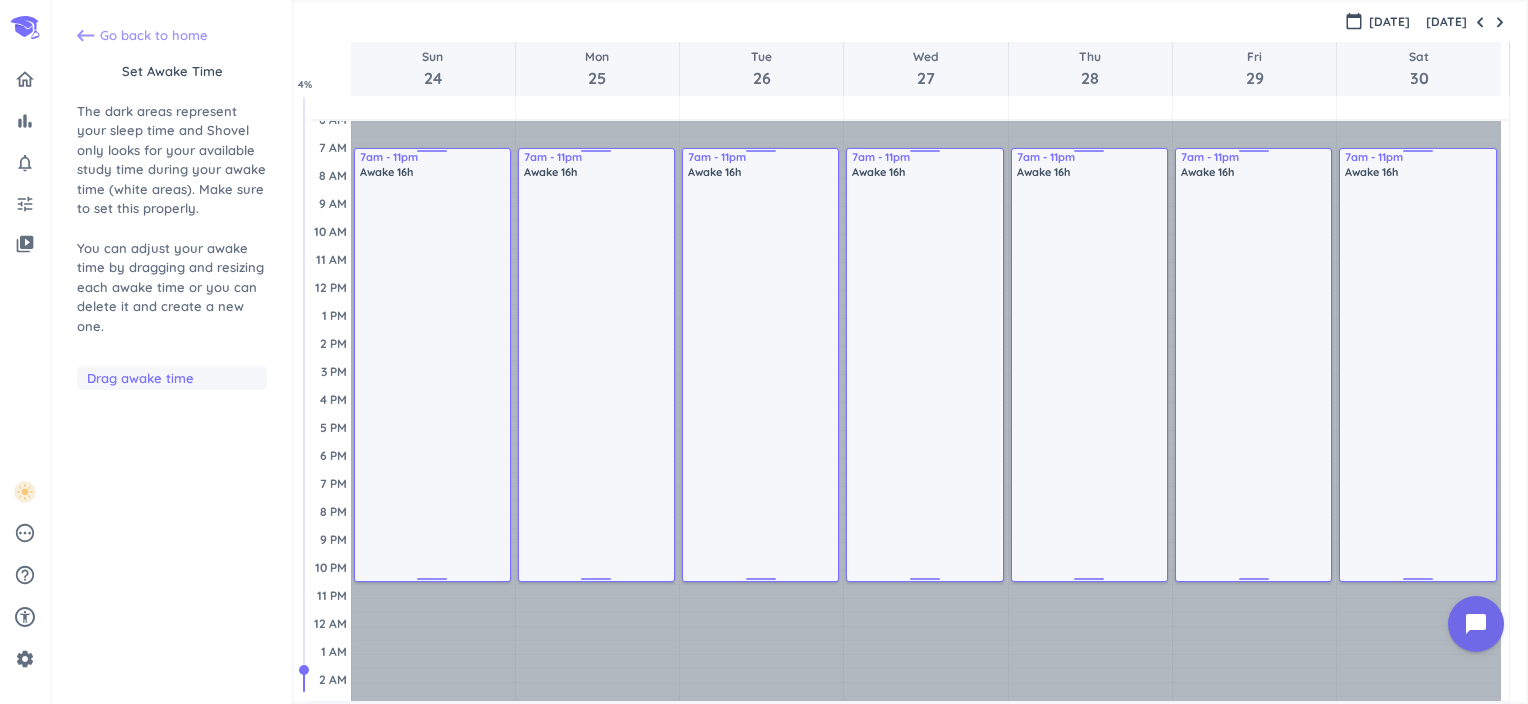 click 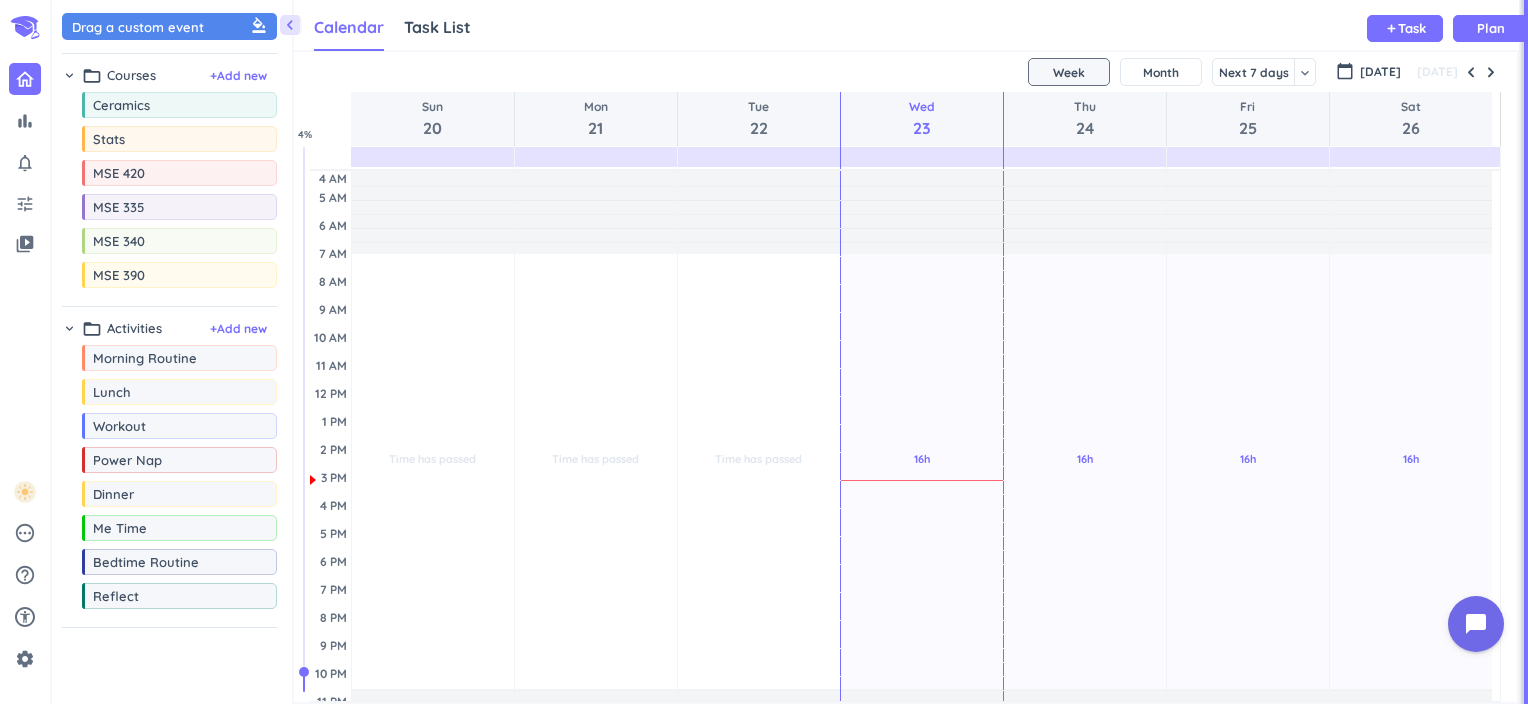 scroll, scrollTop: 8, scrollLeft: 9, axis: both 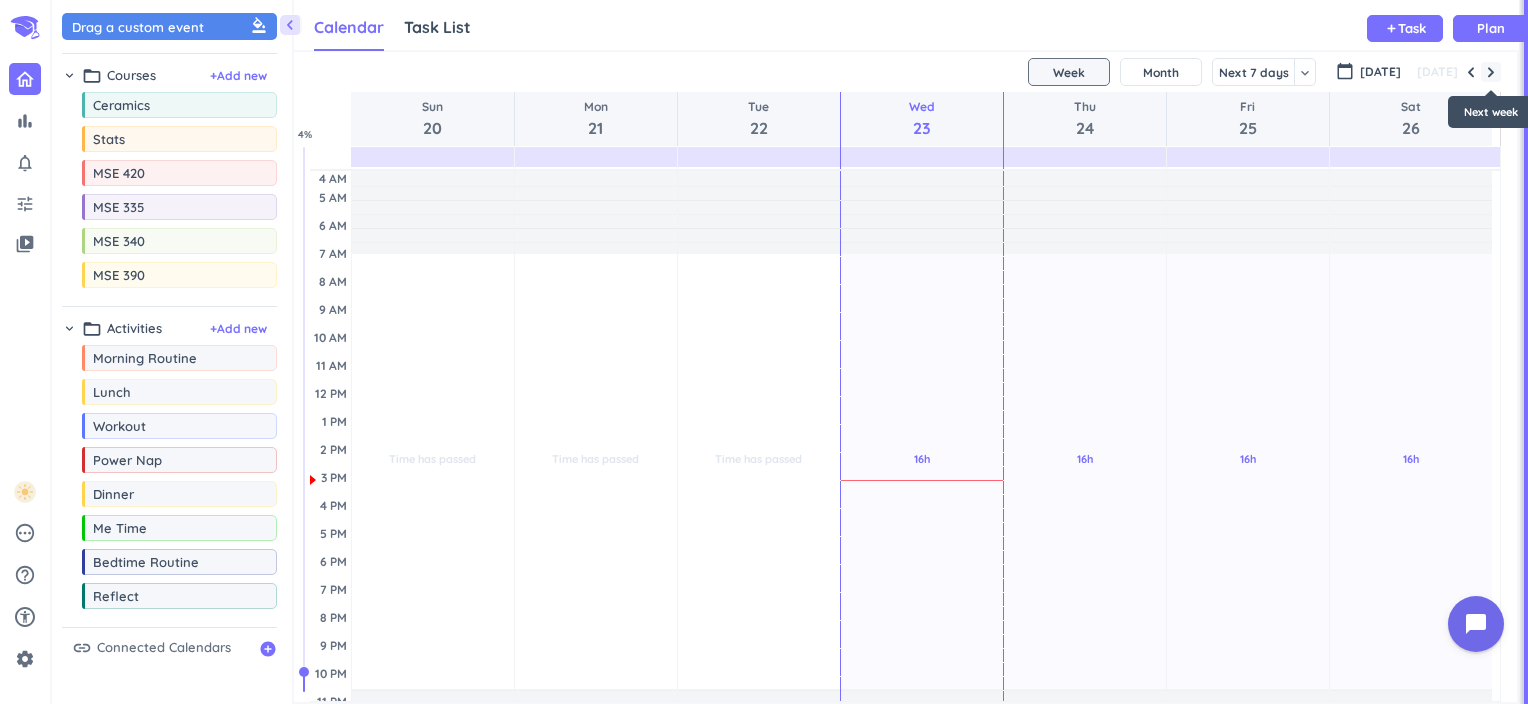 click at bounding box center [1491, 72] 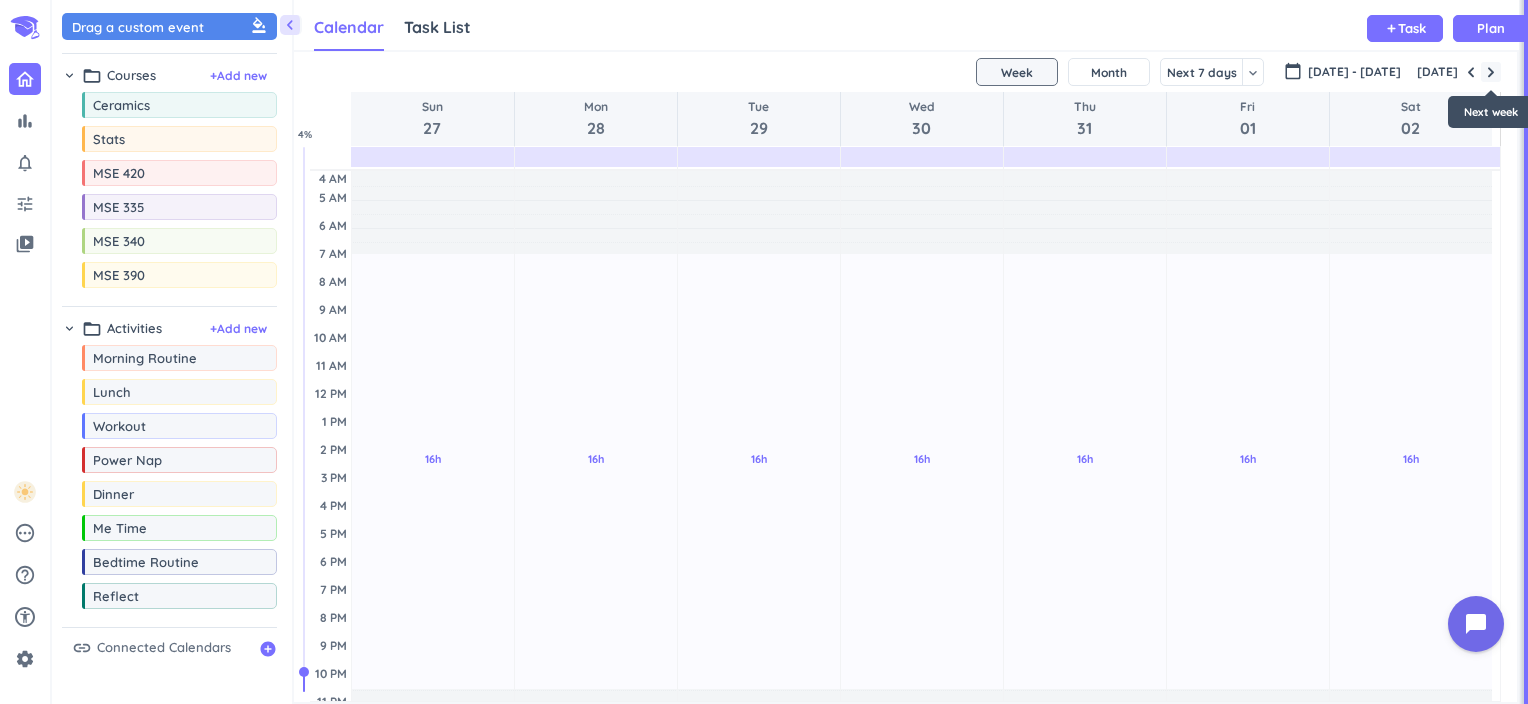 scroll, scrollTop: 56, scrollLeft: 0, axis: vertical 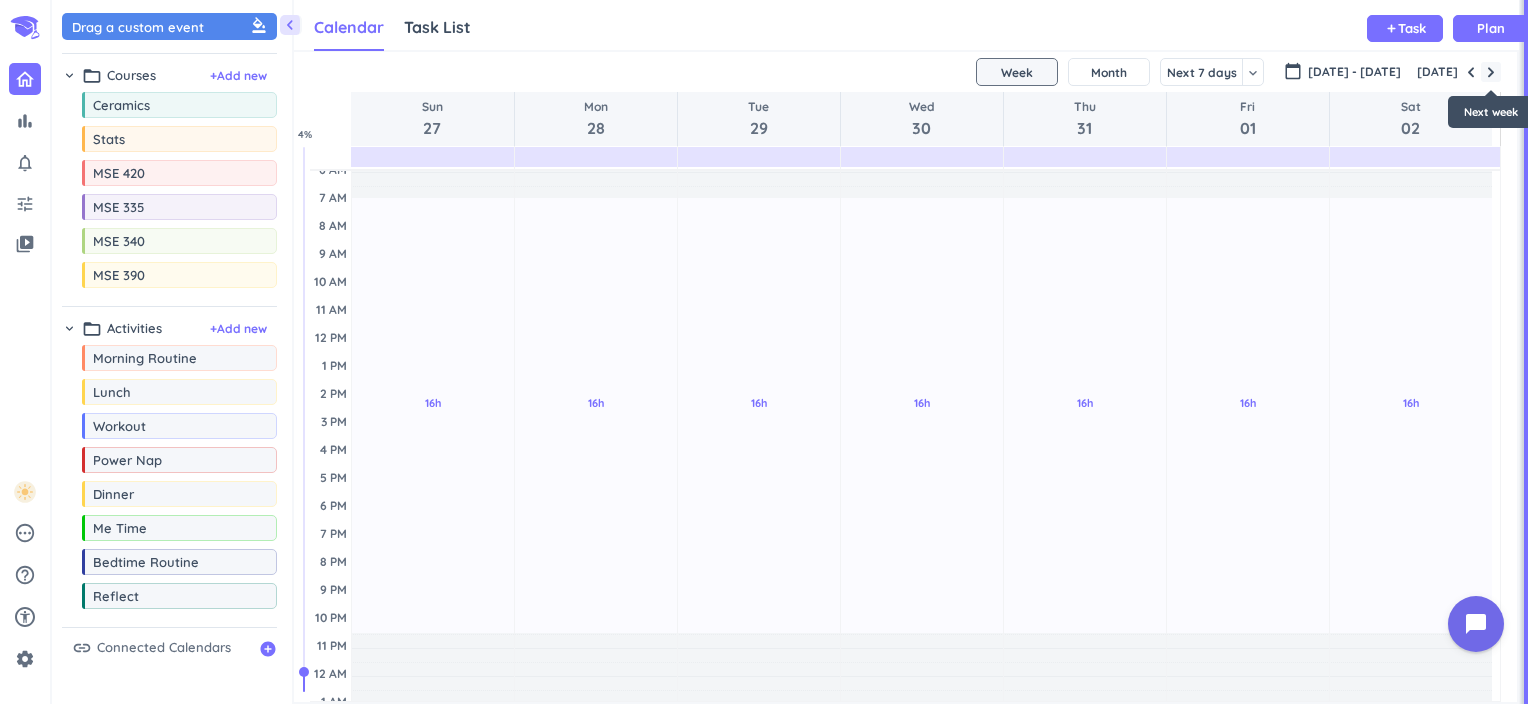 click at bounding box center [1491, 72] 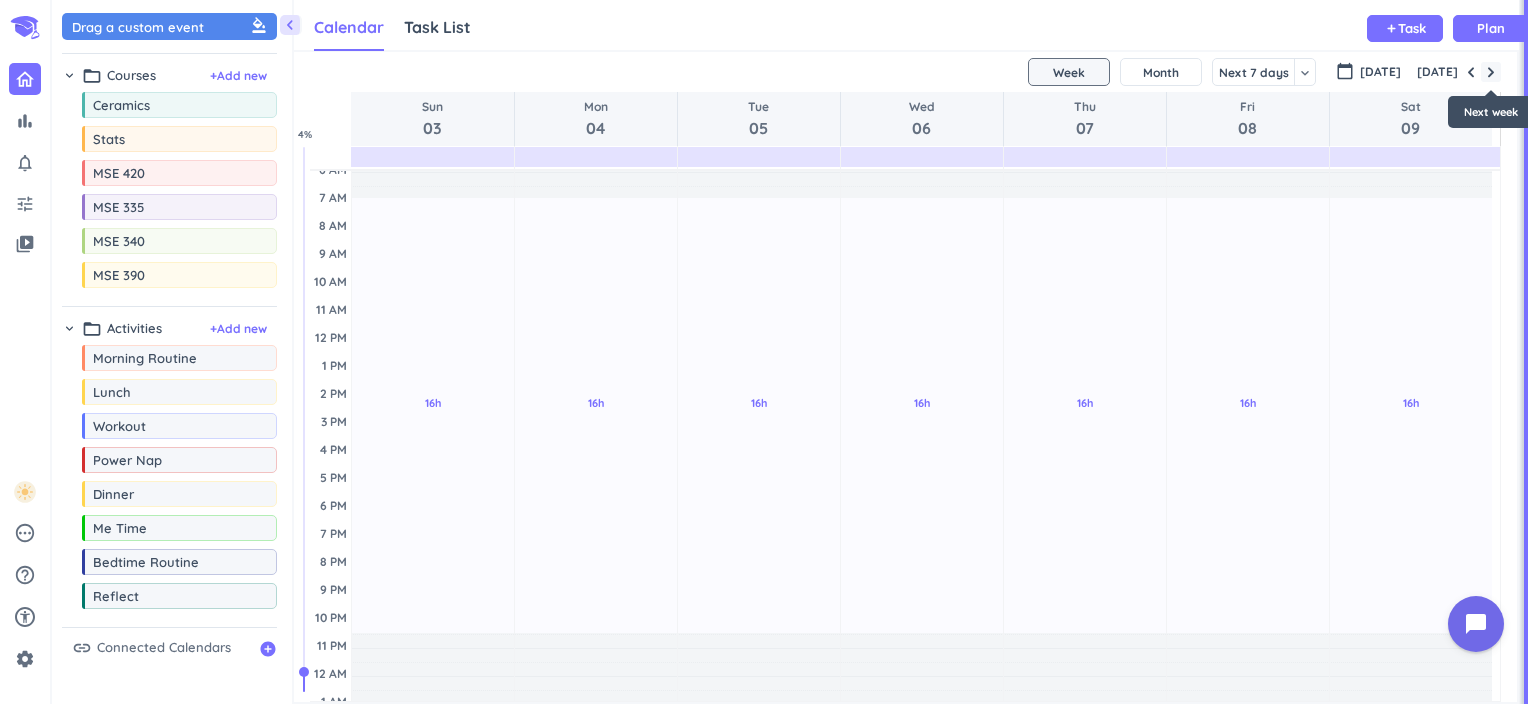 click at bounding box center (1491, 72) 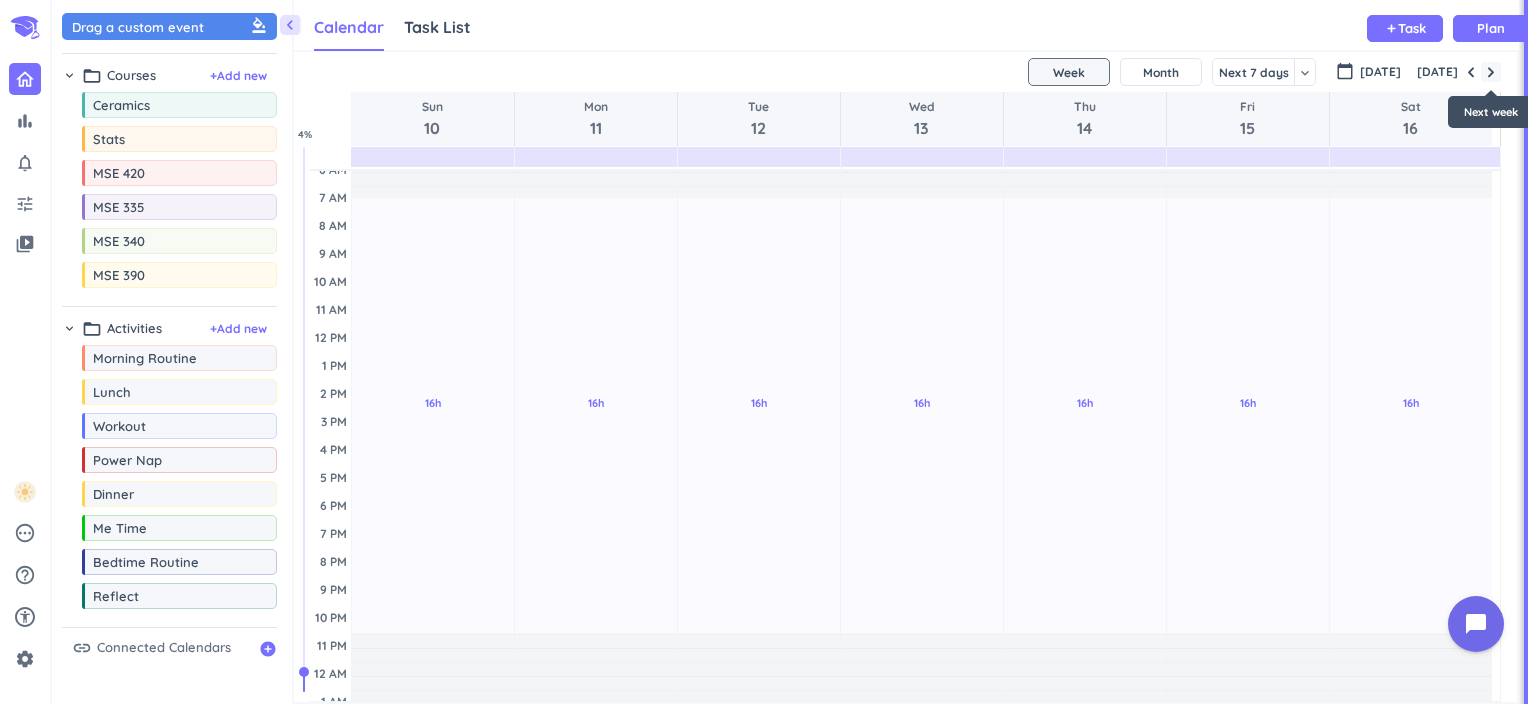 click at bounding box center [1491, 72] 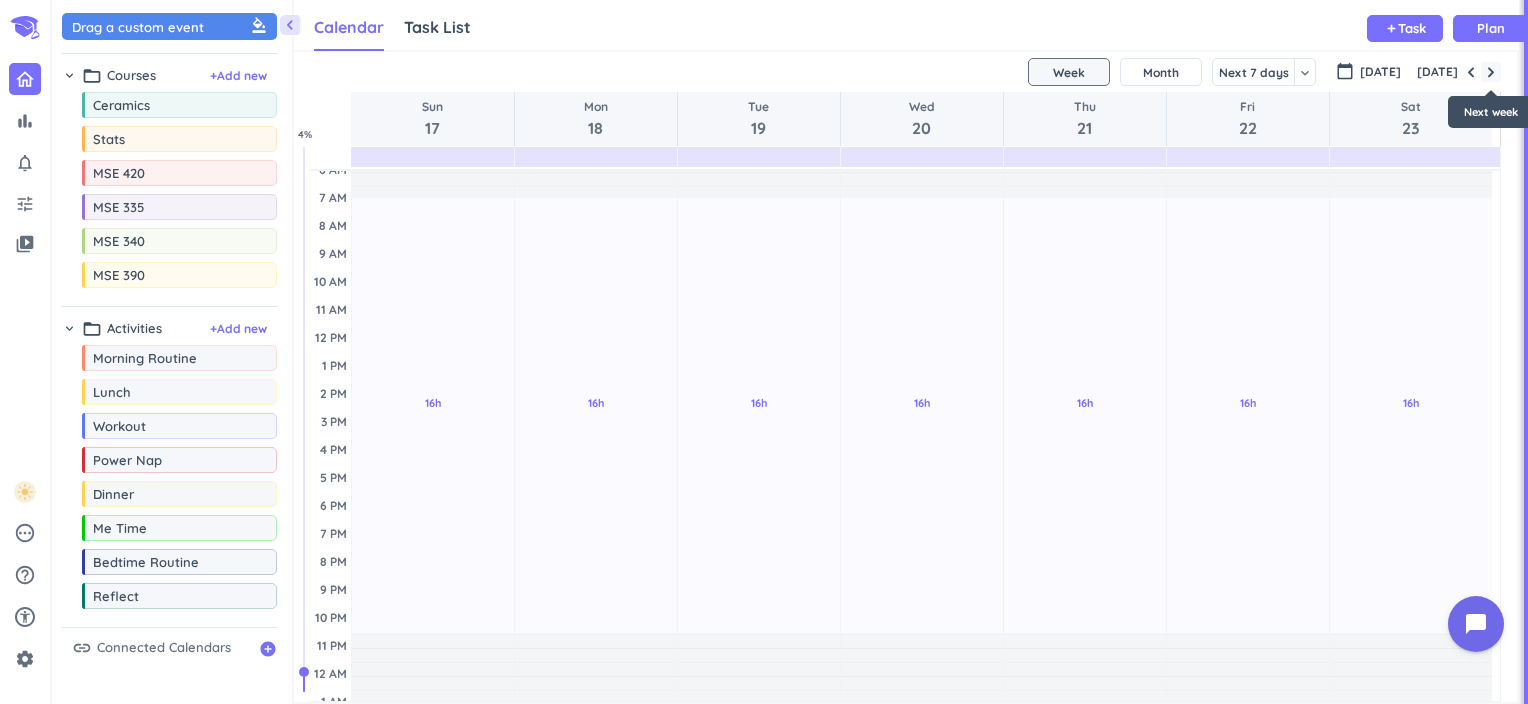 click at bounding box center (1491, 72) 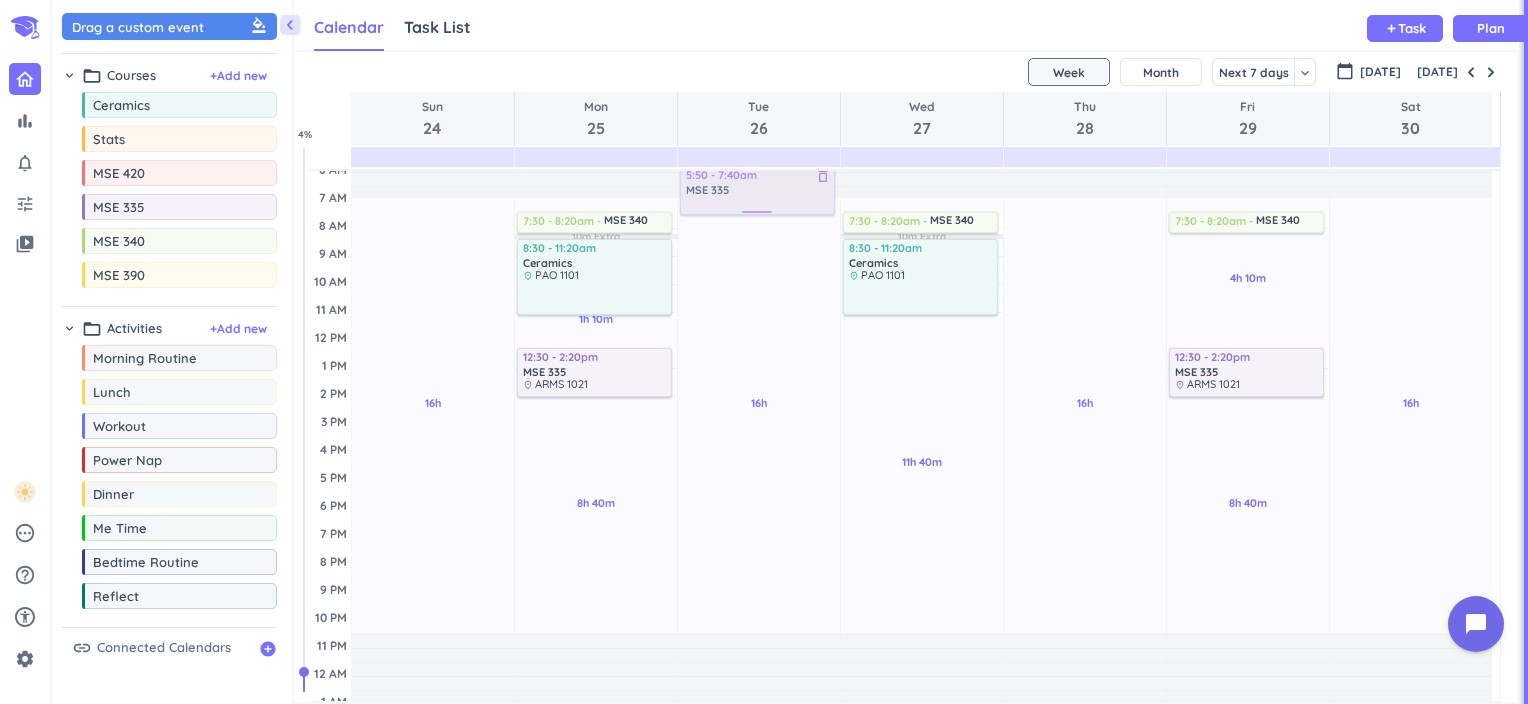 scroll, scrollTop: 0, scrollLeft: 0, axis: both 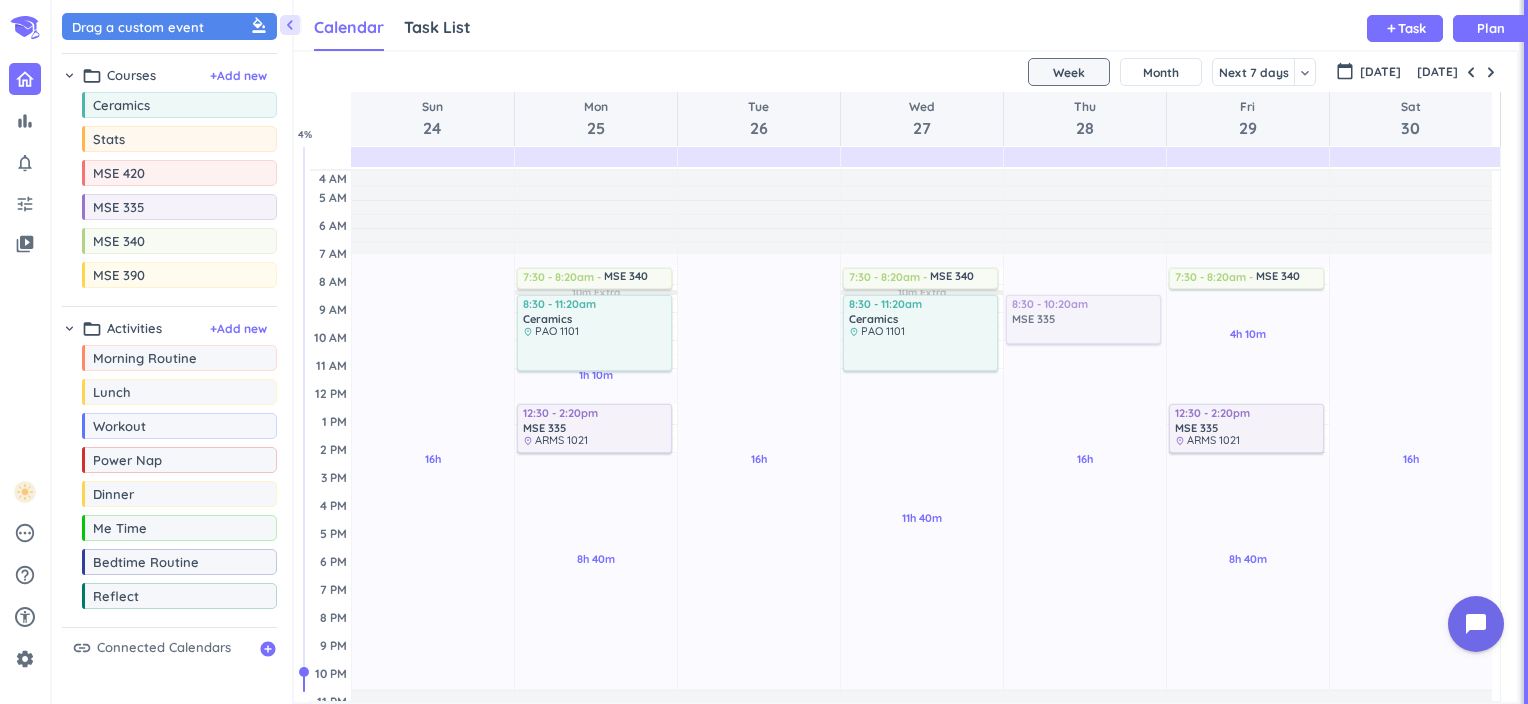 drag, startPoint x: 160, startPoint y: 215, endPoint x: 1103, endPoint y: 297, distance: 946.55853 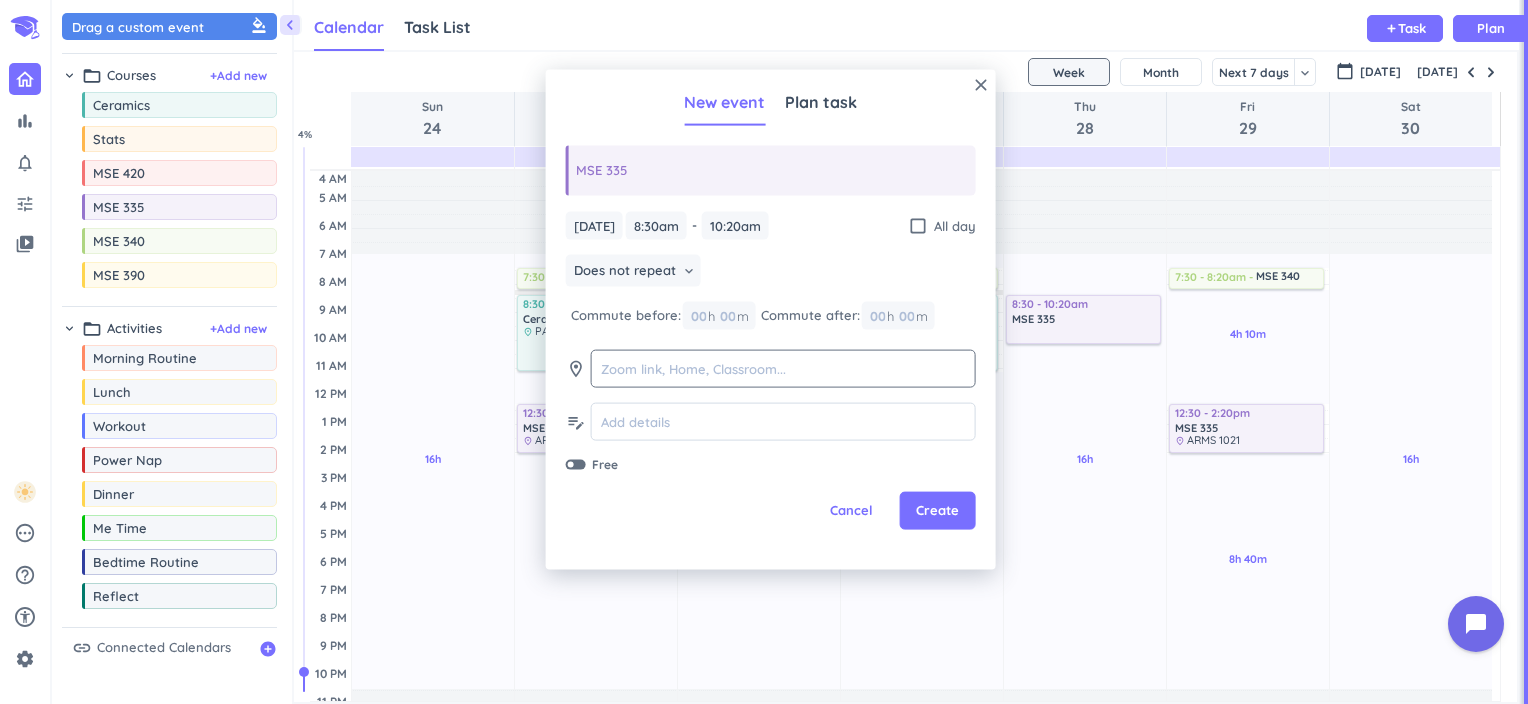 click 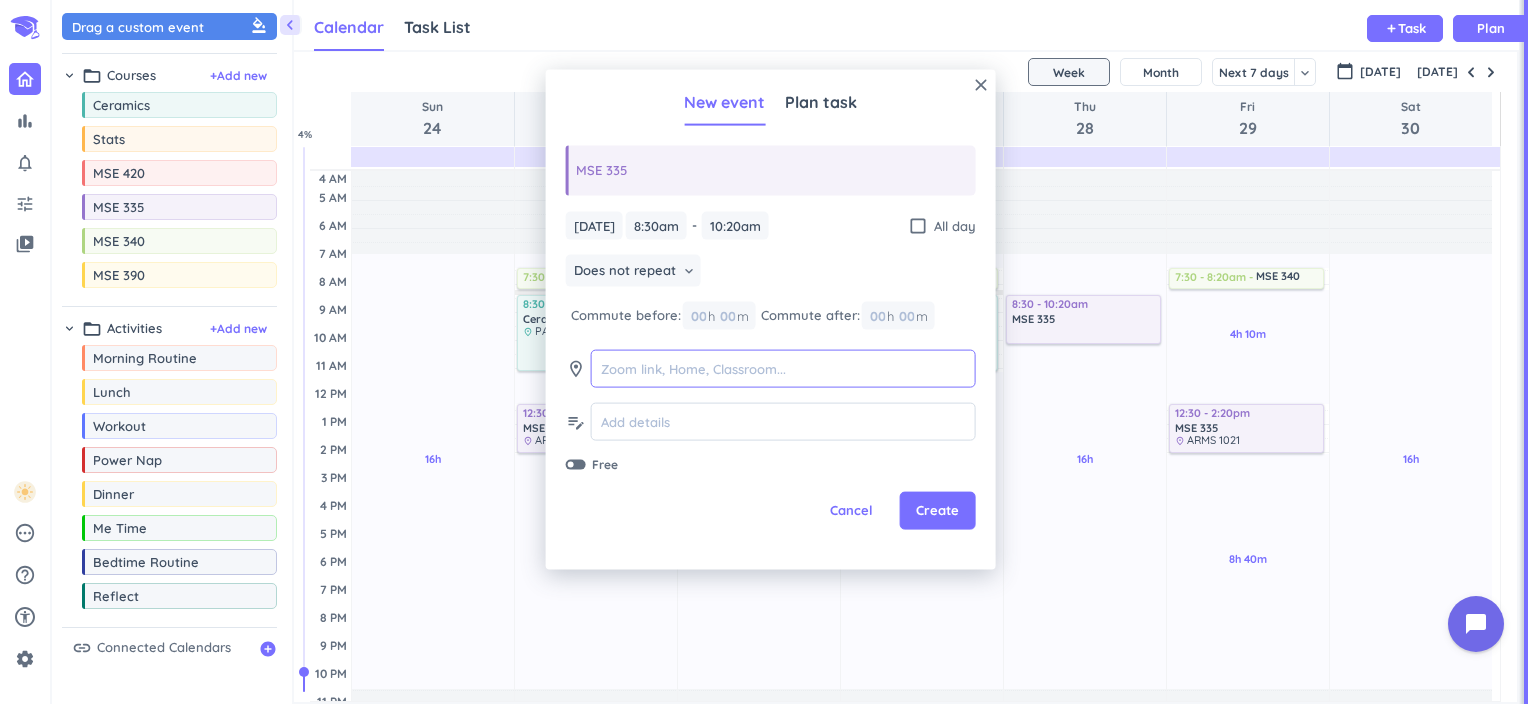 click at bounding box center (783, 368) 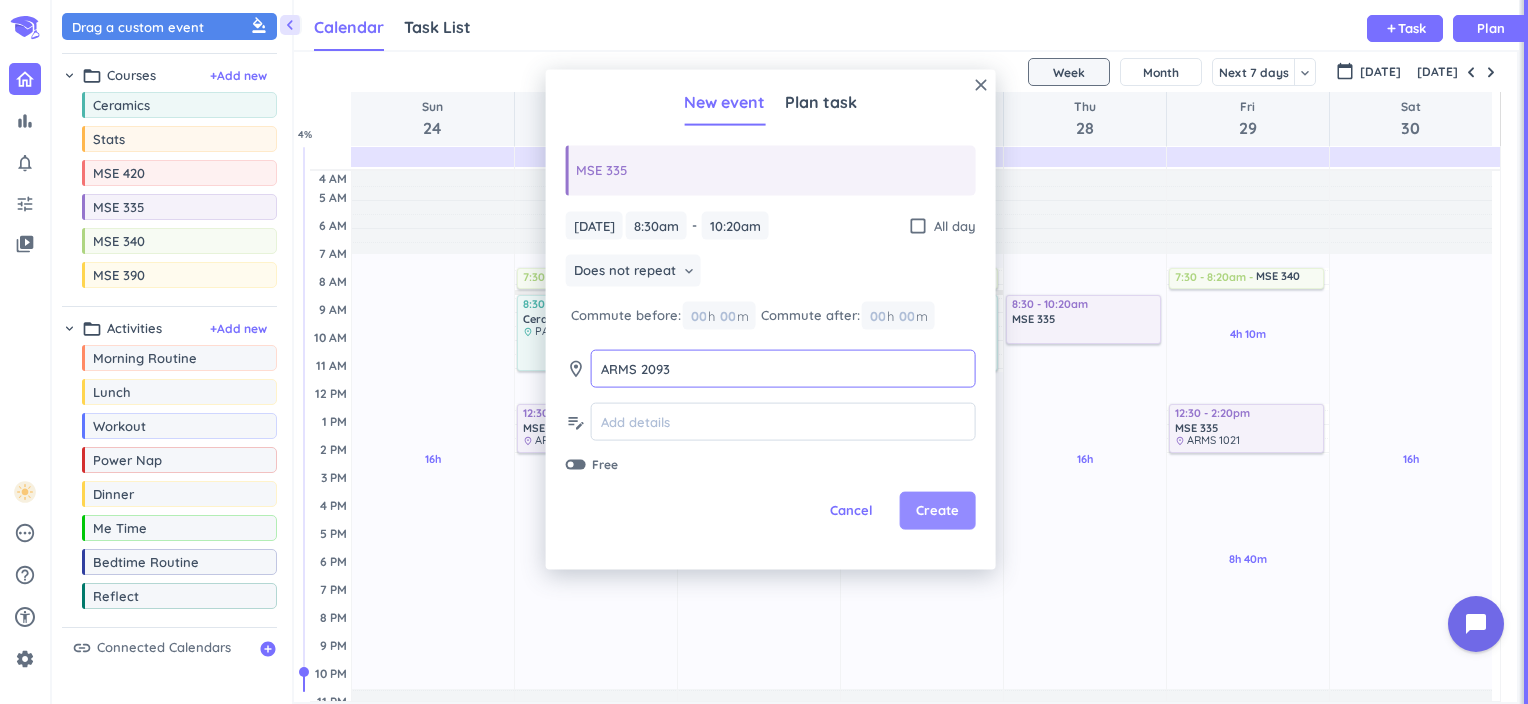 type on "ARMS 2093" 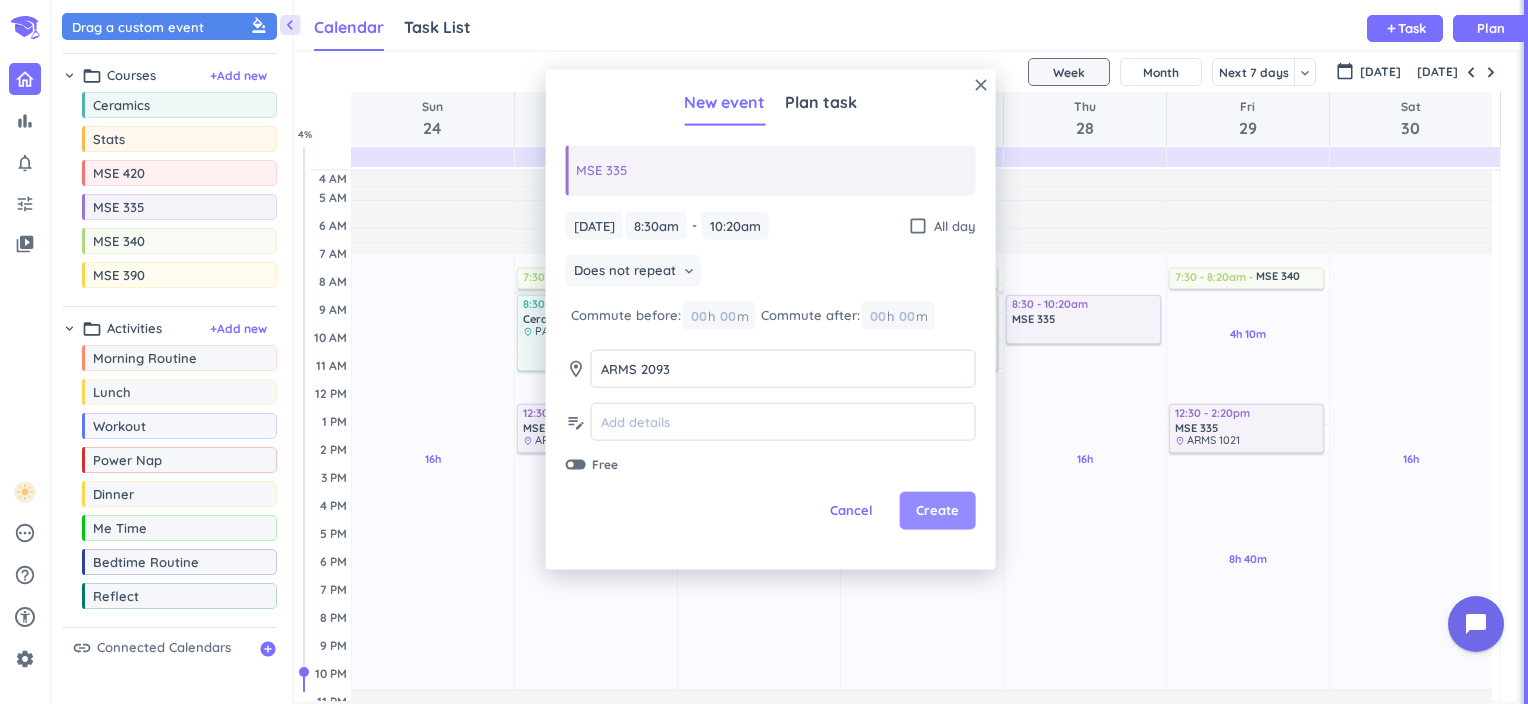 click on "Create" at bounding box center [938, 510] 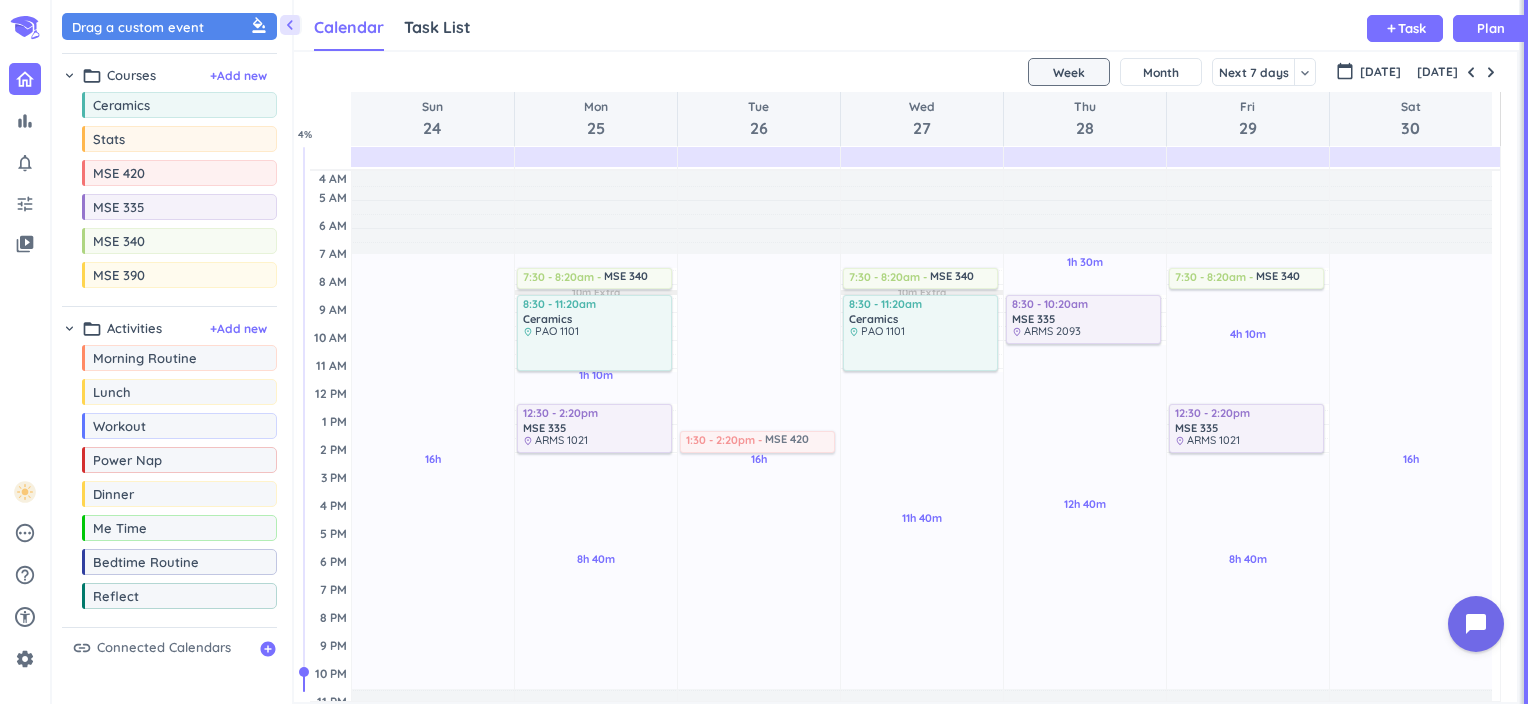 drag, startPoint x: 186, startPoint y: 165, endPoint x: 748, endPoint y: 435, distance: 623.4934 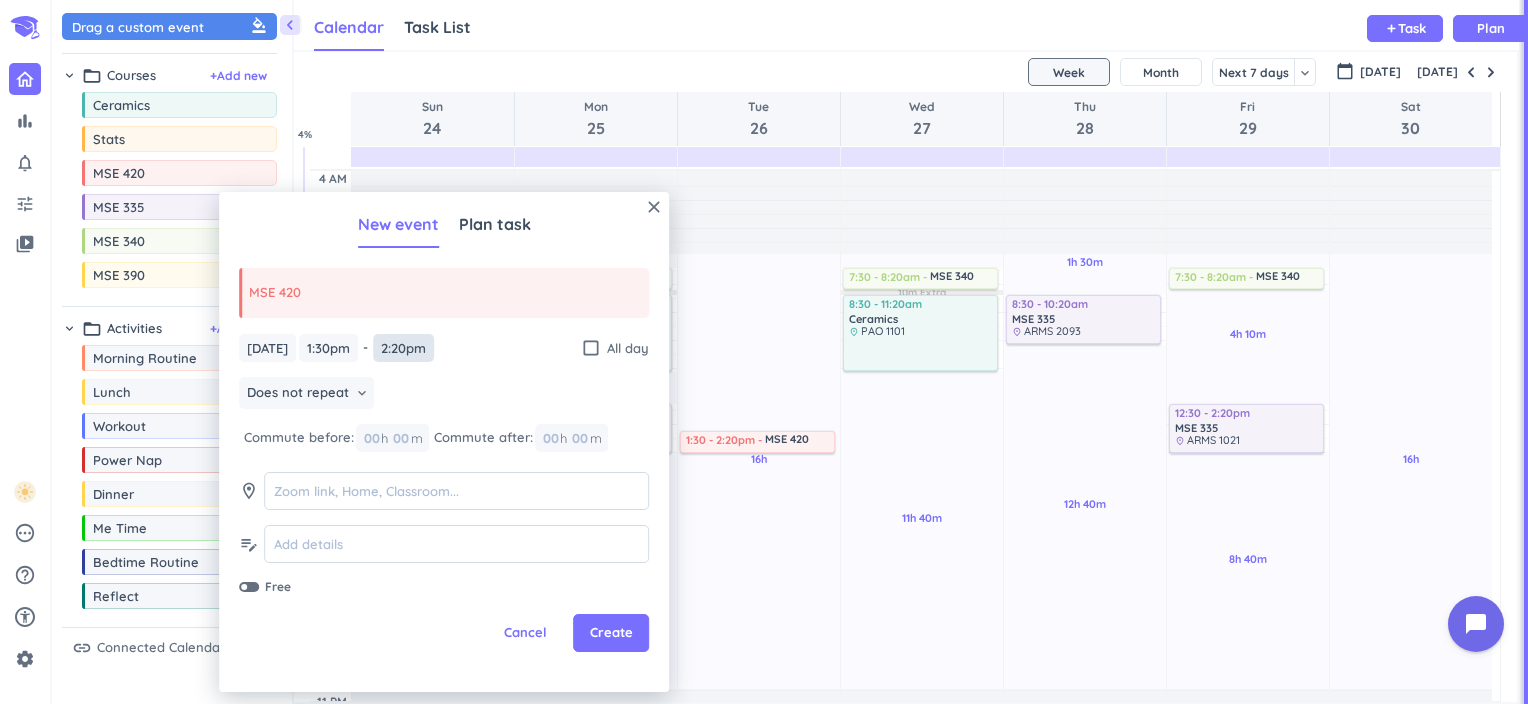 click on "2:20pm" at bounding box center [403, 348] 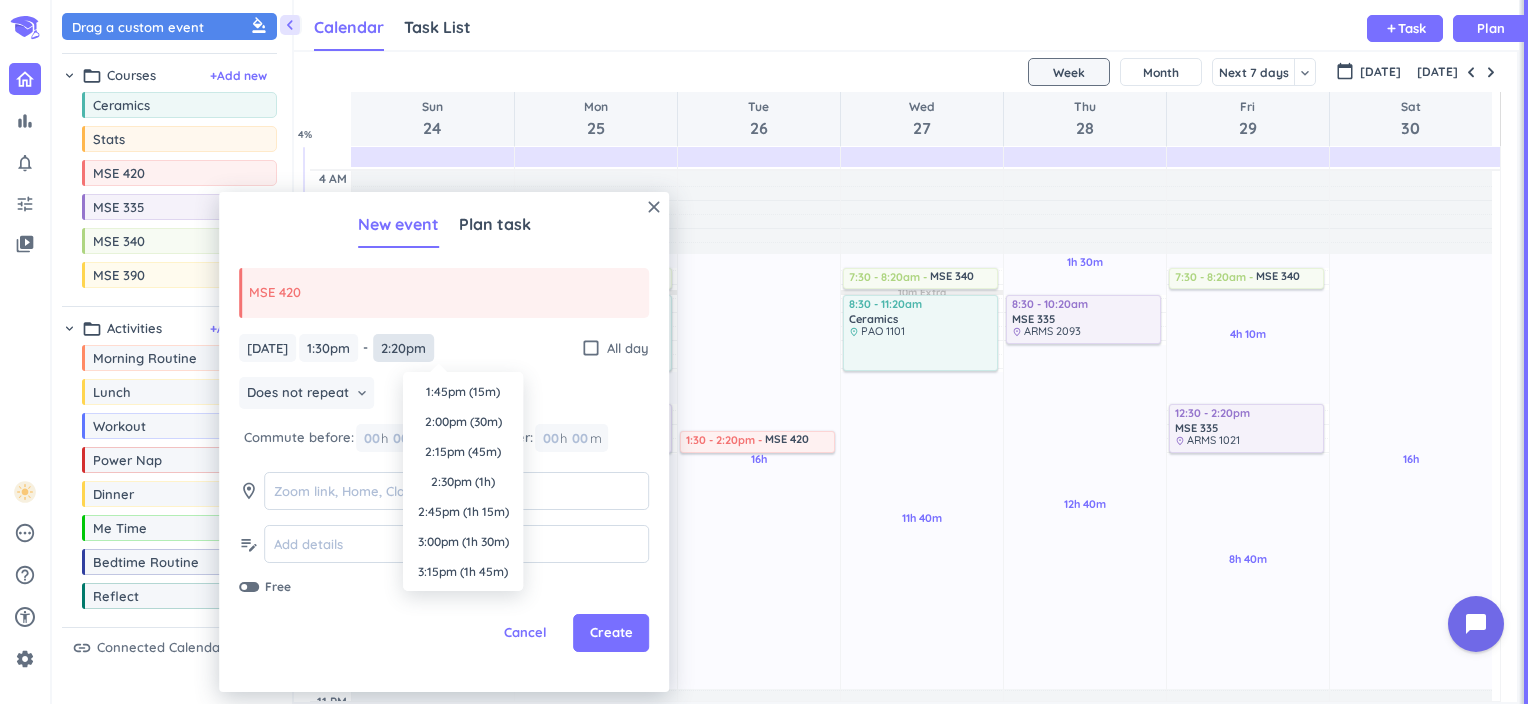 scroll, scrollTop: 1620, scrollLeft: 0, axis: vertical 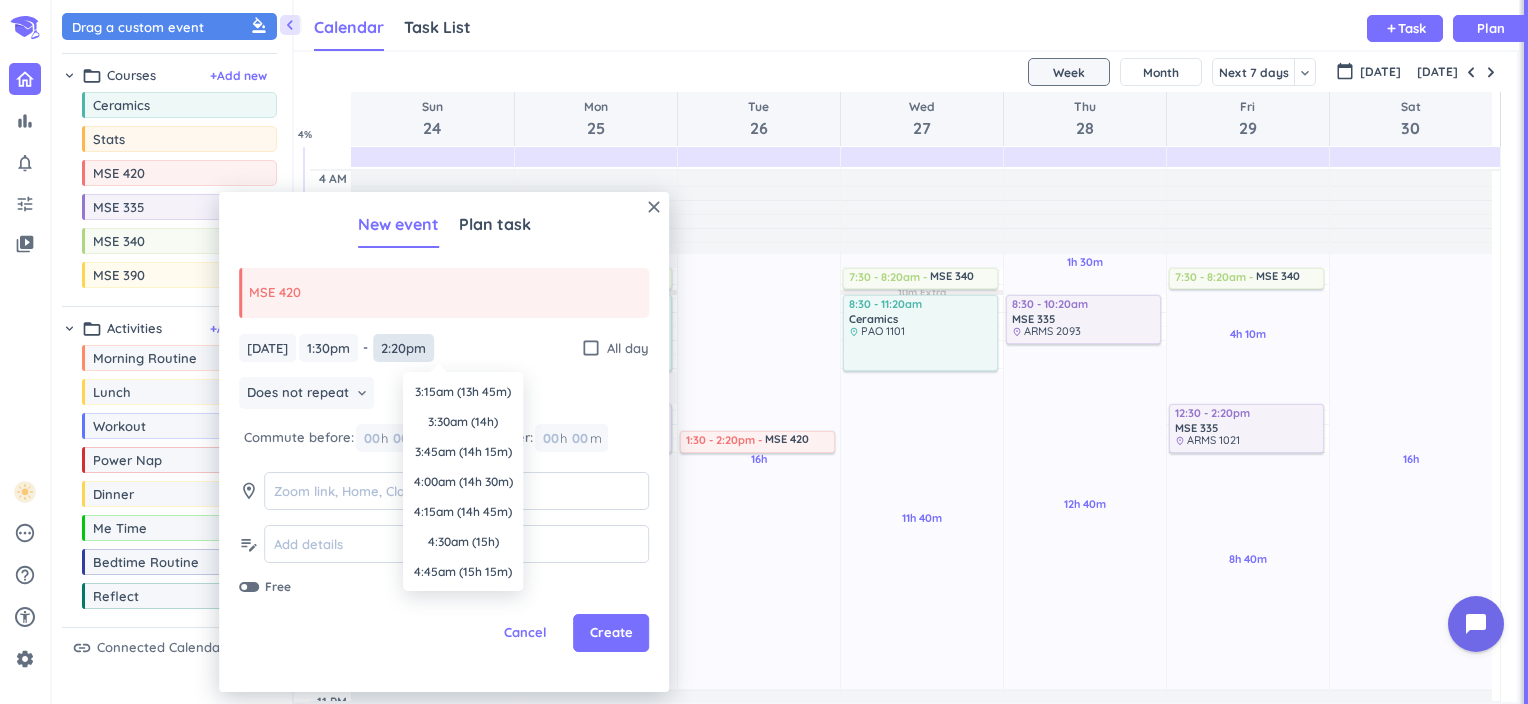 click on "2:20pm" at bounding box center (403, 348) 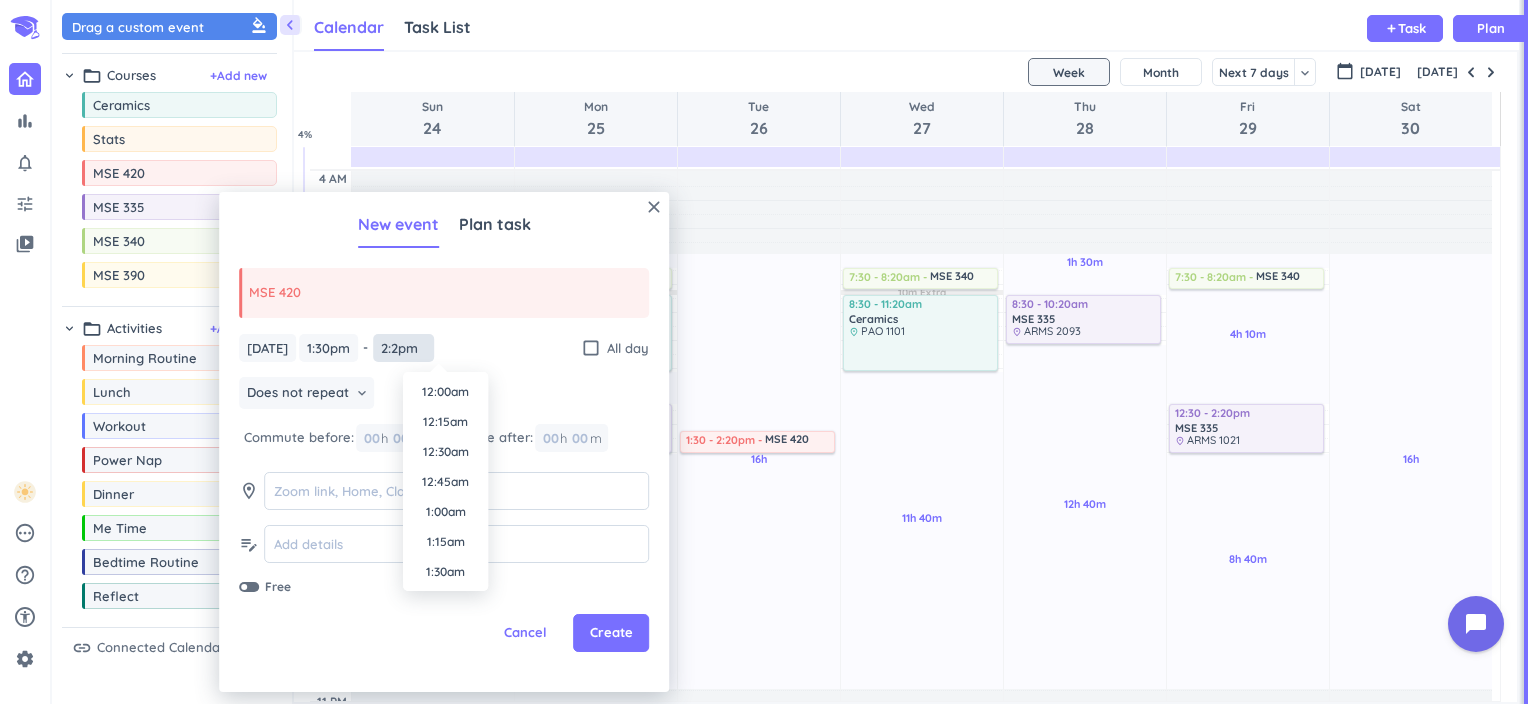scroll, scrollTop: 1590, scrollLeft: 0, axis: vertical 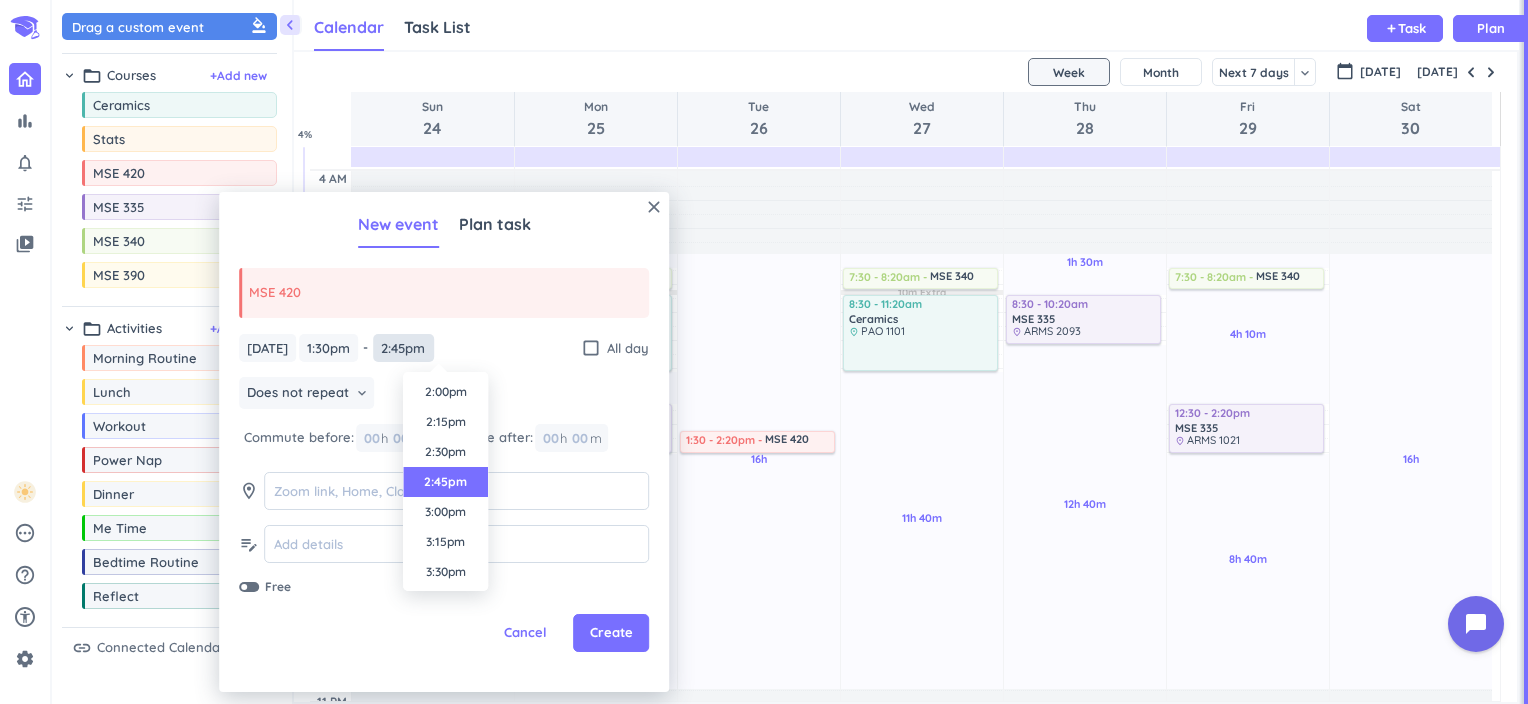 type on "2:45pm" 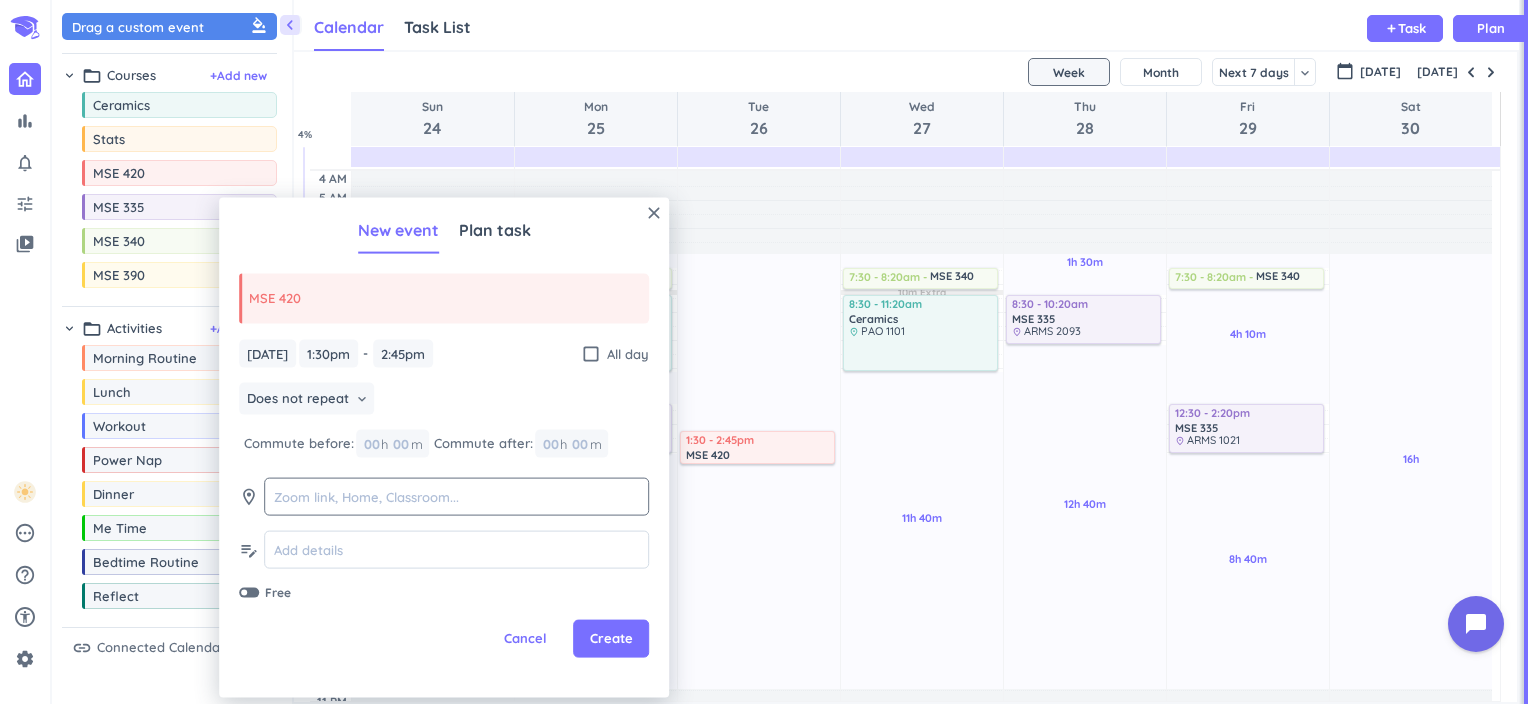 click 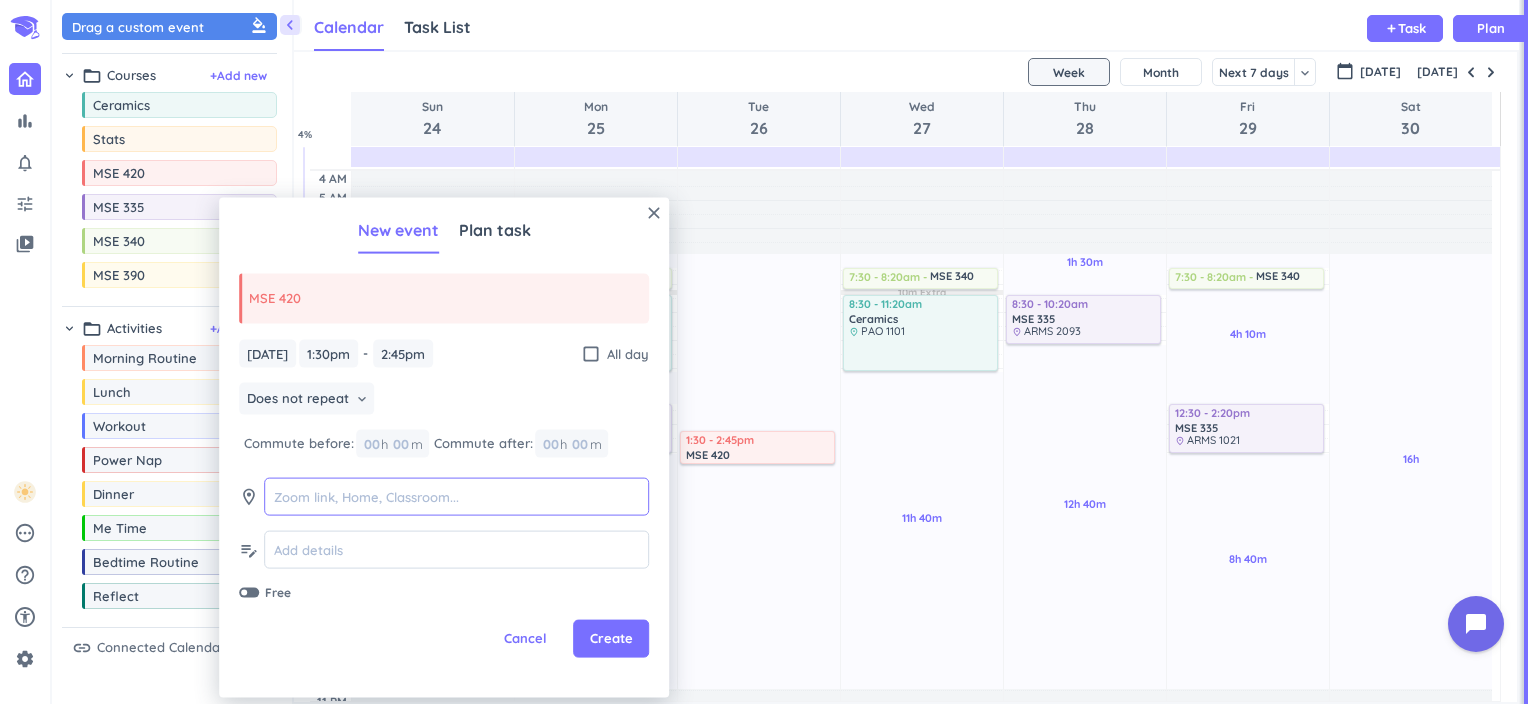 click at bounding box center [456, 496] 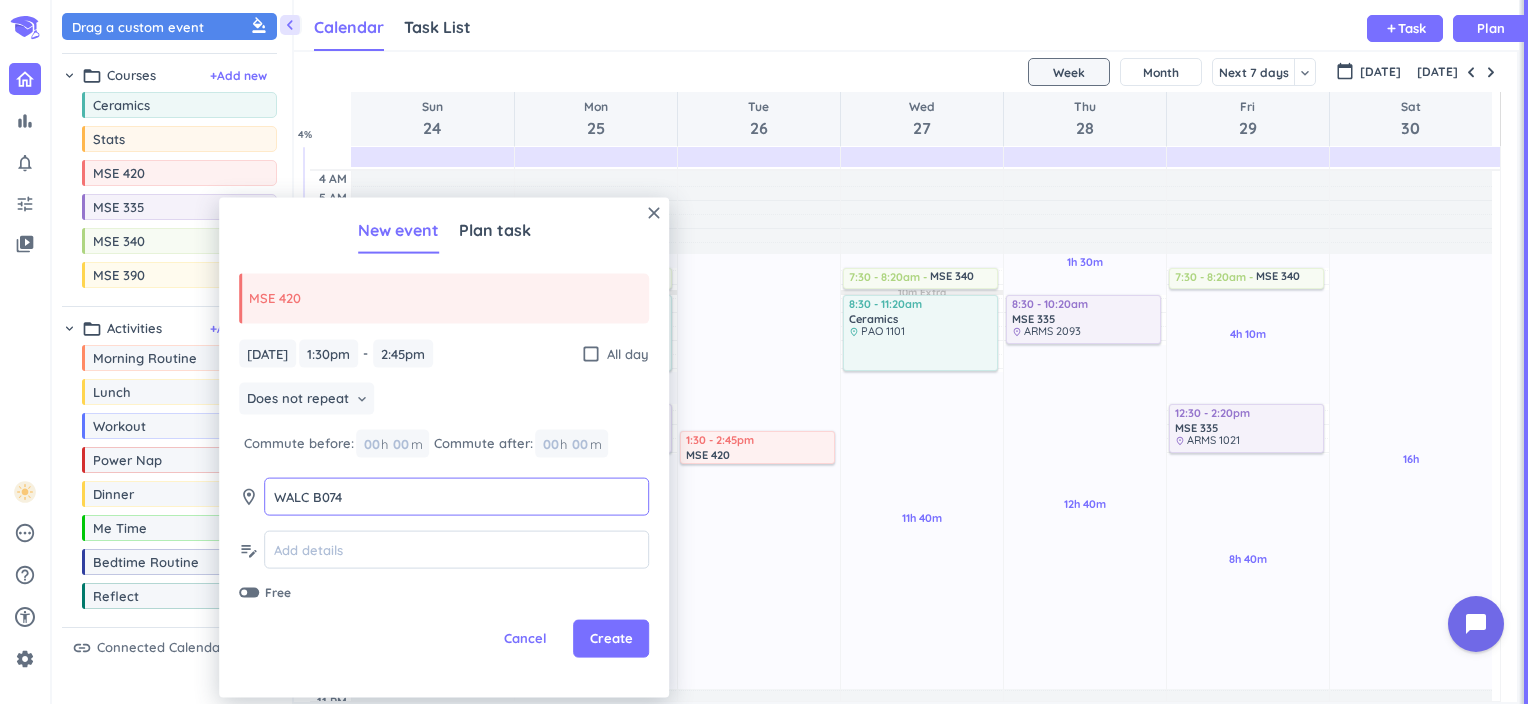 type on "WALC B074" 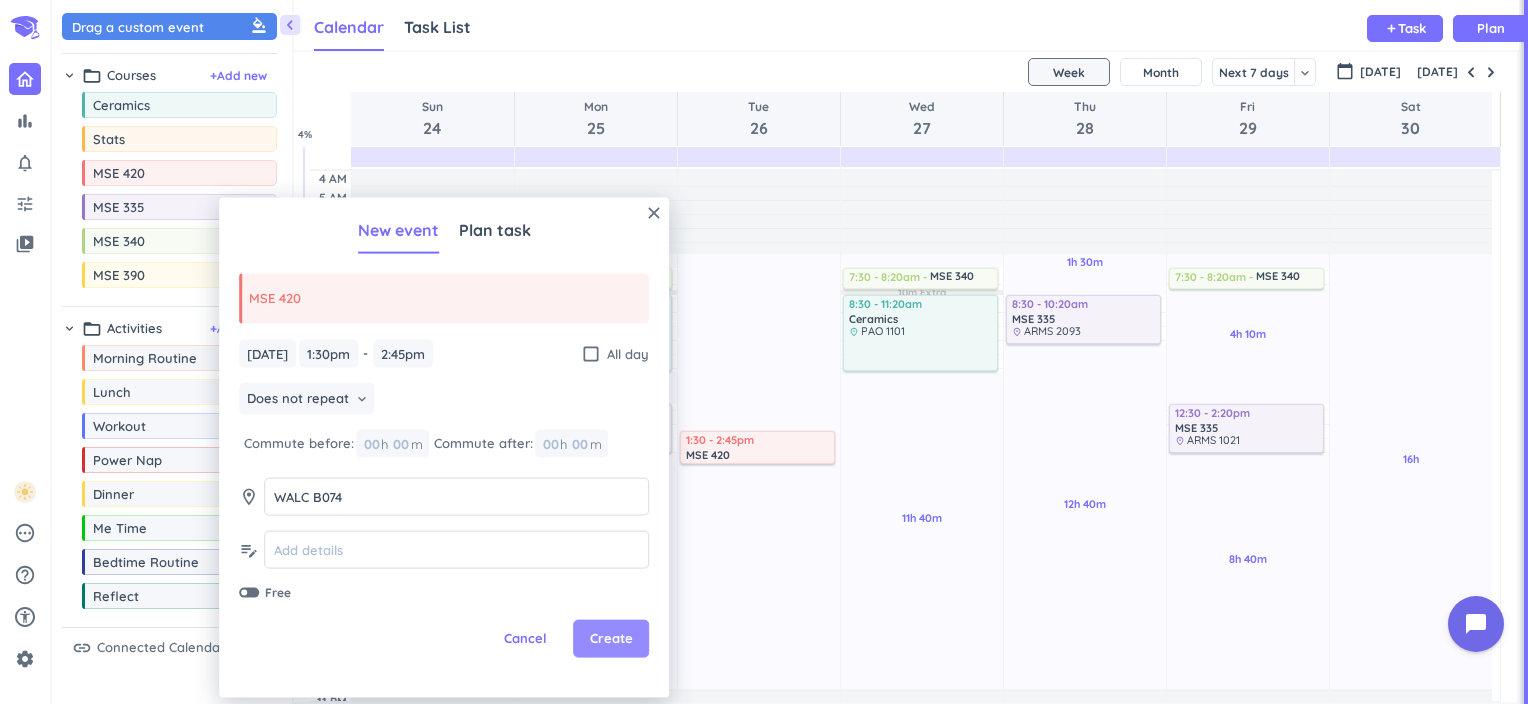 click on "Create" at bounding box center [611, 639] 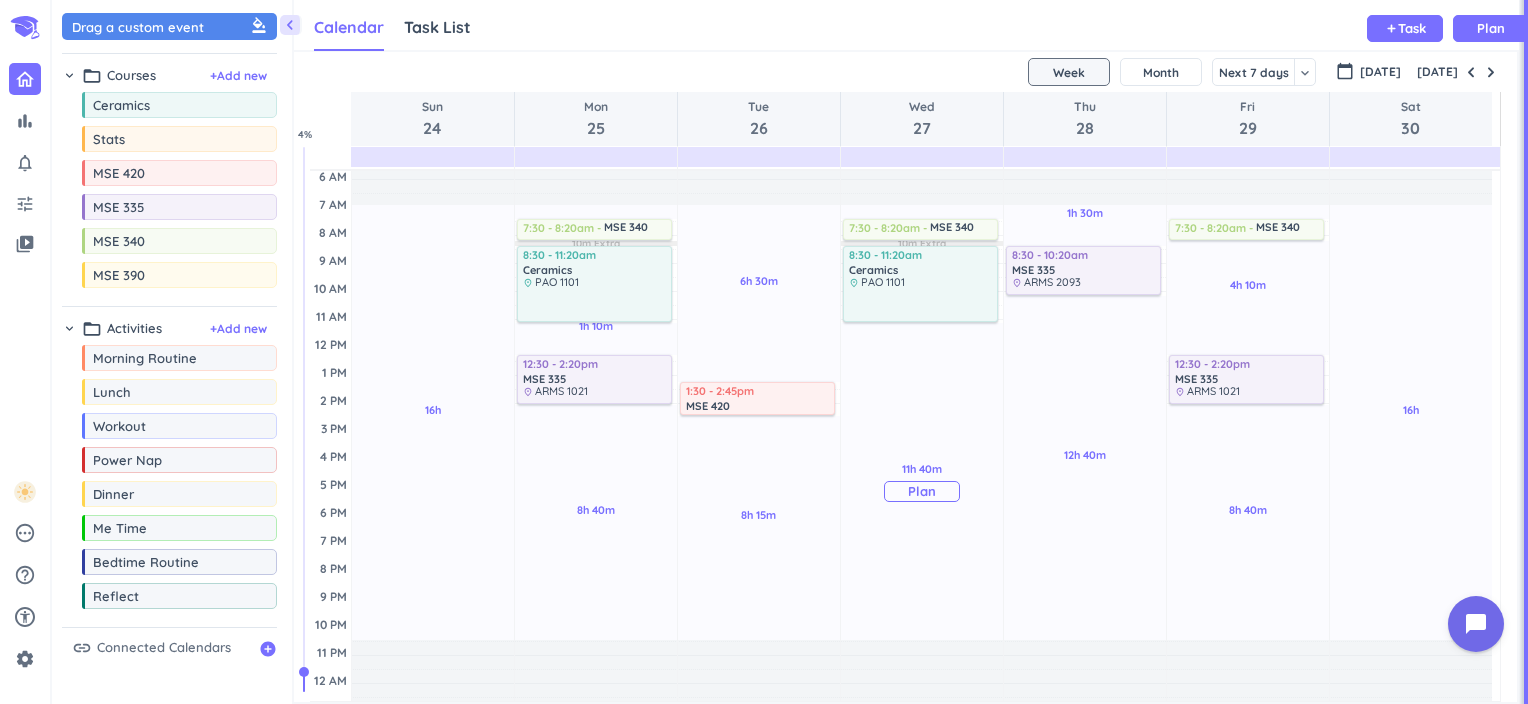 scroll, scrollTop: 48, scrollLeft: 0, axis: vertical 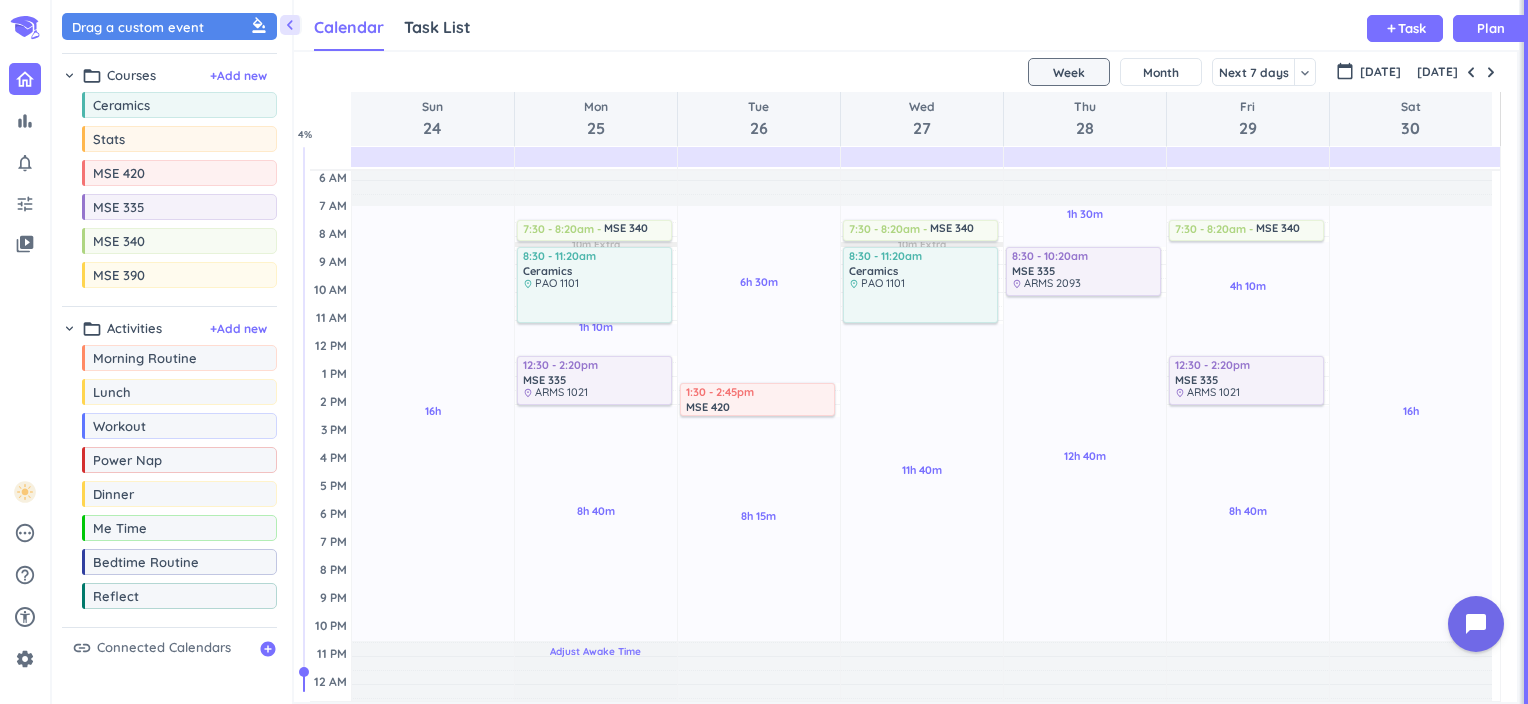 click on "Adjust Awake Time" at bounding box center [595, 651] 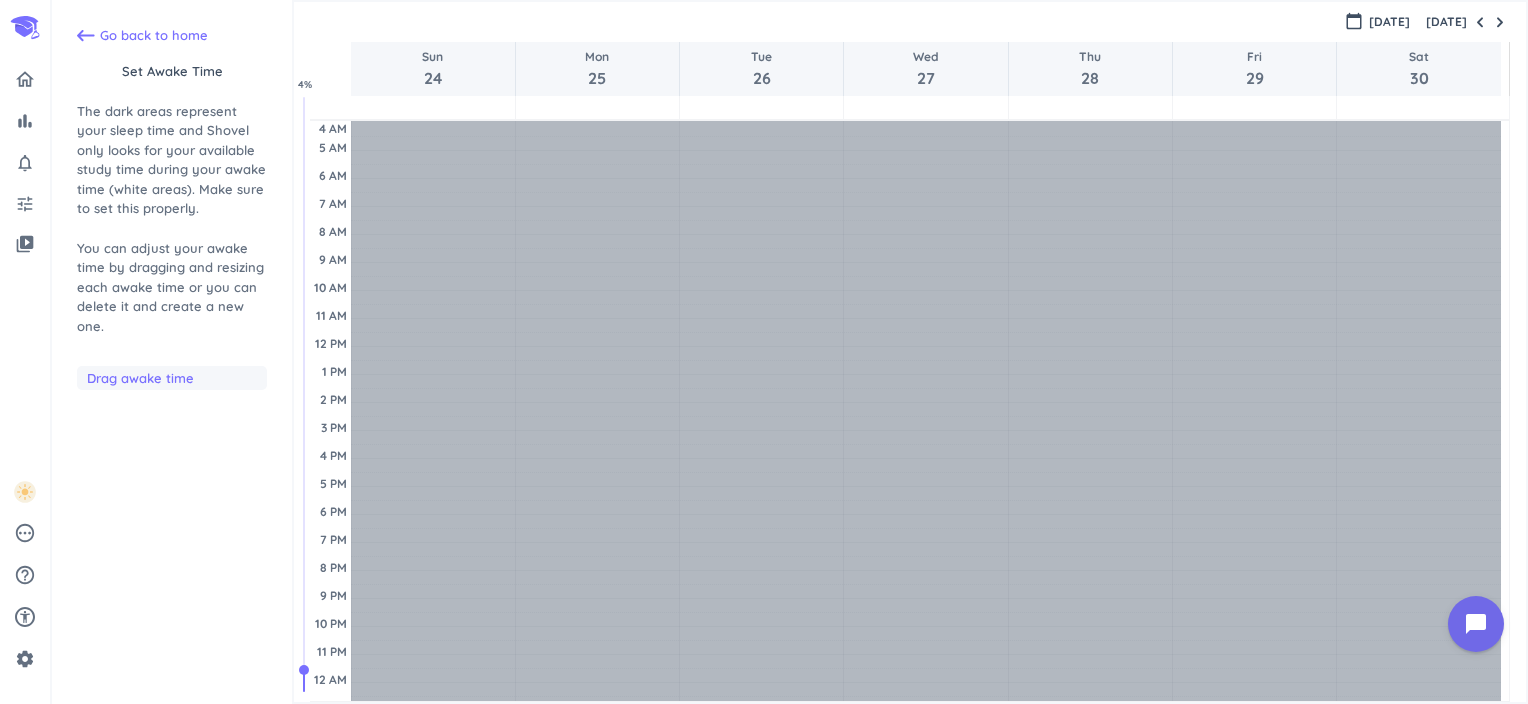 scroll, scrollTop: 56, scrollLeft: 0, axis: vertical 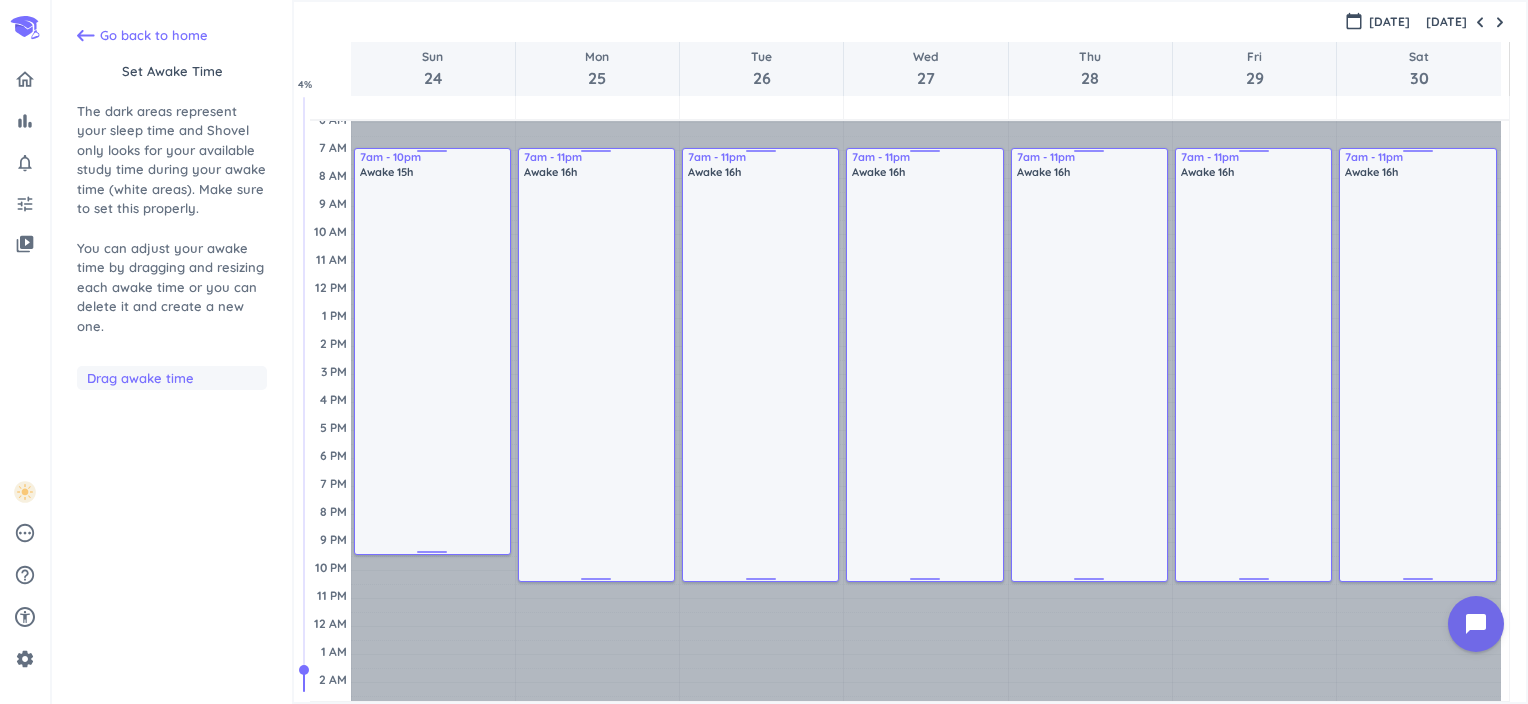 drag, startPoint x: 432, startPoint y: 579, endPoint x: 432, endPoint y: 552, distance: 27 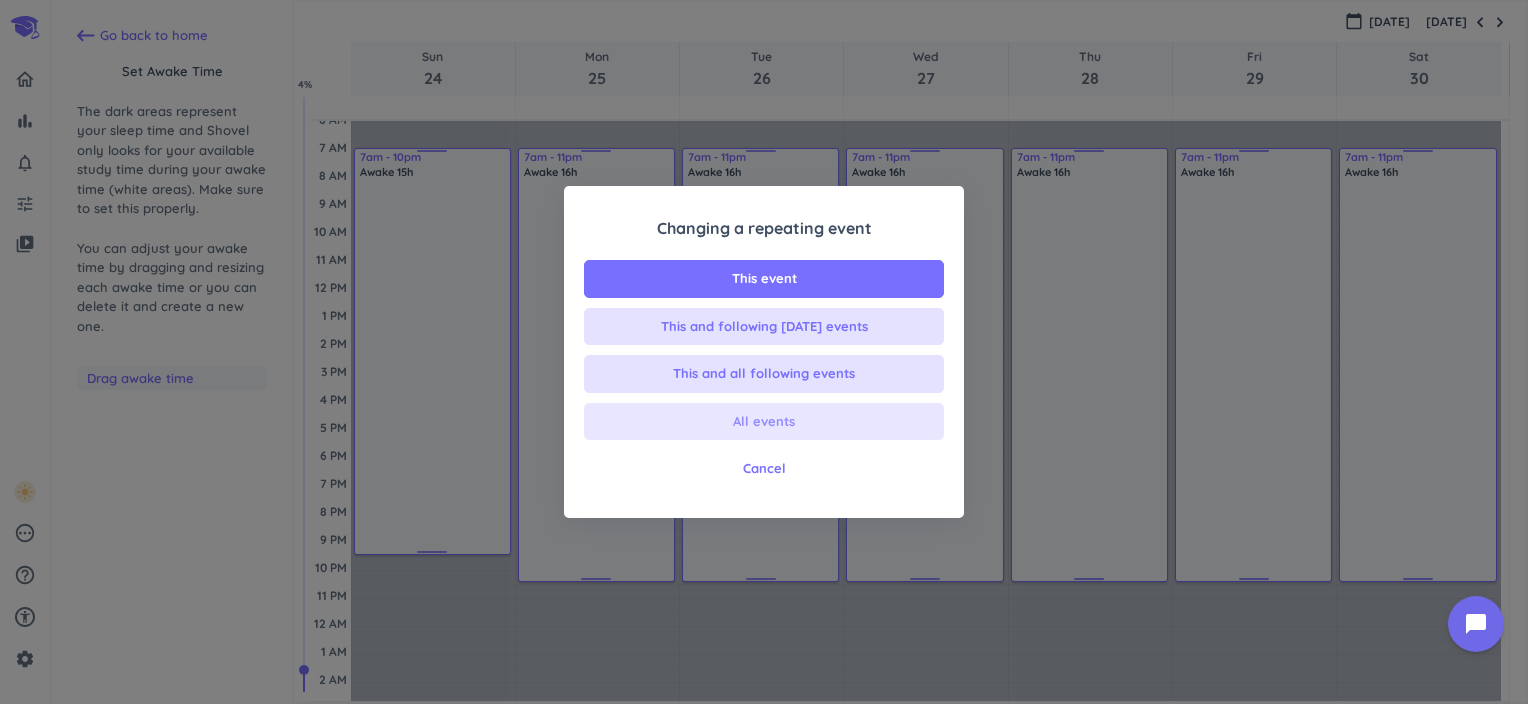 click on "All events" at bounding box center [764, 422] 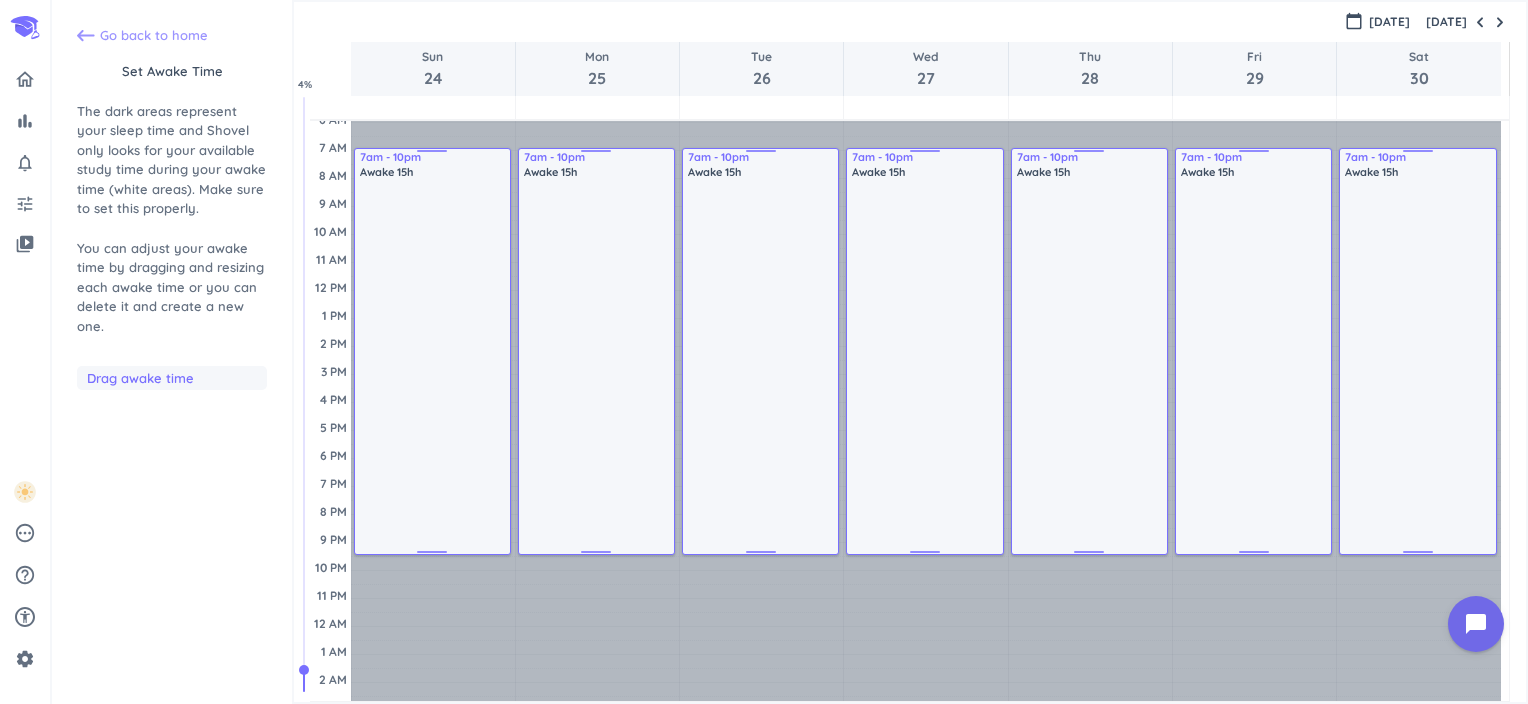 click on "Go back to home" at bounding box center (154, 36) 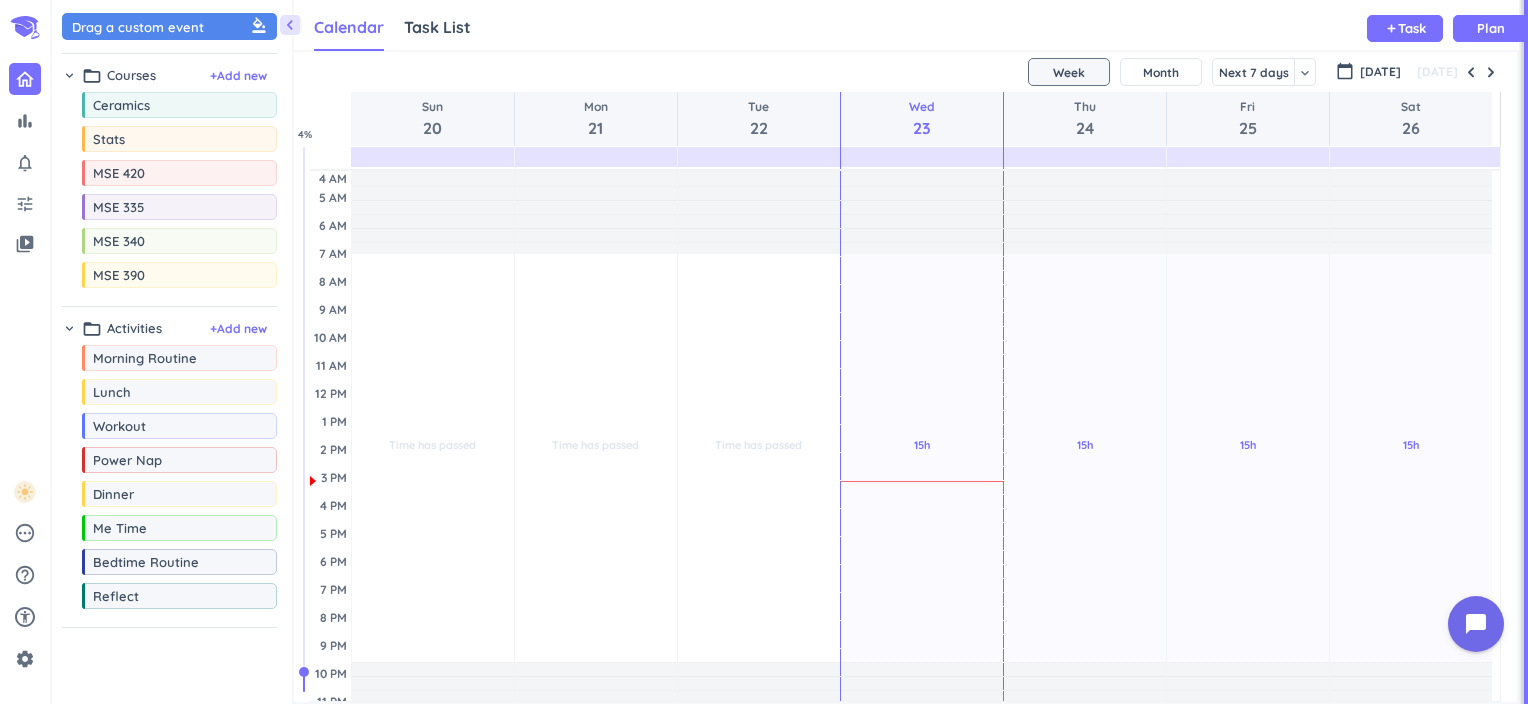 scroll, scrollTop: 8, scrollLeft: 9, axis: both 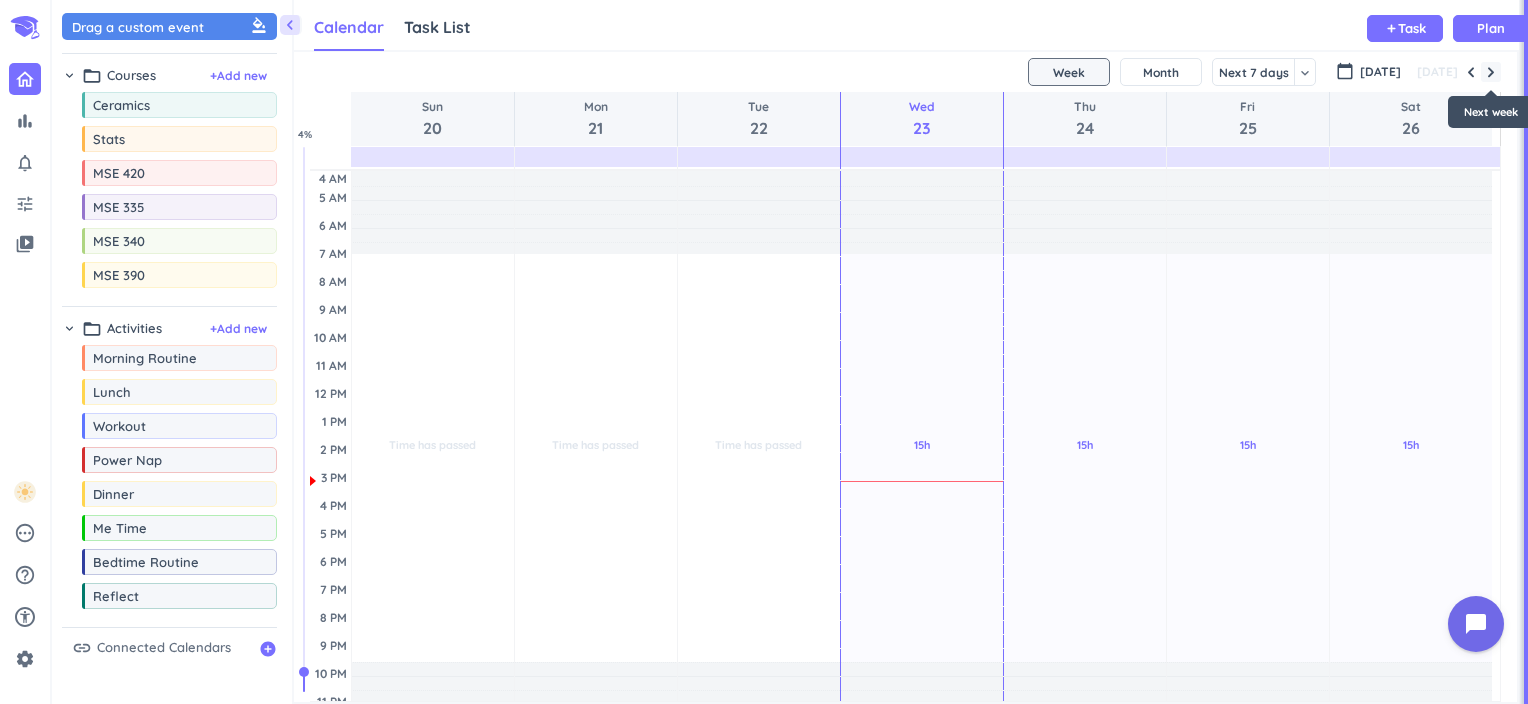 click at bounding box center (1491, 72) 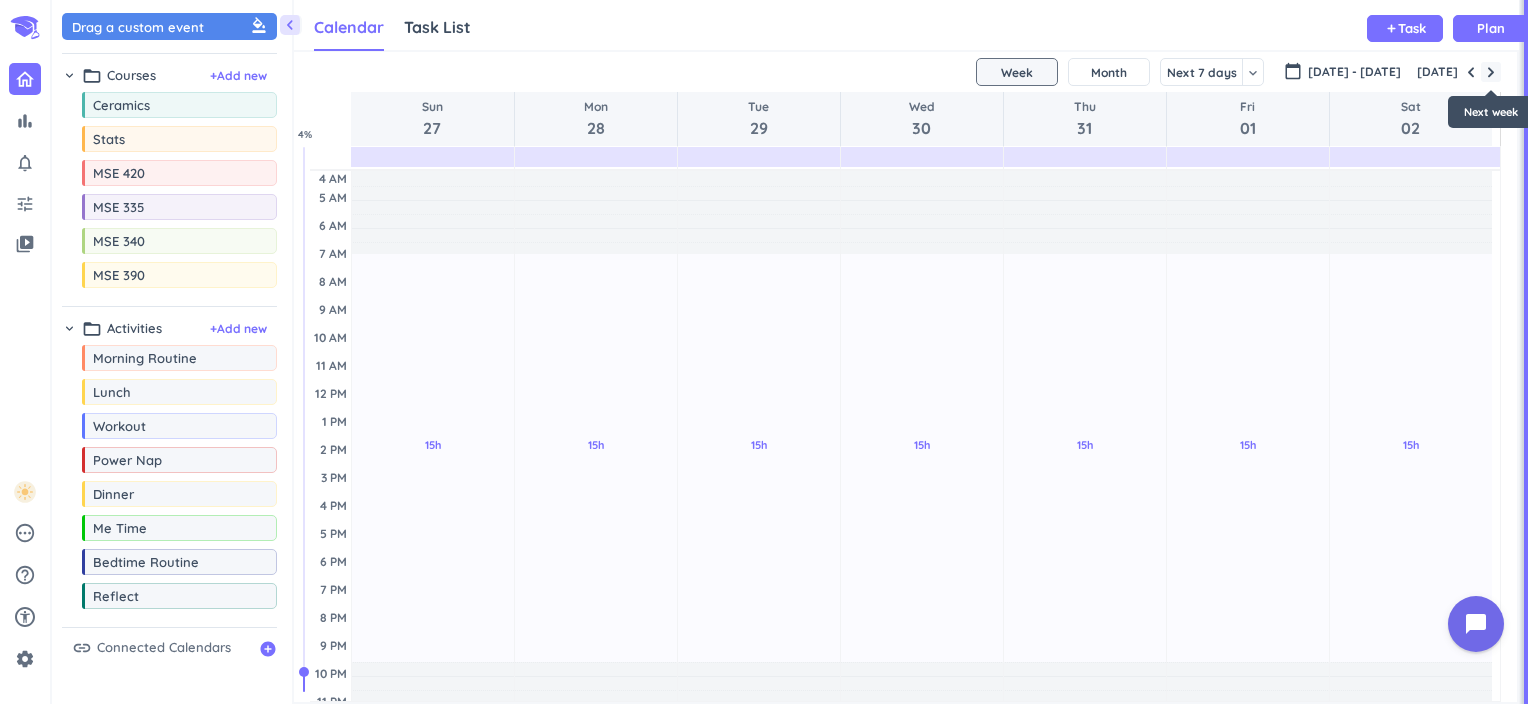 scroll, scrollTop: 56, scrollLeft: 0, axis: vertical 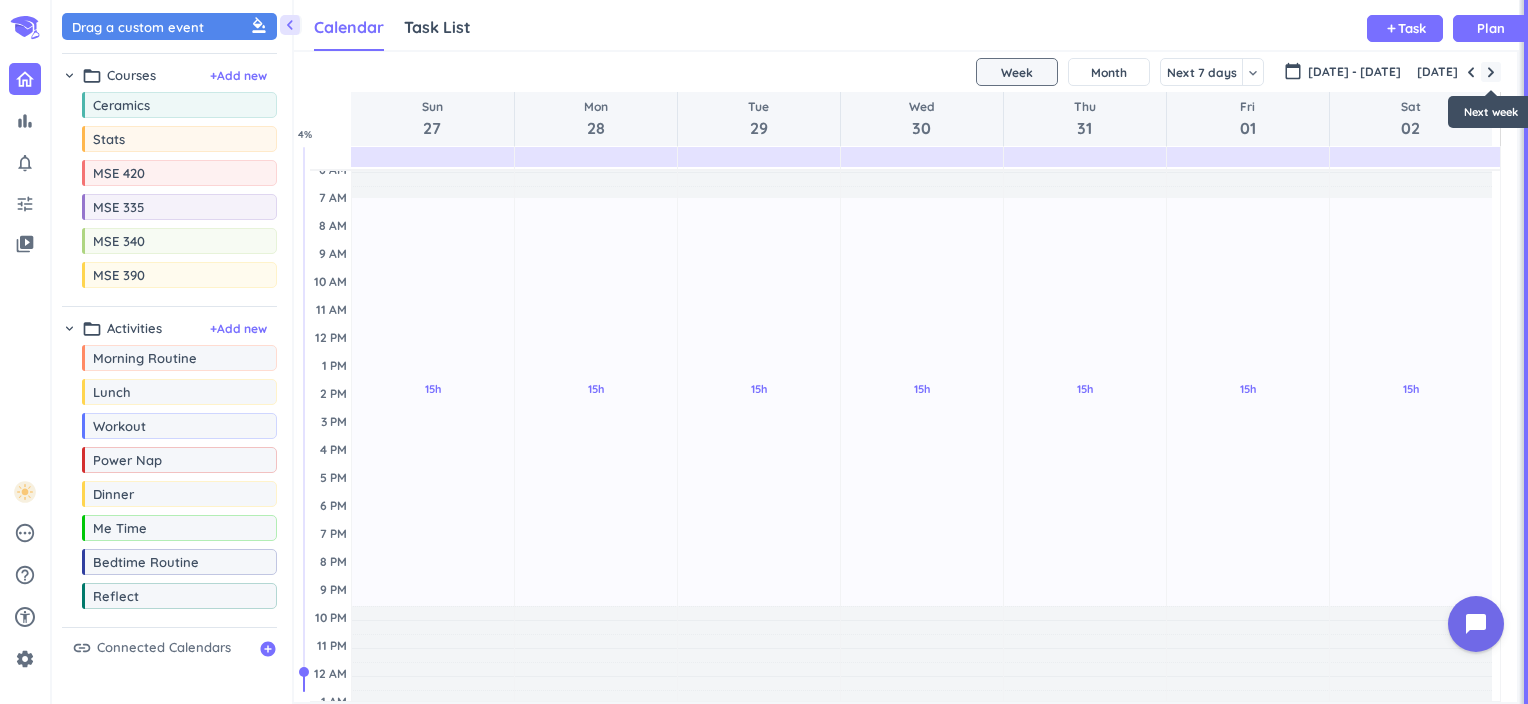 click at bounding box center (1491, 72) 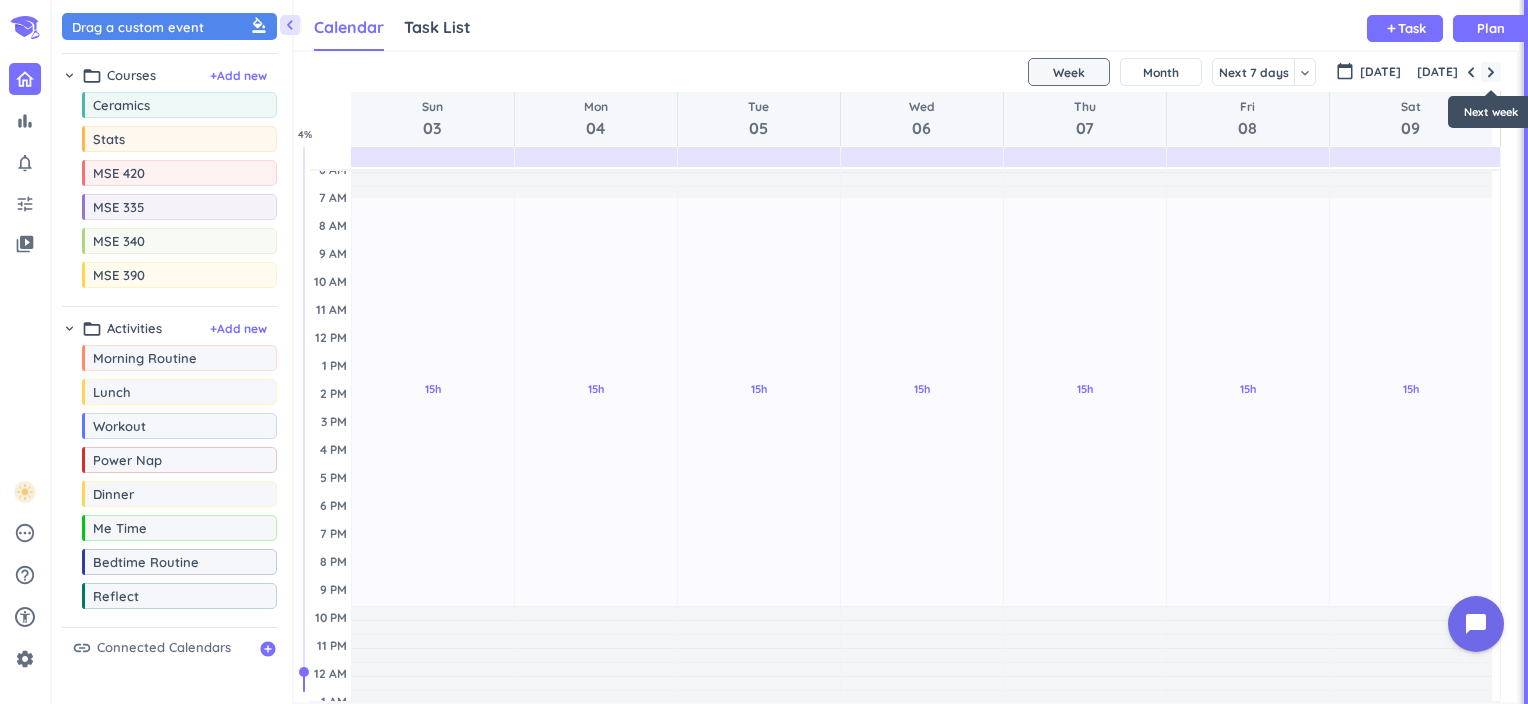 click at bounding box center (1491, 72) 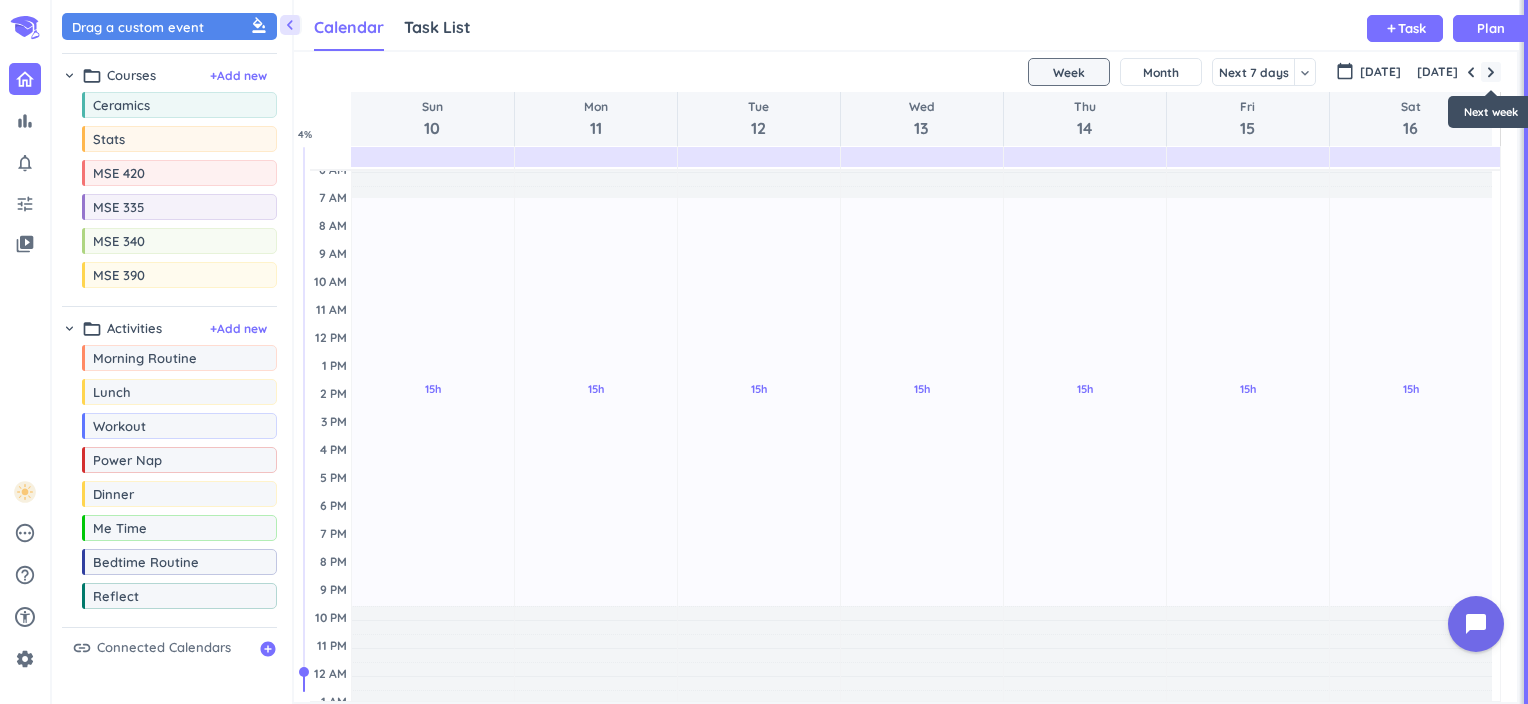 click at bounding box center [1491, 72] 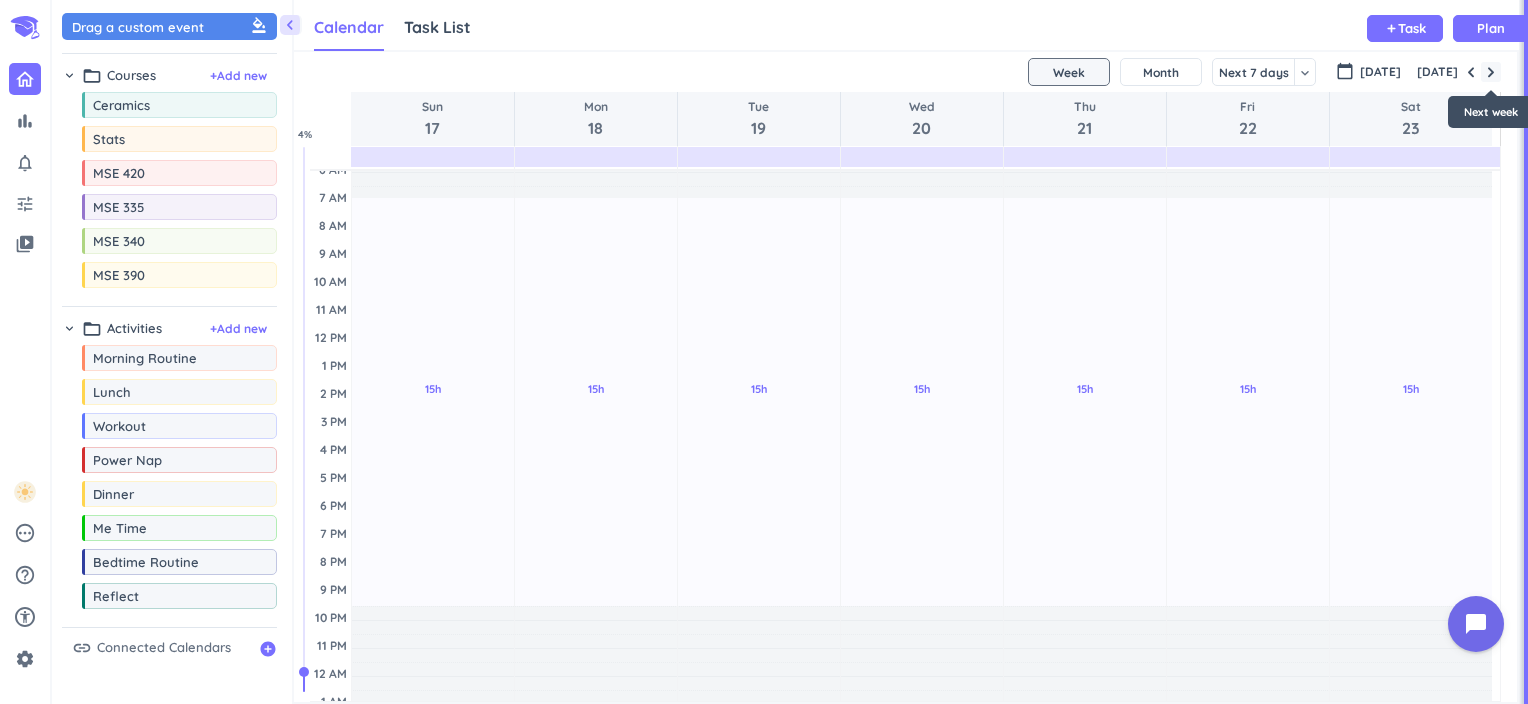 click at bounding box center [1491, 72] 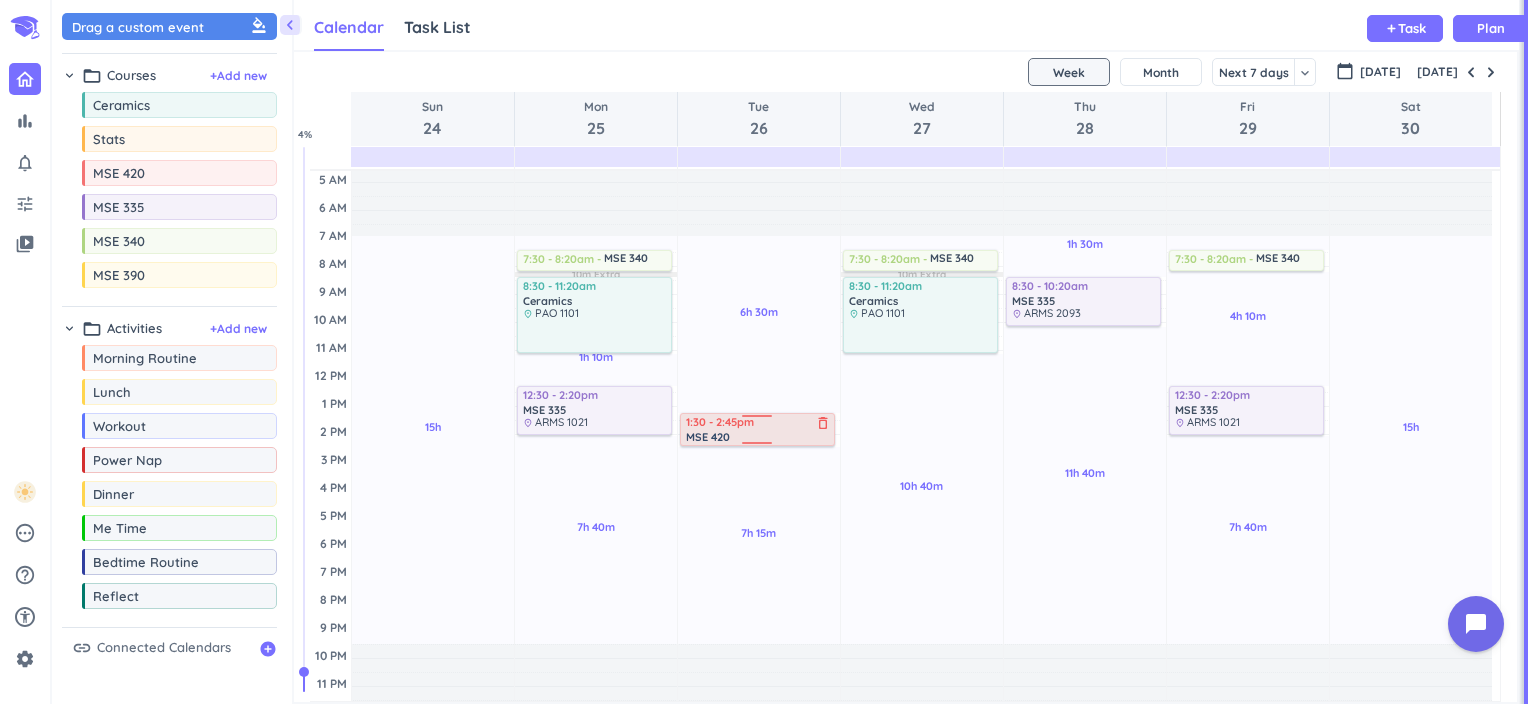 scroll, scrollTop: 16, scrollLeft: 0, axis: vertical 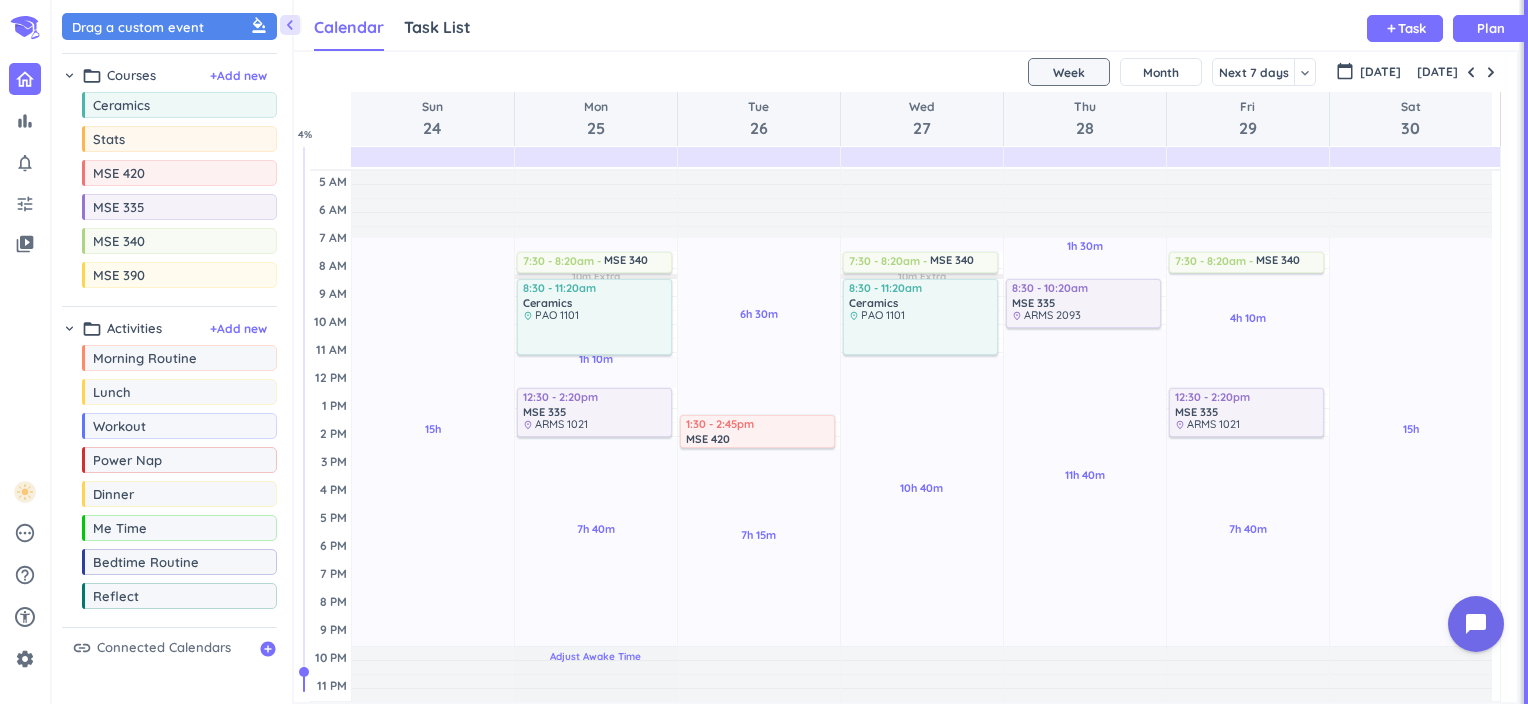 click on "Adjust Awake Time" at bounding box center (595, 656) 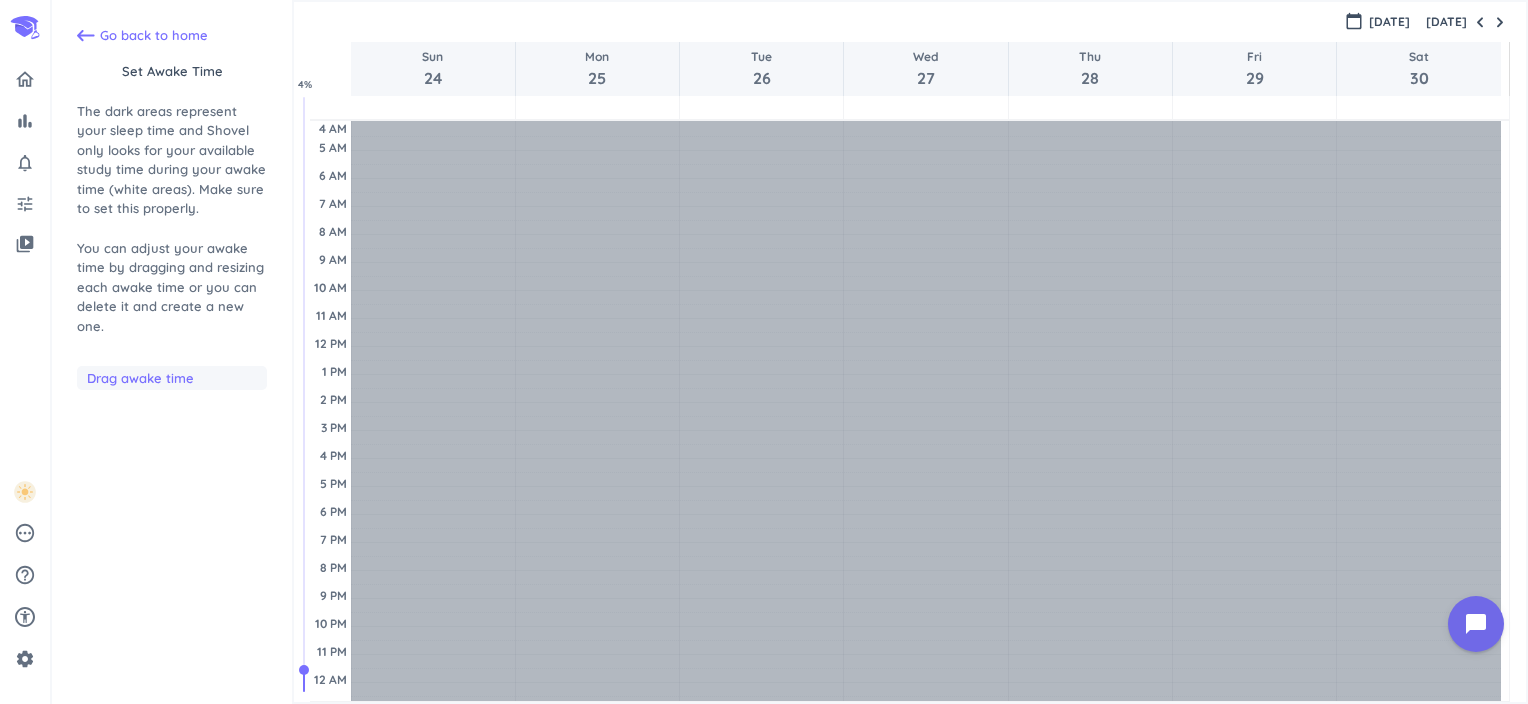 scroll, scrollTop: 56, scrollLeft: 0, axis: vertical 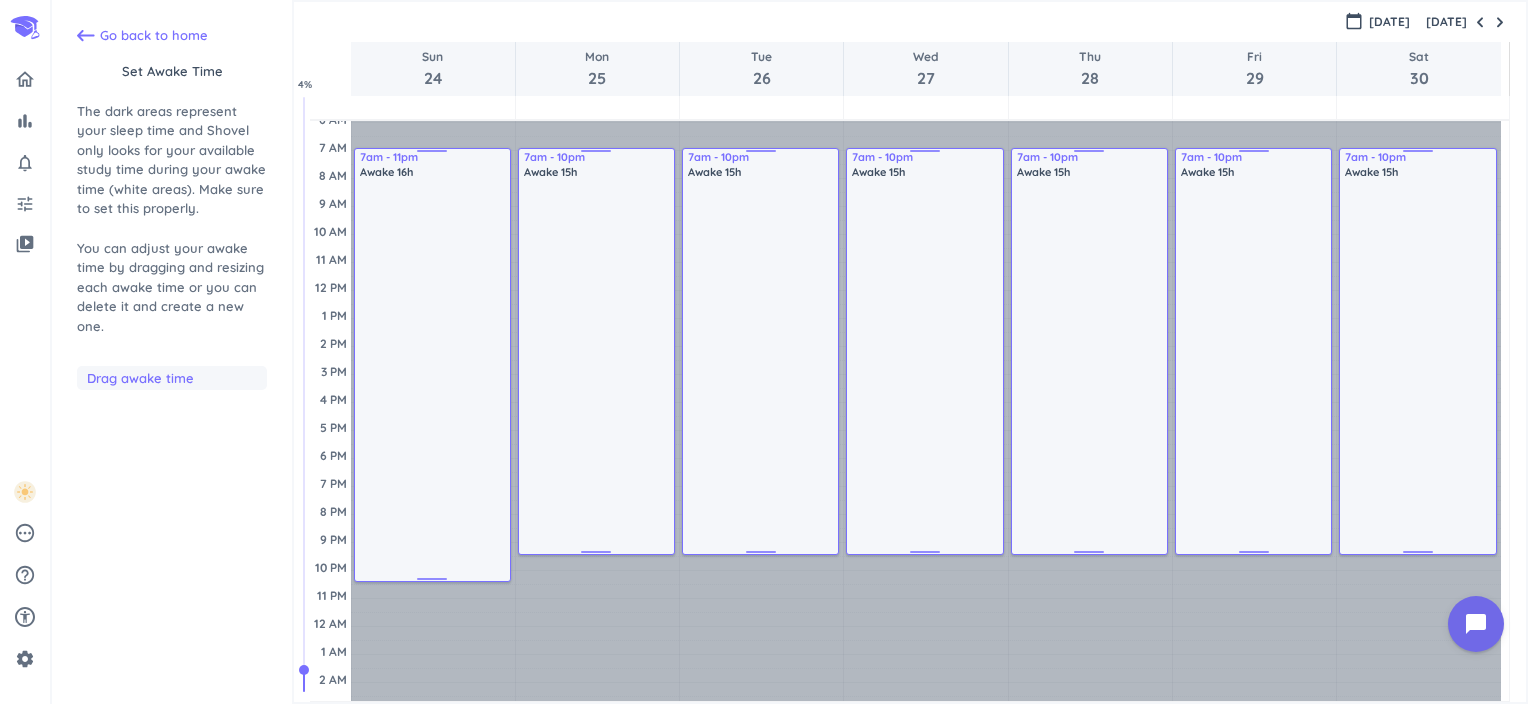 drag, startPoint x: 434, startPoint y: 551, endPoint x: 434, endPoint y: 578, distance: 27 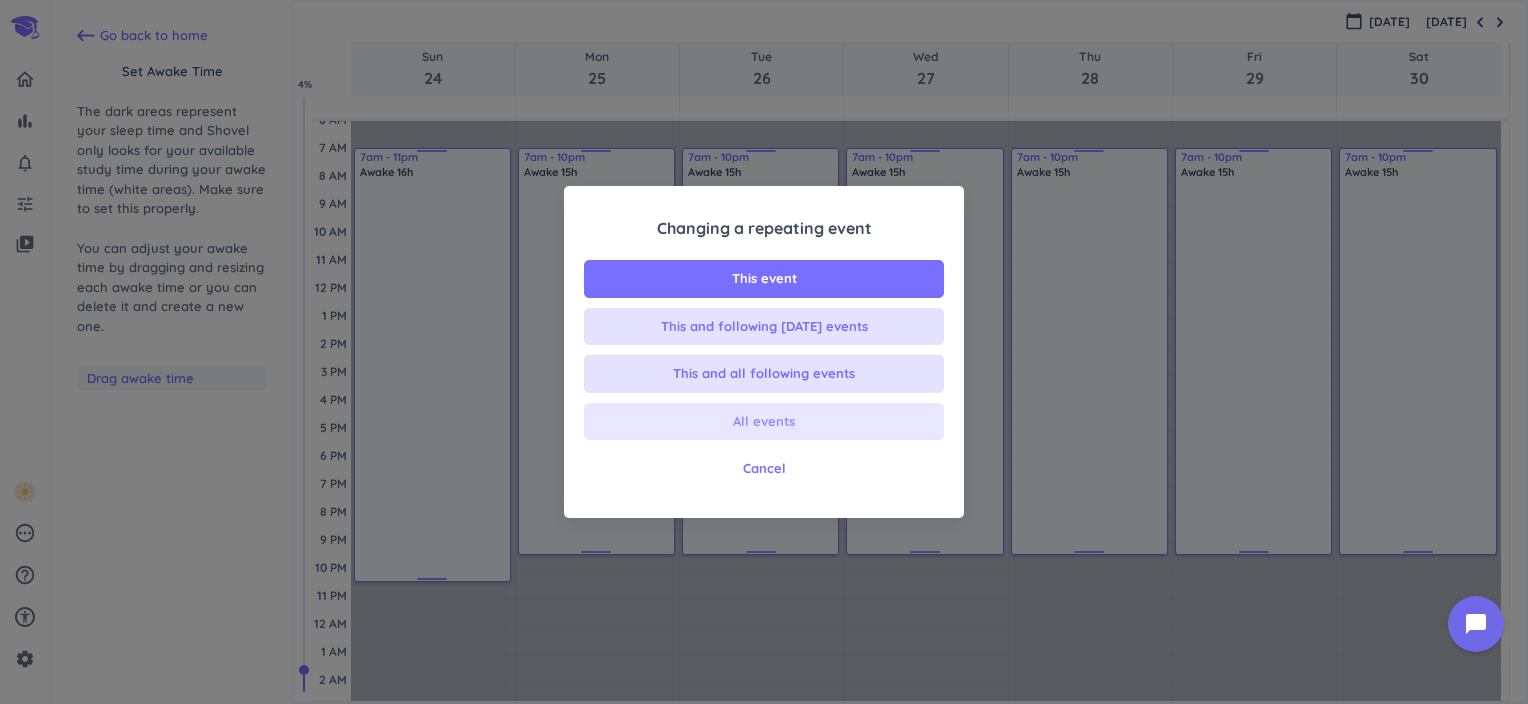 click on "All events" at bounding box center (764, 422) 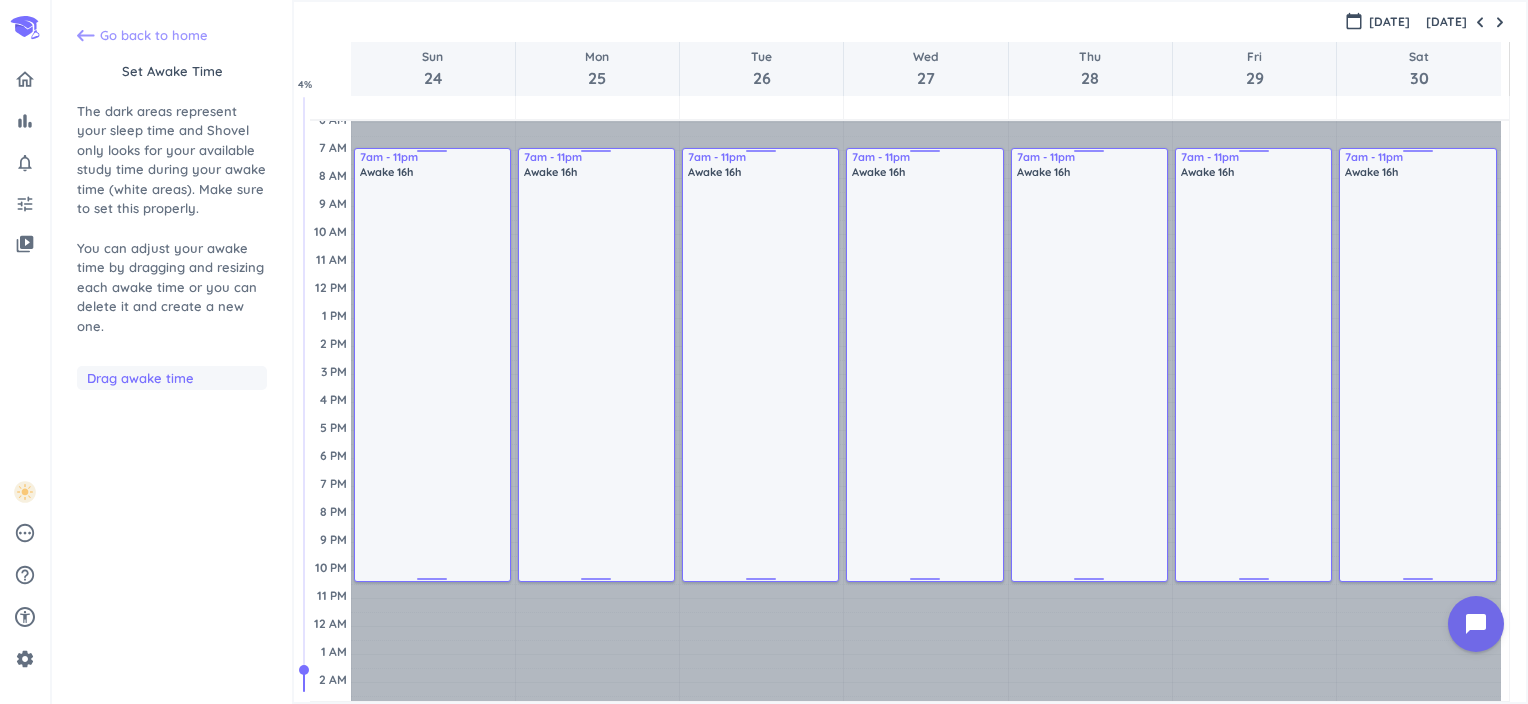 click on "Go back to home" at bounding box center (154, 36) 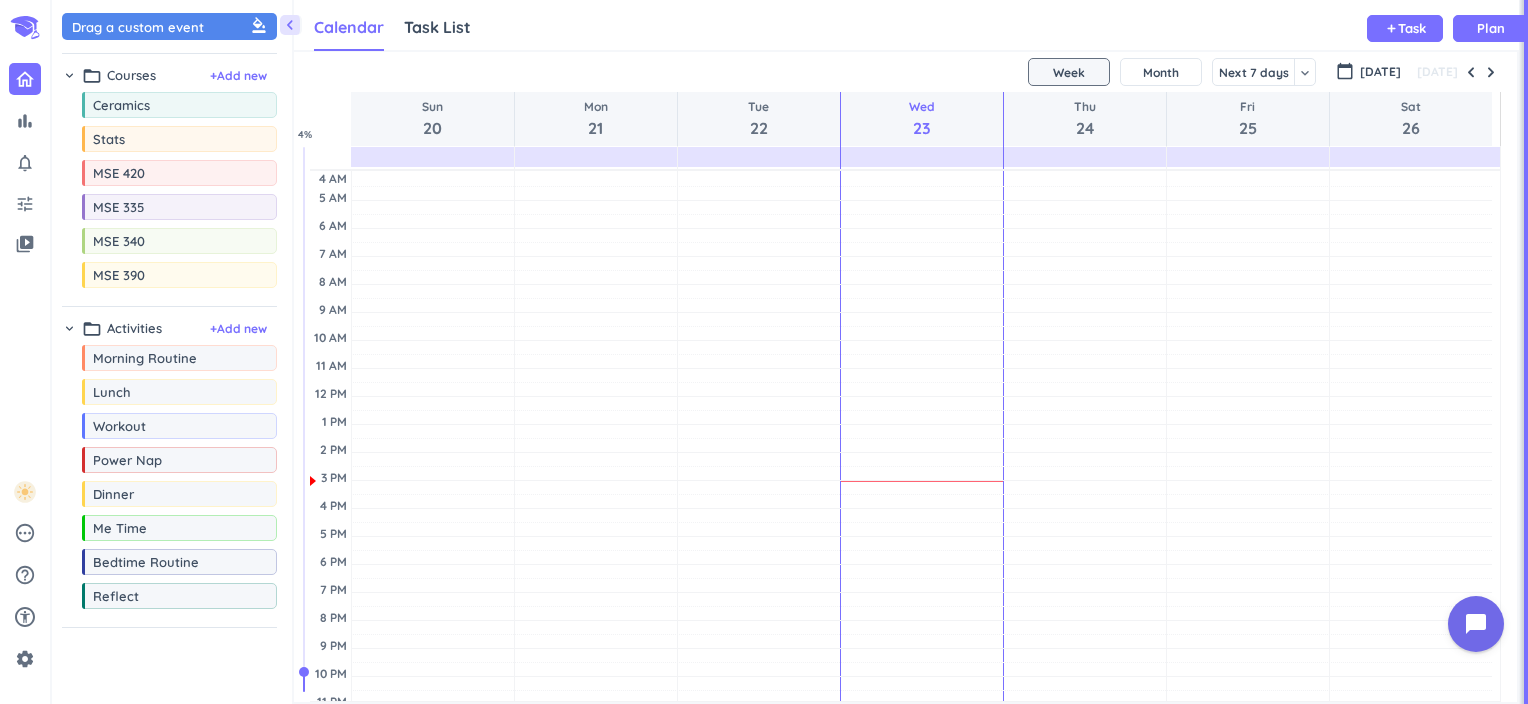 scroll, scrollTop: 8, scrollLeft: 9, axis: both 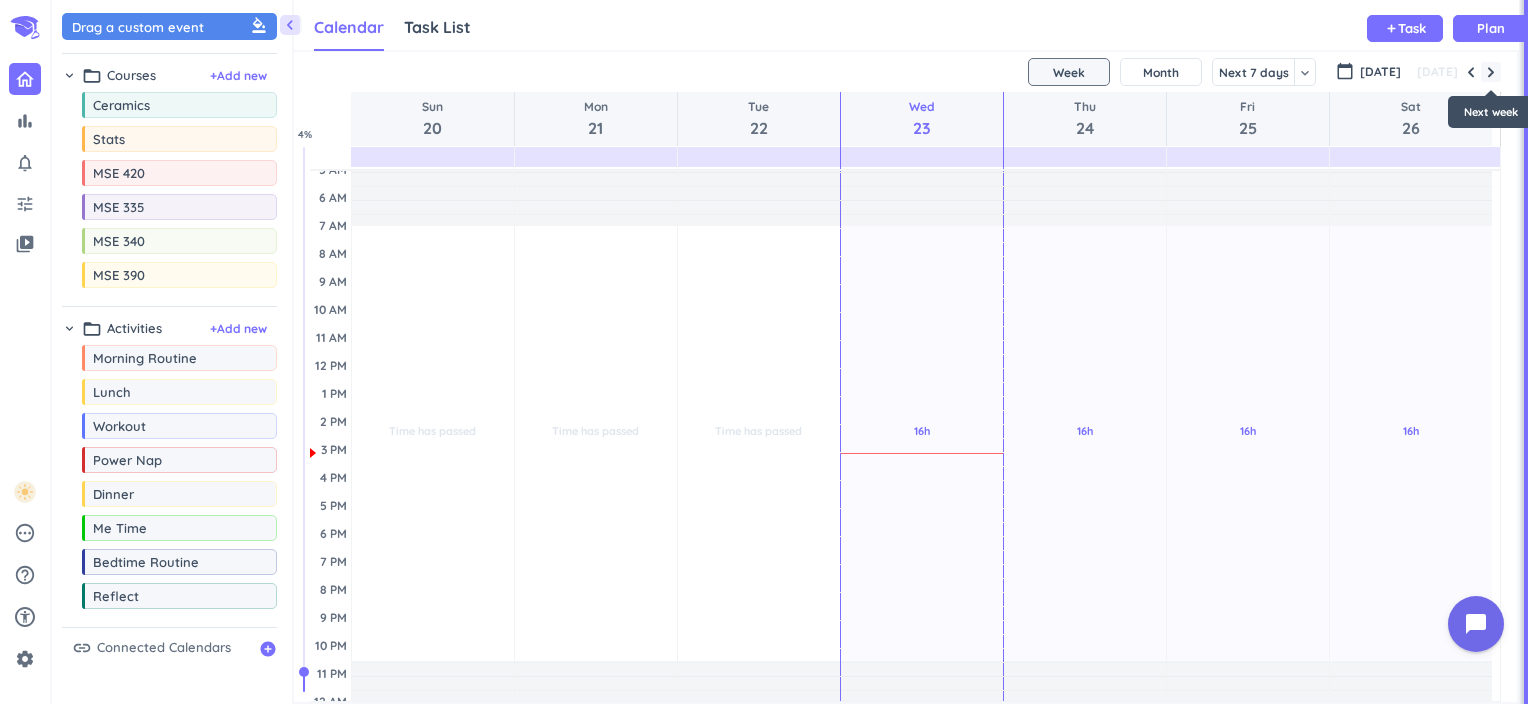 click at bounding box center [1491, 72] 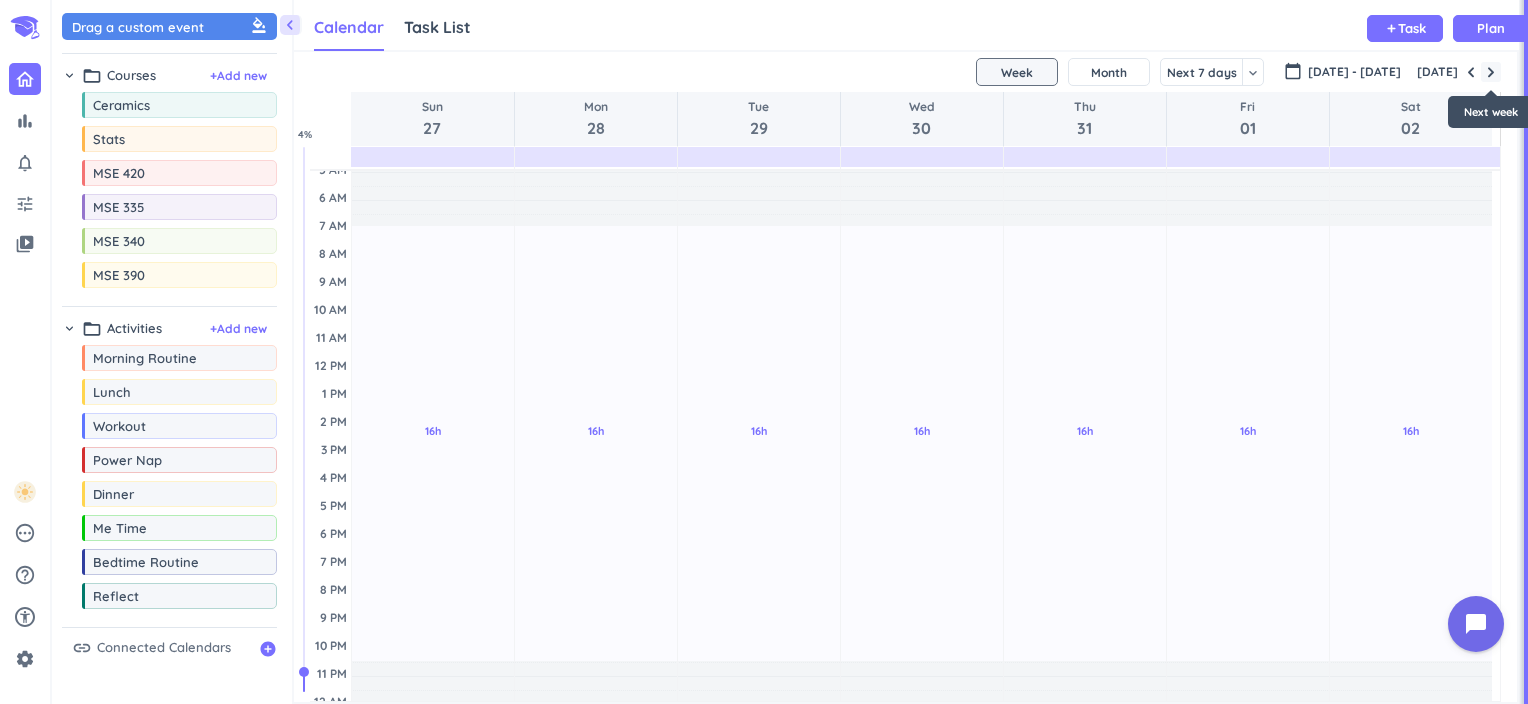 scroll, scrollTop: 56, scrollLeft: 0, axis: vertical 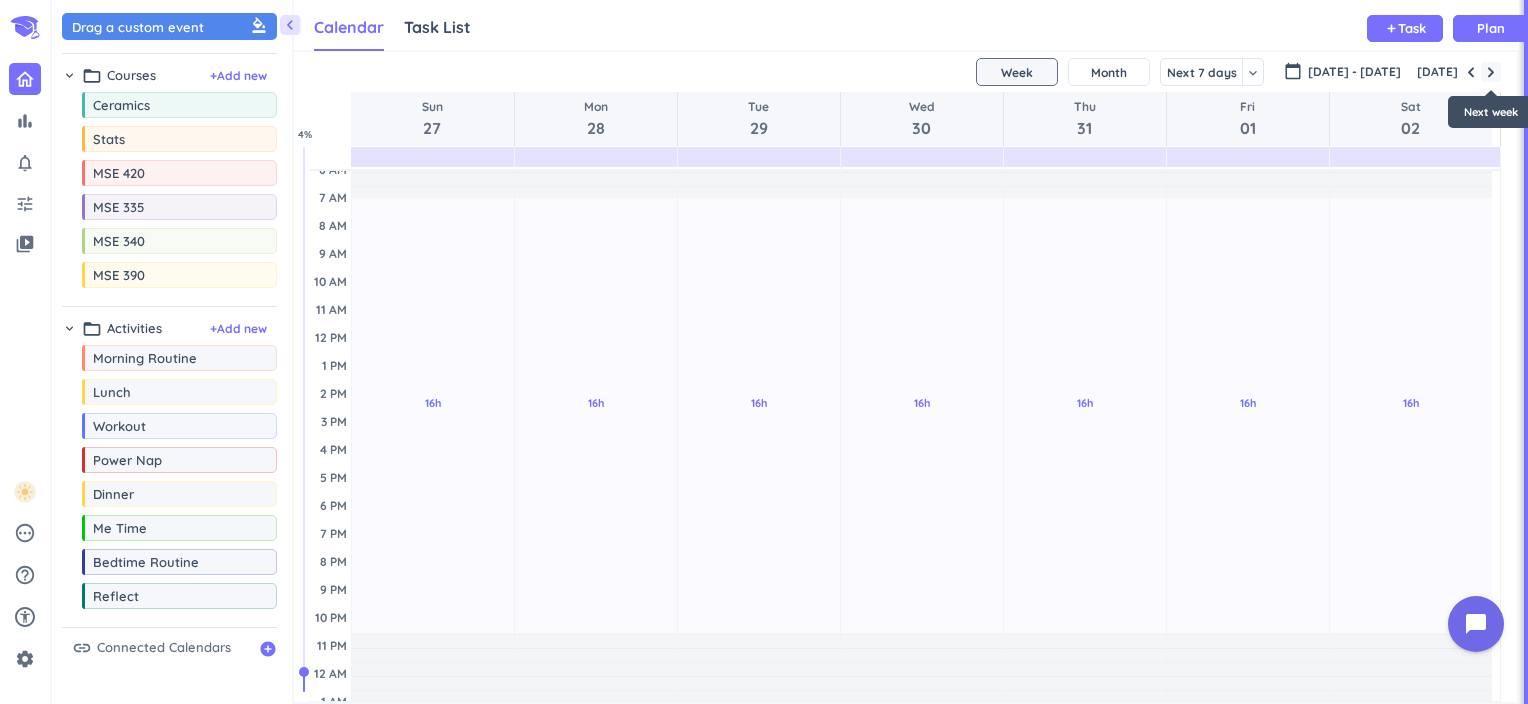 click at bounding box center [1491, 72] 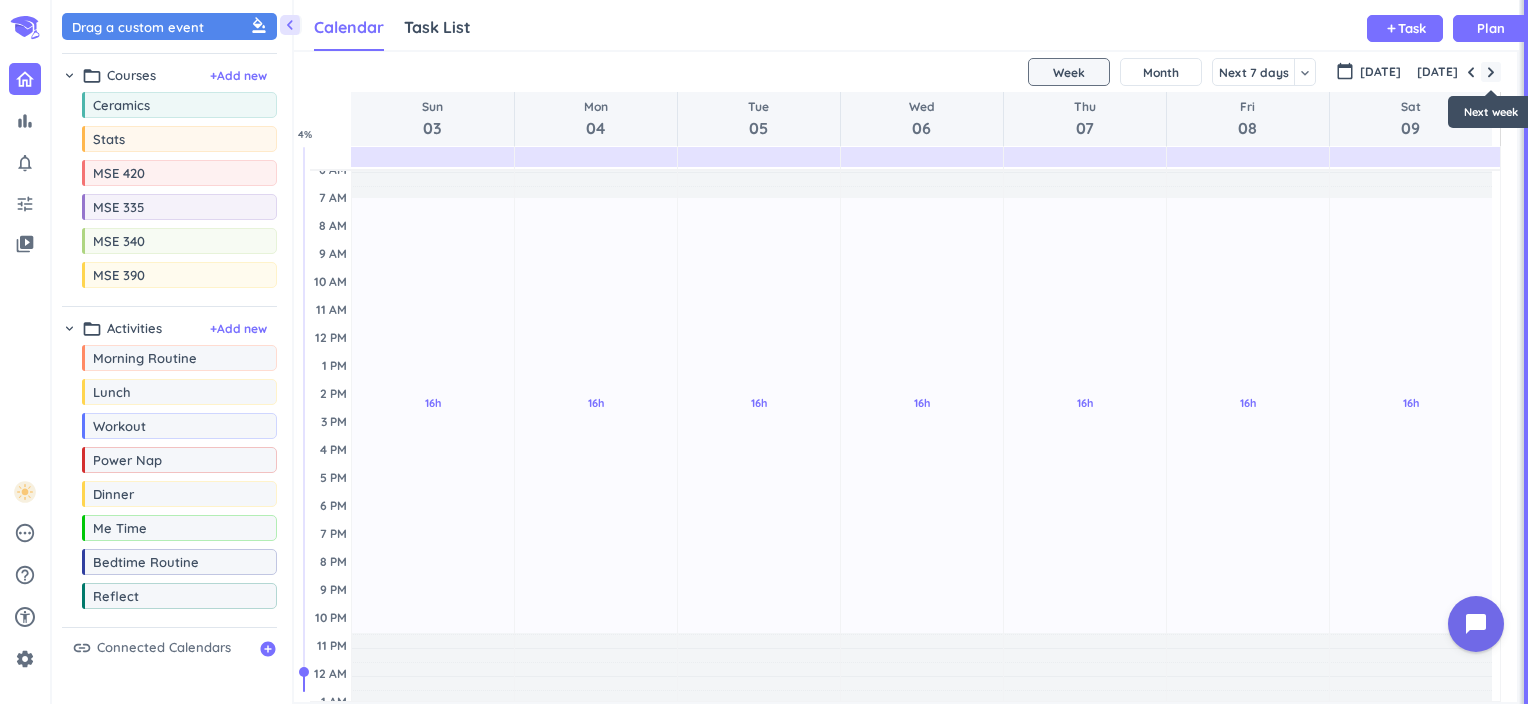click at bounding box center (1491, 72) 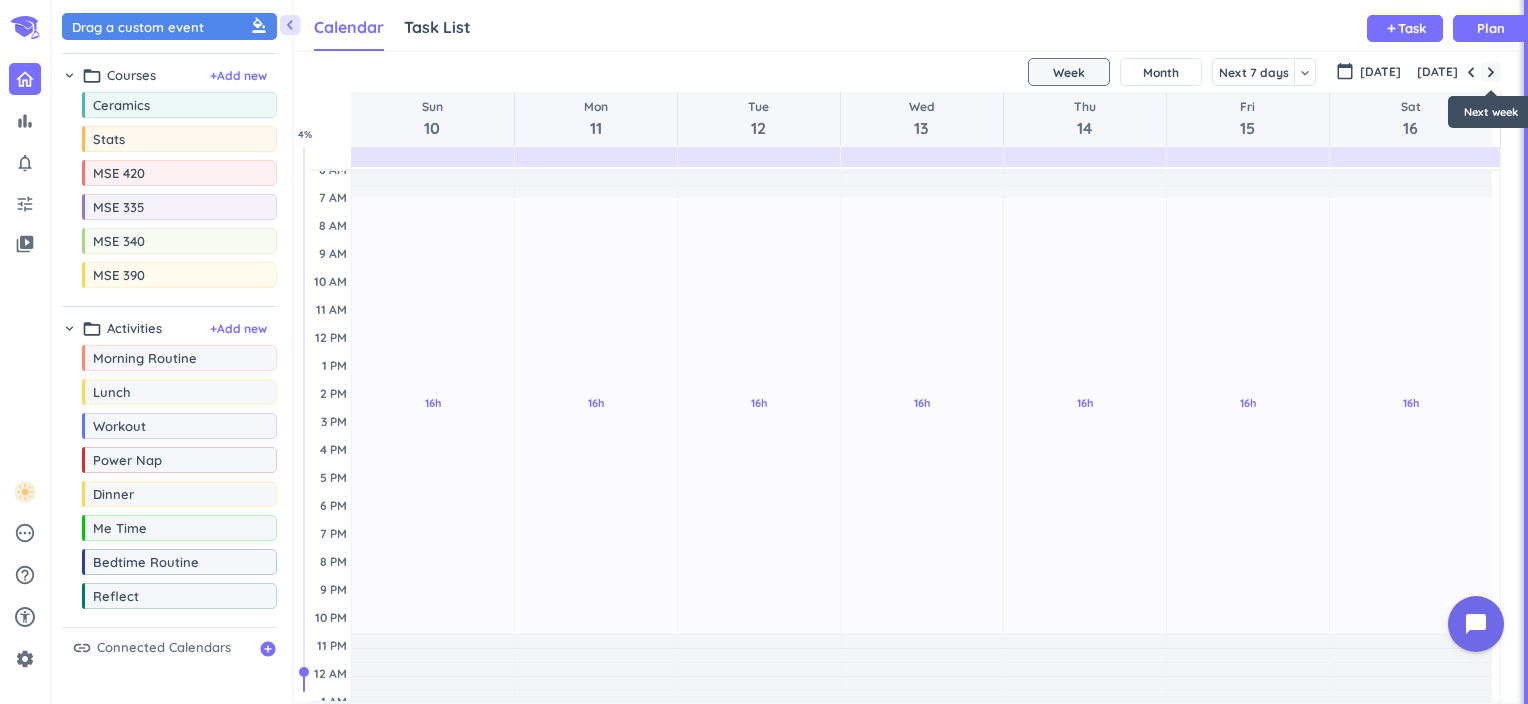 click at bounding box center [1491, 72] 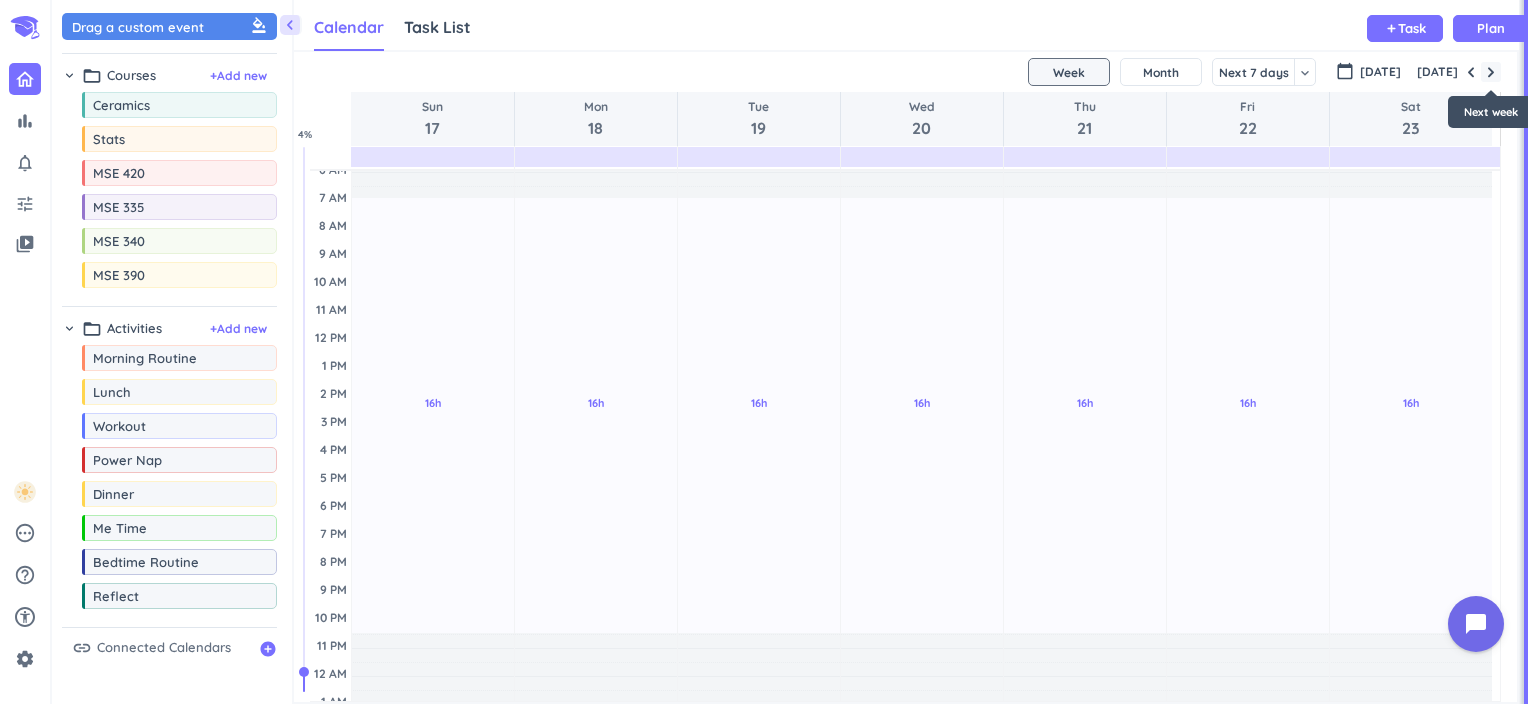 click at bounding box center (1491, 72) 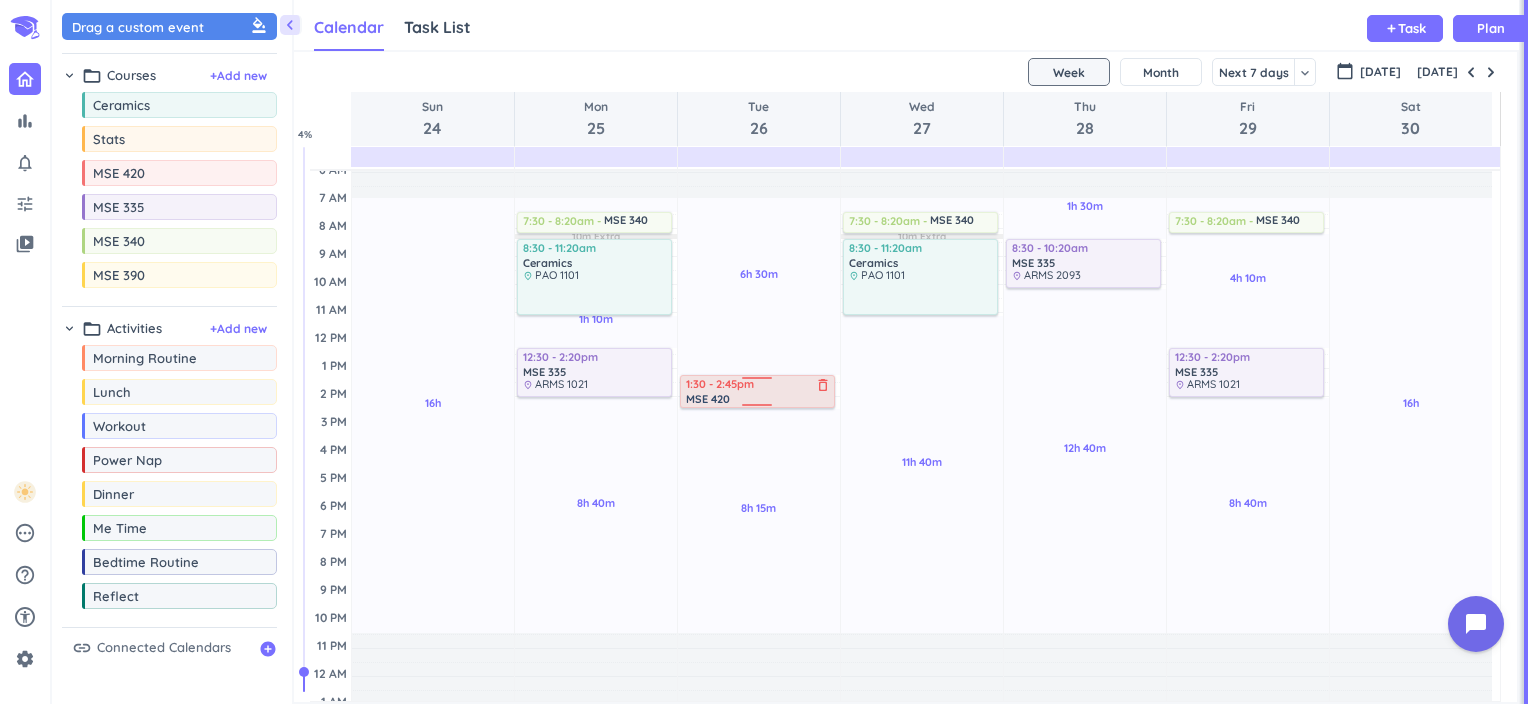 click on "1:30 - 2:45pm" at bounding box center (759, 384) 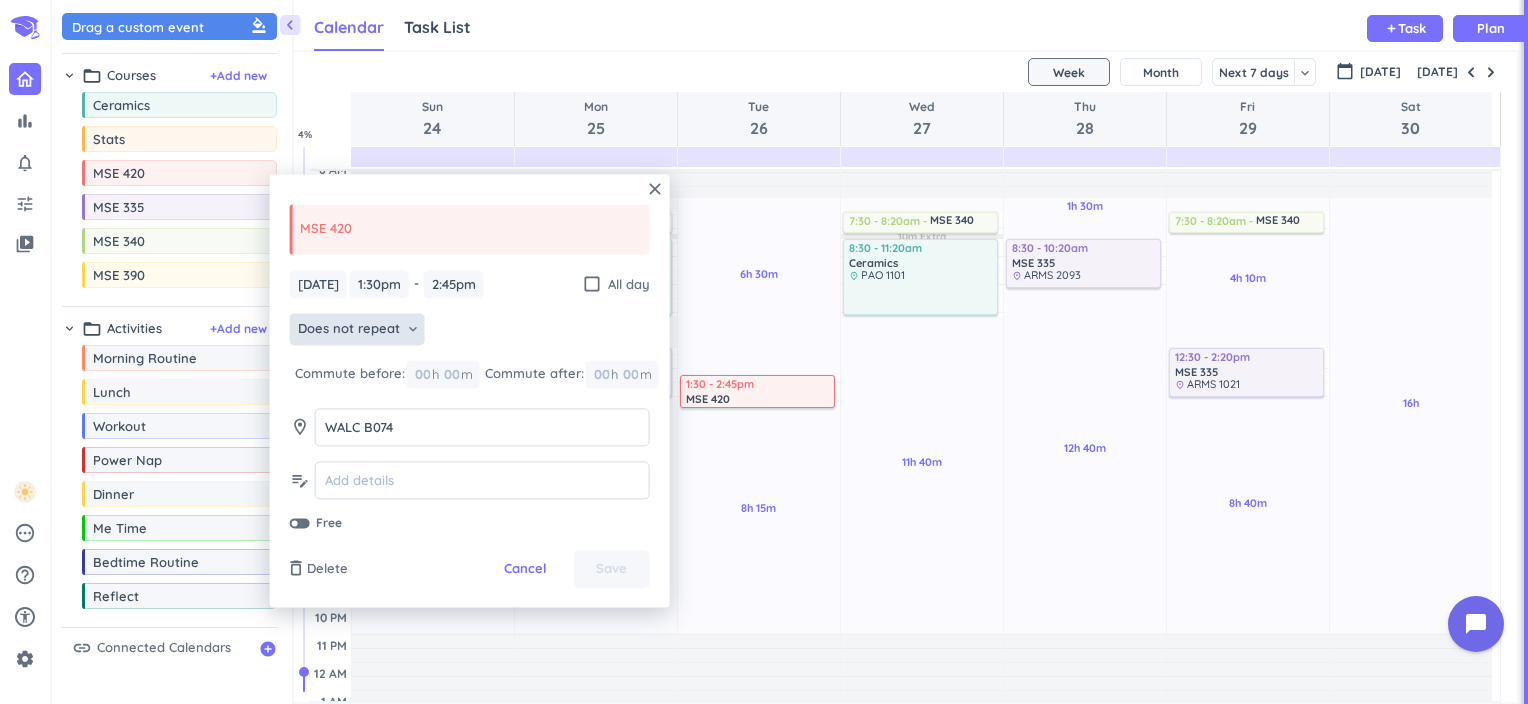 click on "Does not repeat" at bounding box center (349, 330) 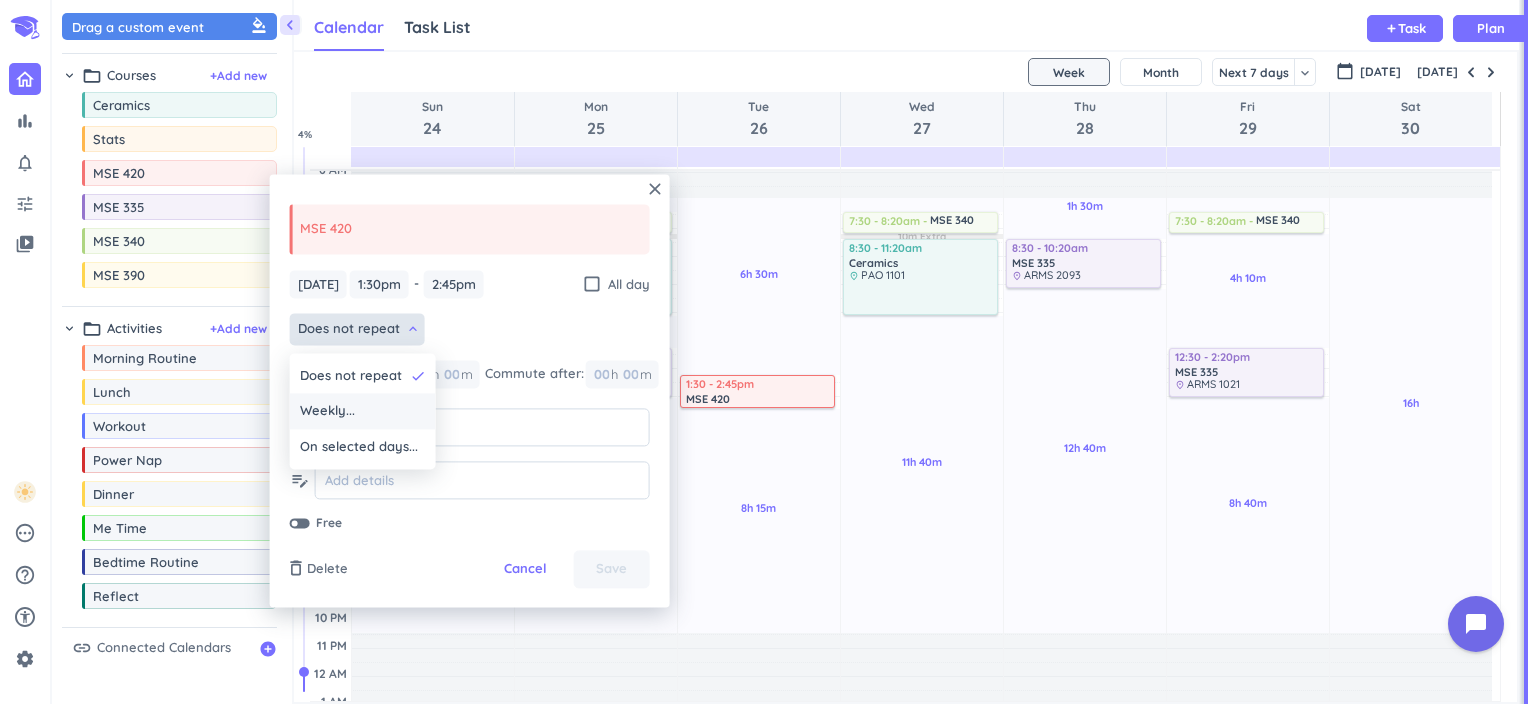 click on "Weekly..." at bounding box center (363, 412) 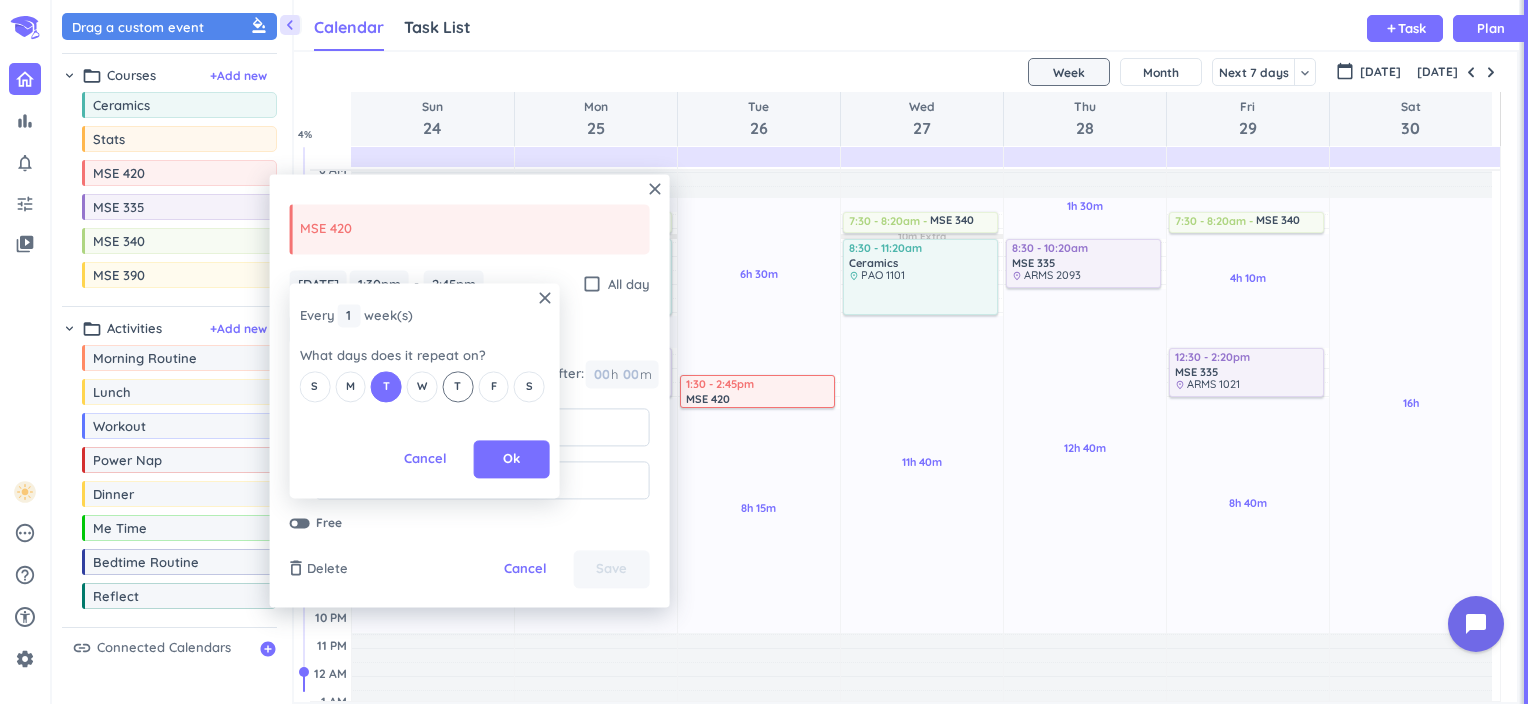 click on "T" at bounding box center [457, 386] 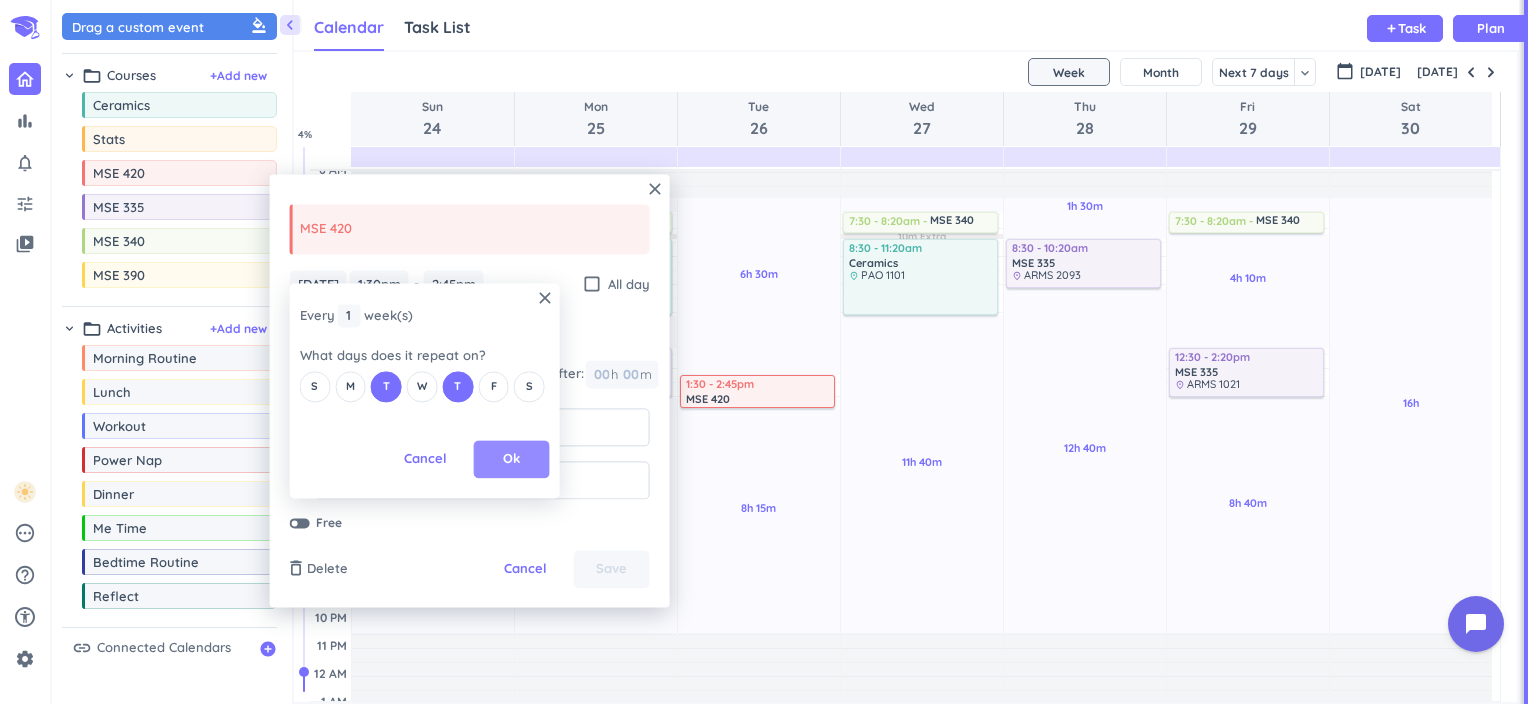 click on "Ok" at bounding box center (511, 460) 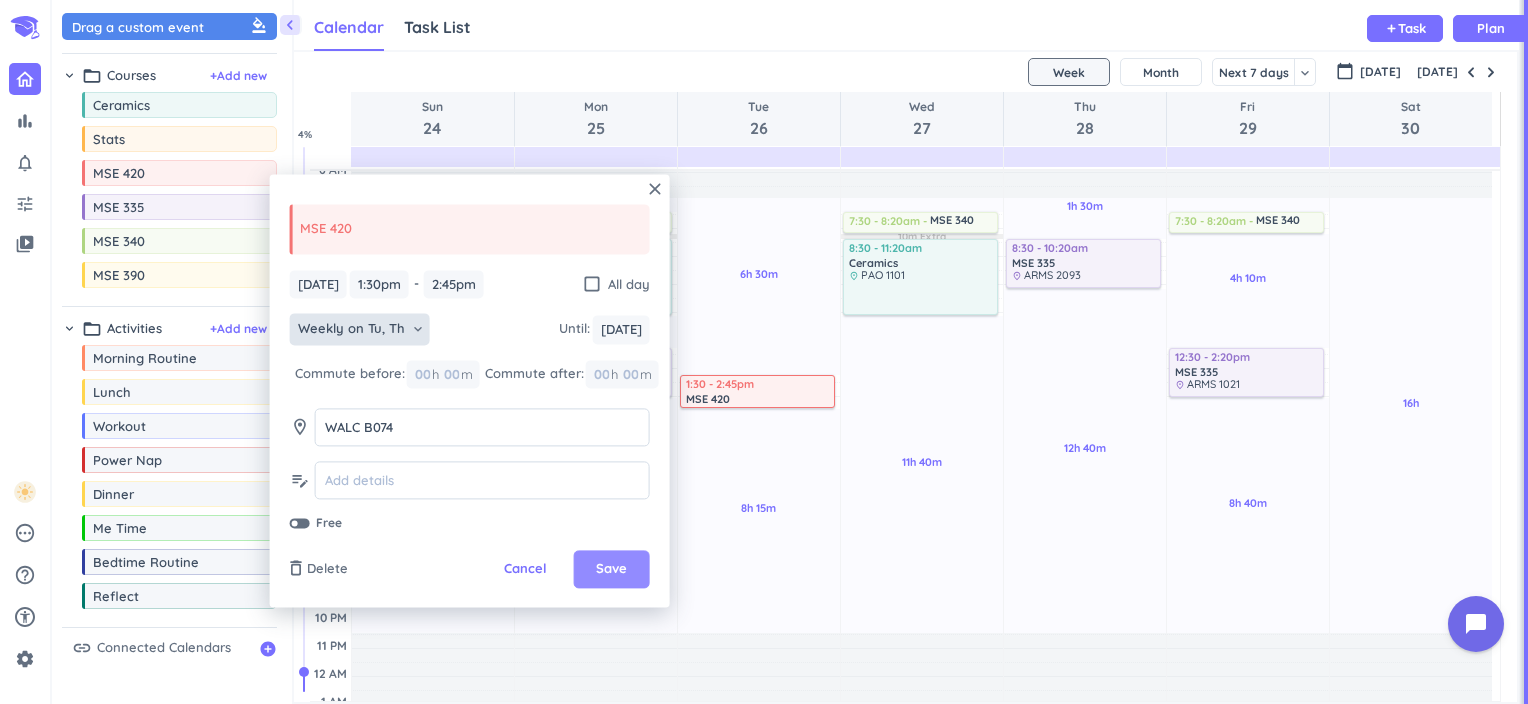 click on "Save" at bounding box center [611, 570] 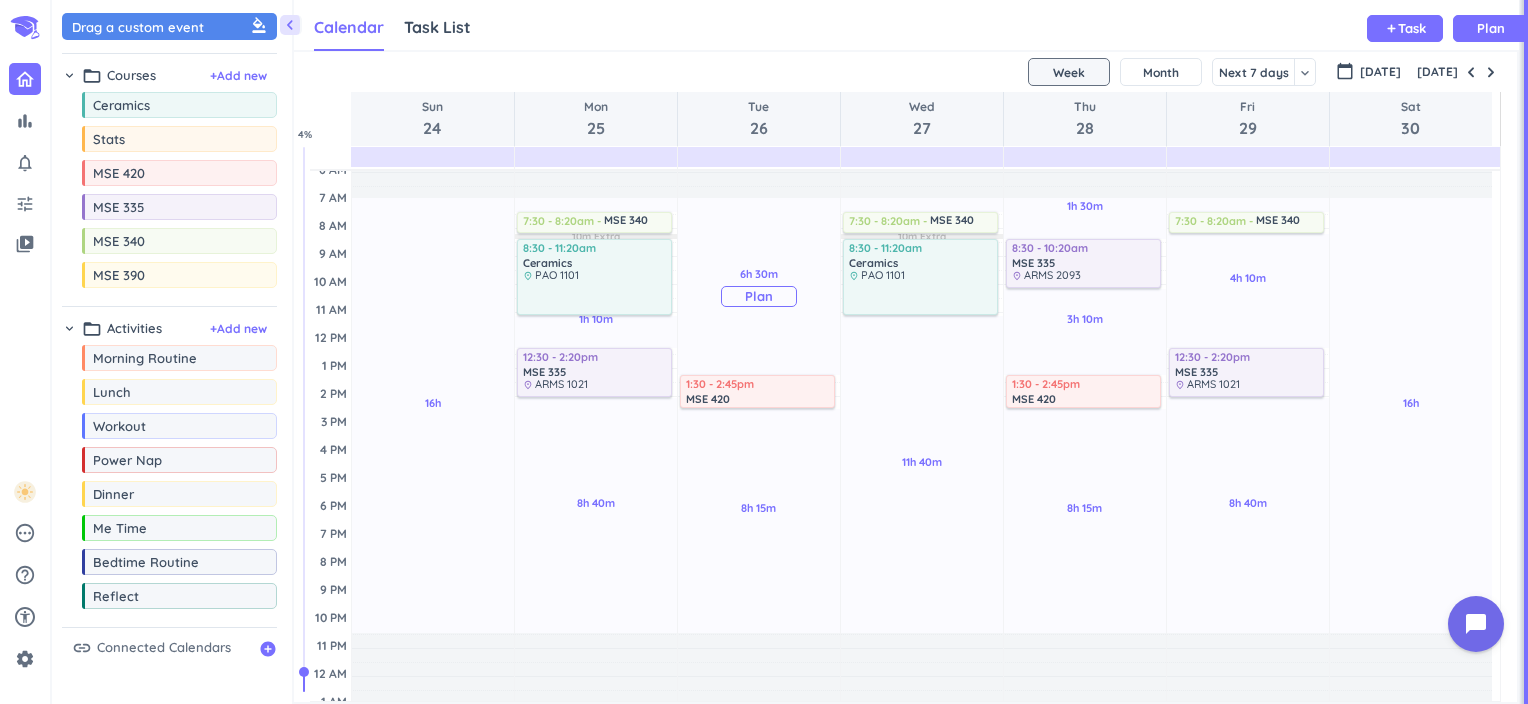 scroll, scrollTop: 0, scrollLeft: 0, axis: both 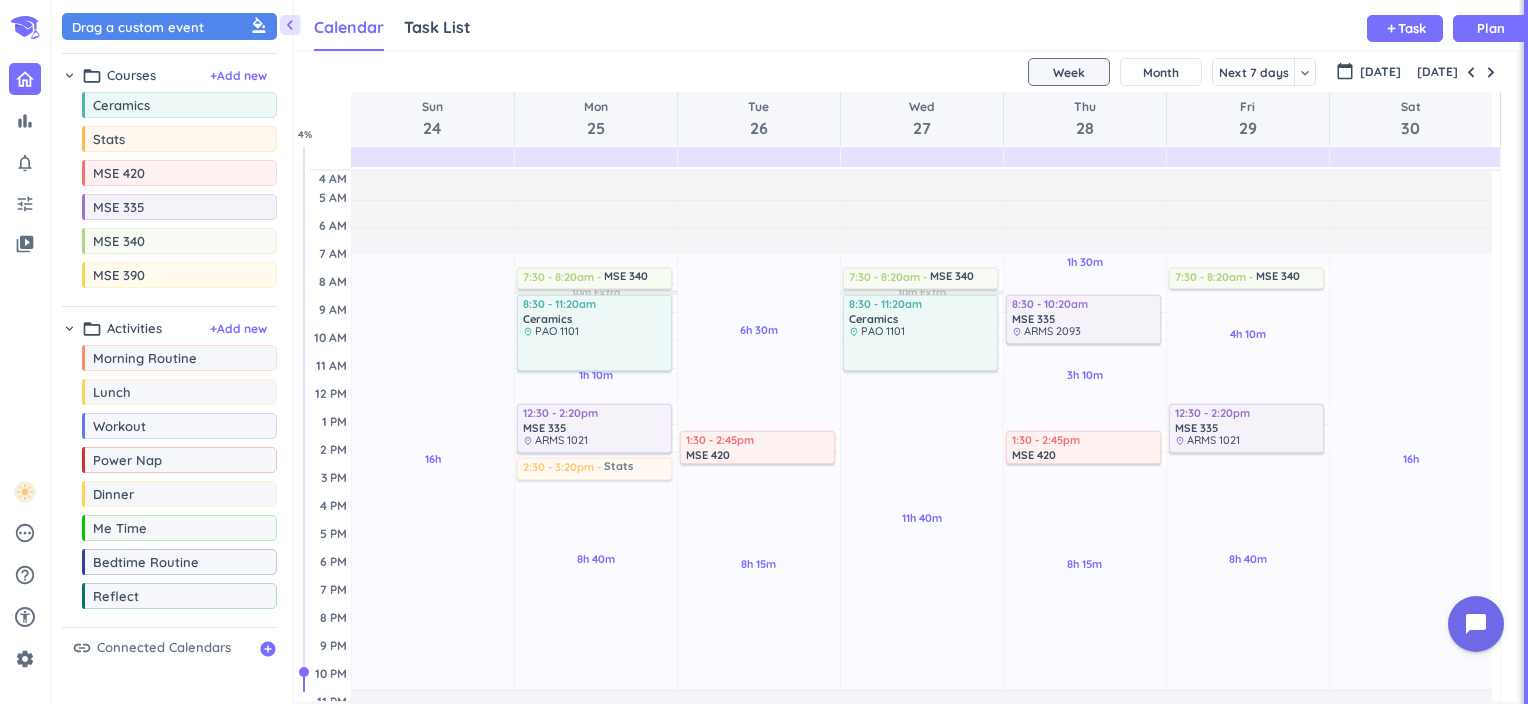 drag, startPoint x: 186, startPoint y: 143, endPoint x: 595, endPoint y: 460, distance: 517.46497 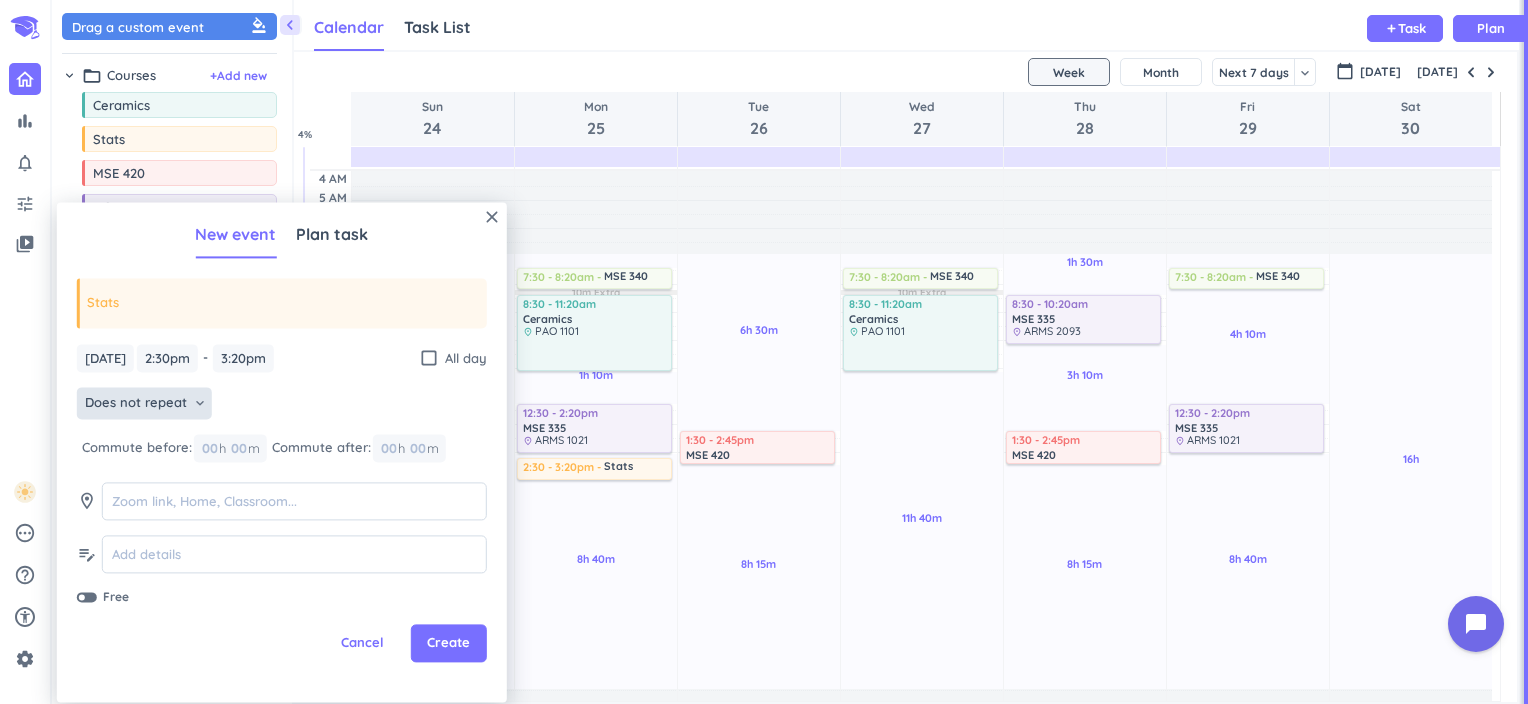 click on "Does not repeat" at bounding box center (136, 404) 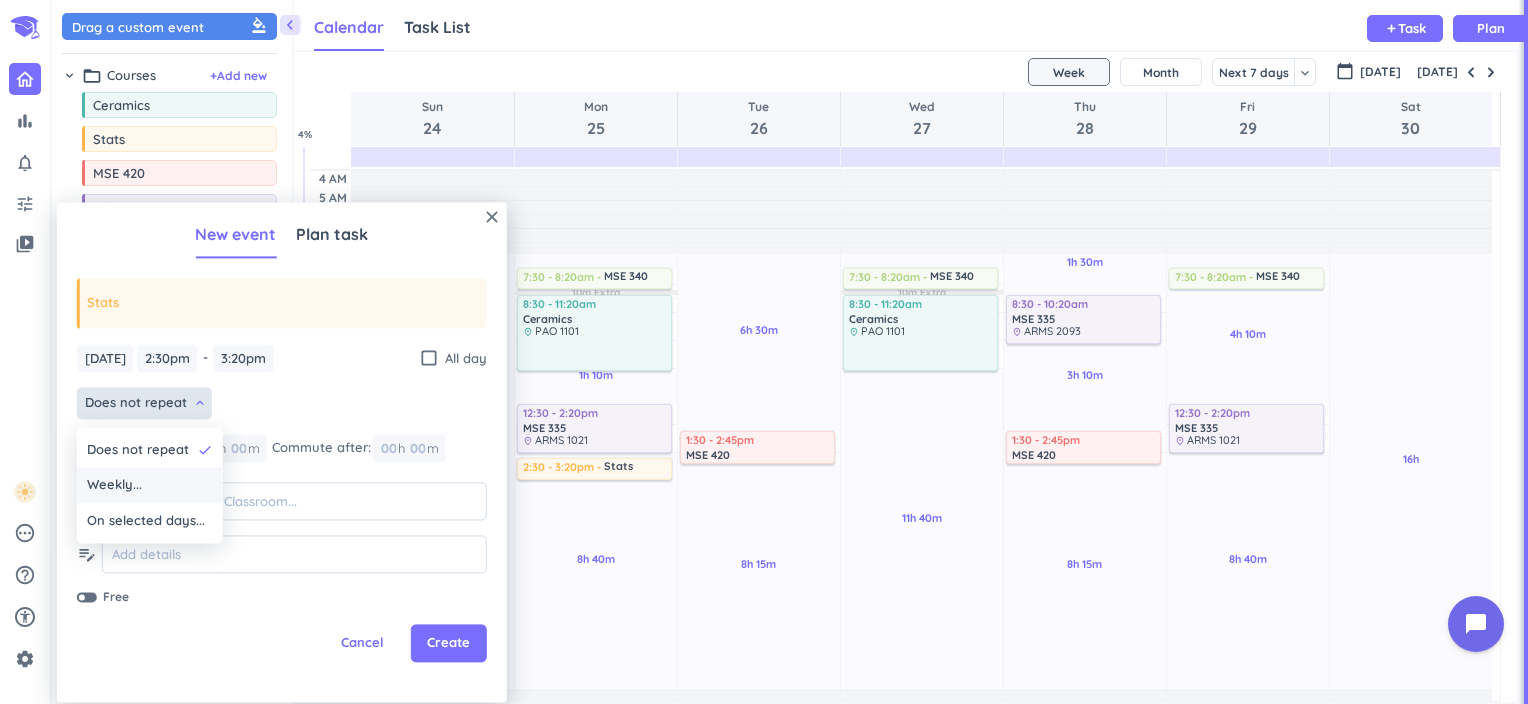 click on "Weekly..." at bounding box center [150, 486] 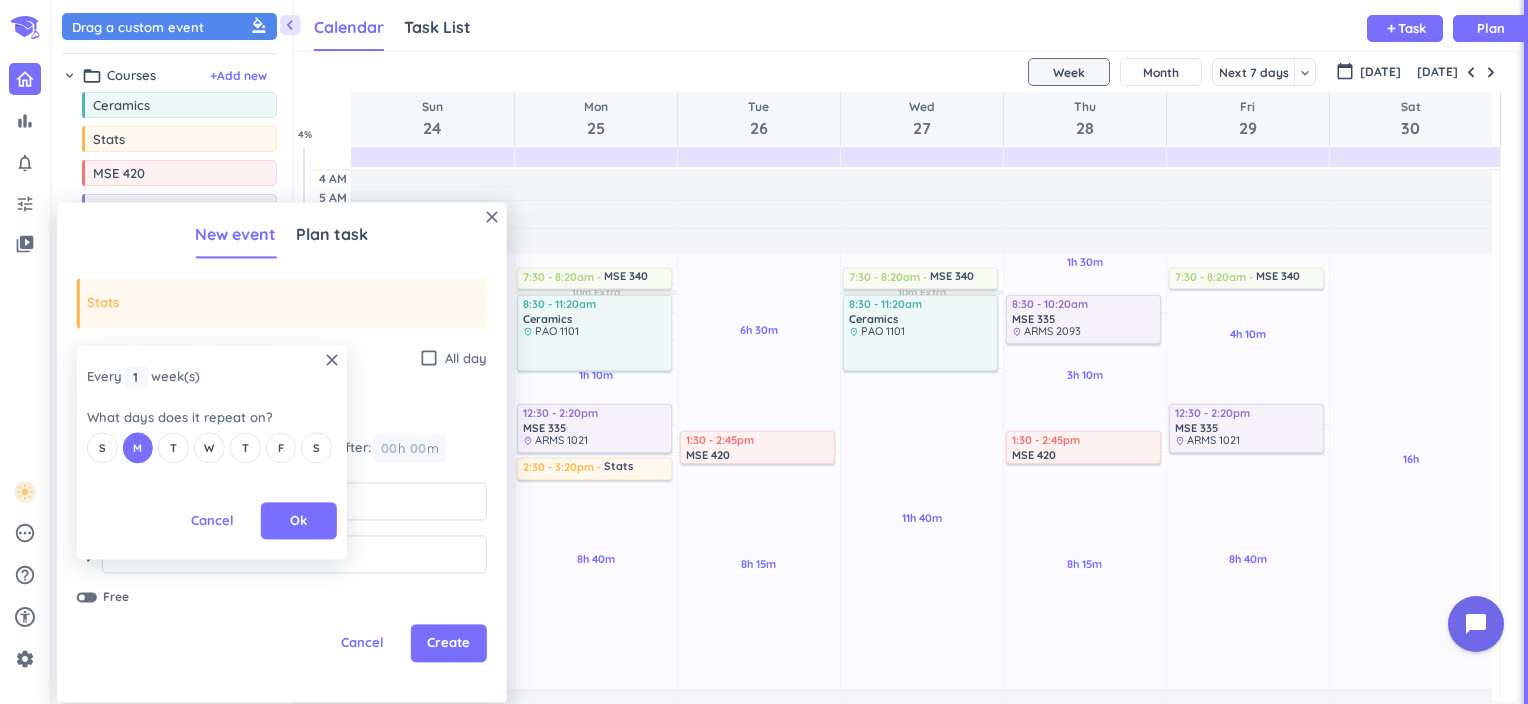 click on "S M T W T F S" at bounding box center [212, 448] 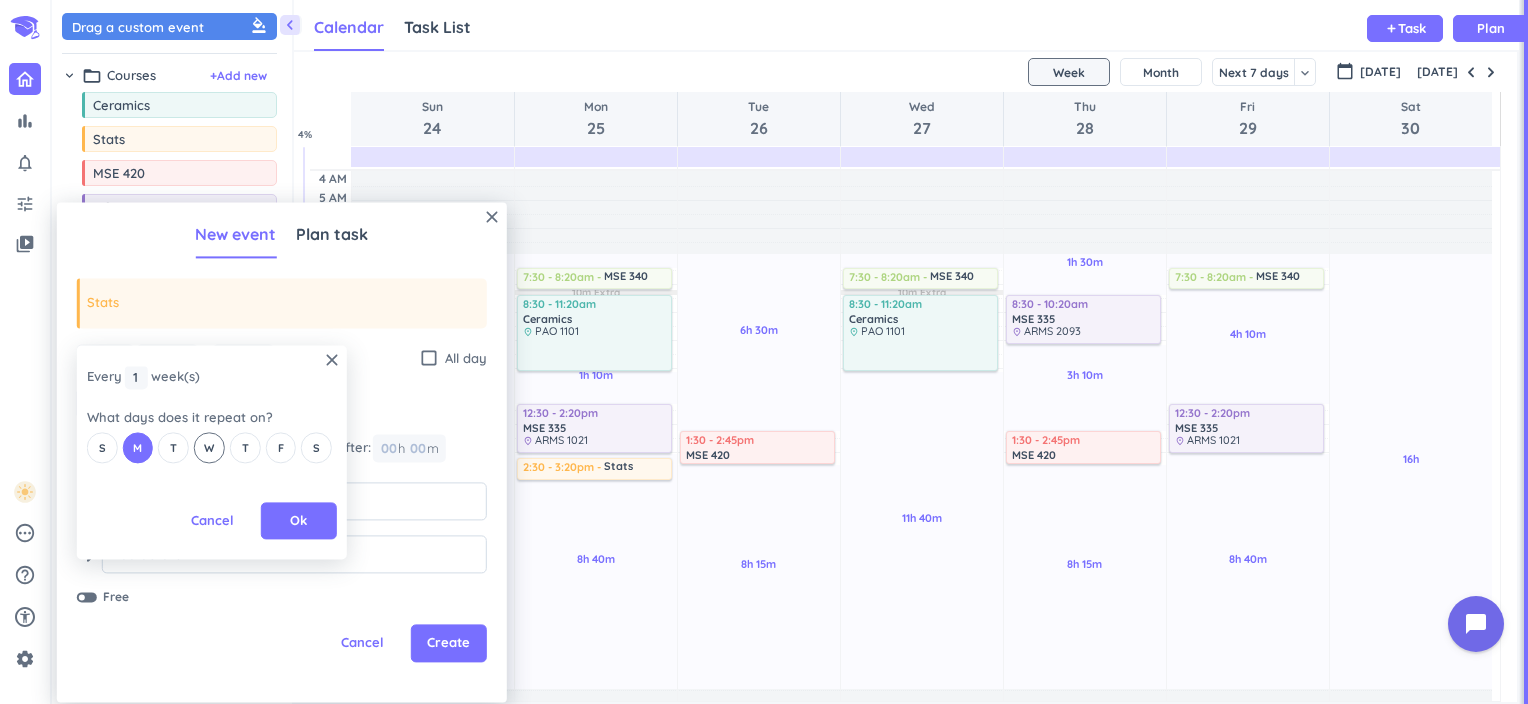 click on "W" at bounding box center (209, 448) 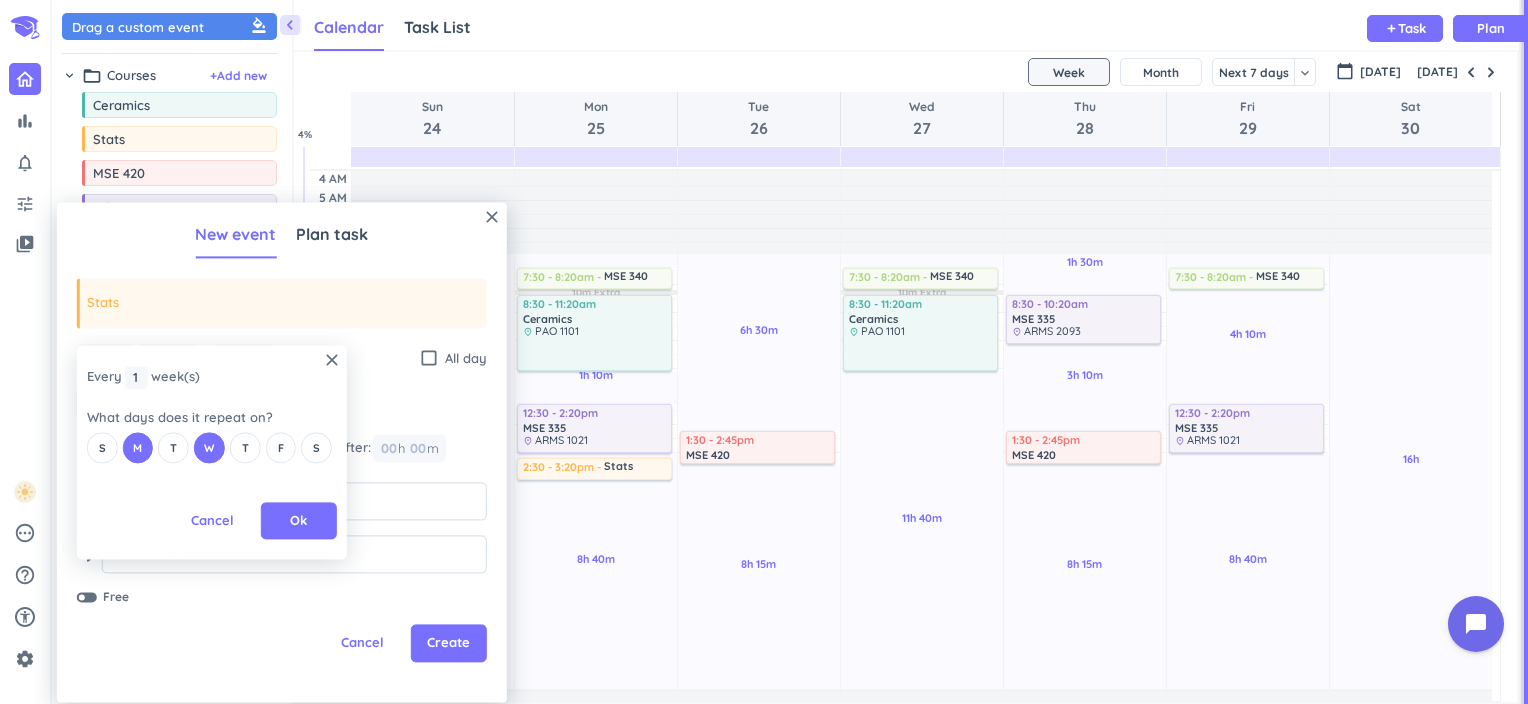 click on "S M T W T F S" at bounding box center (212, 448) 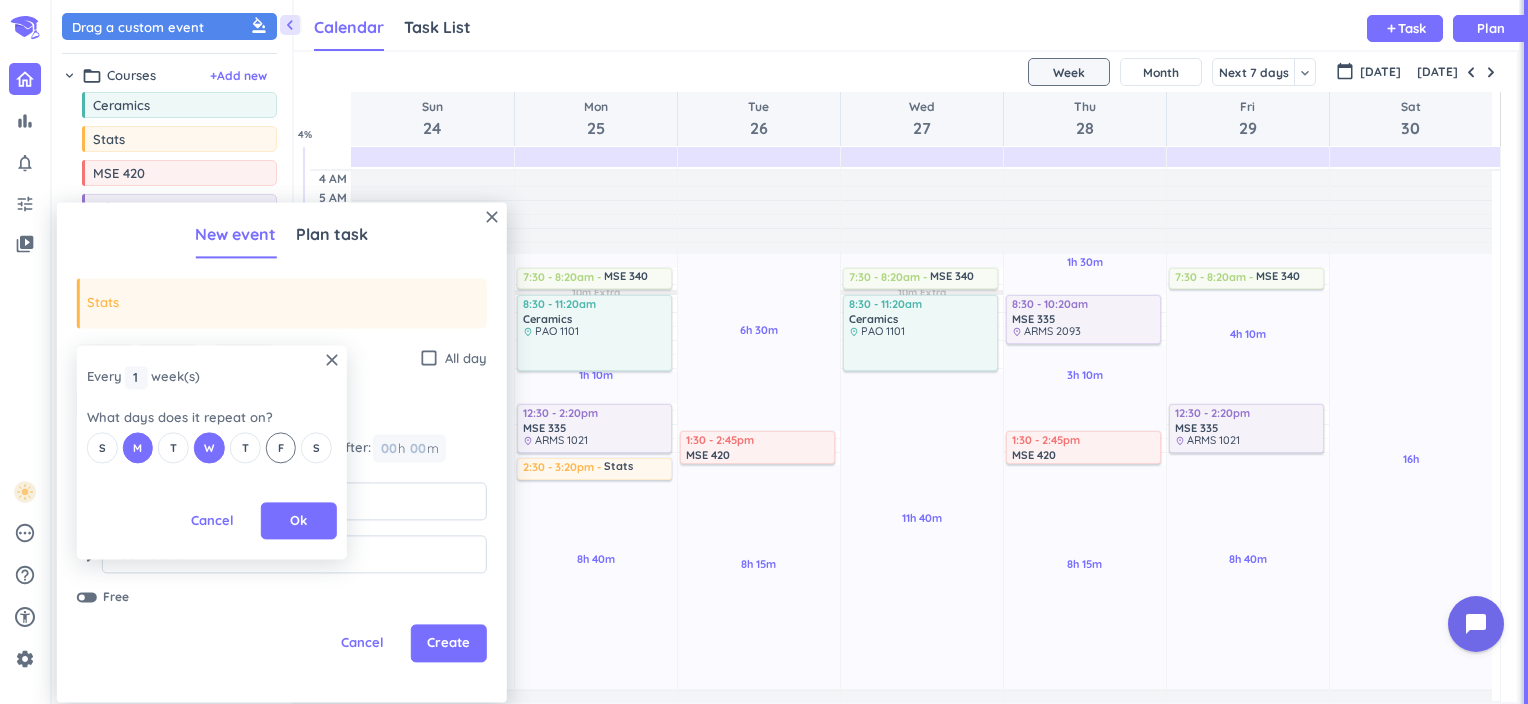 click on "F" at bounding box center (280, 448) 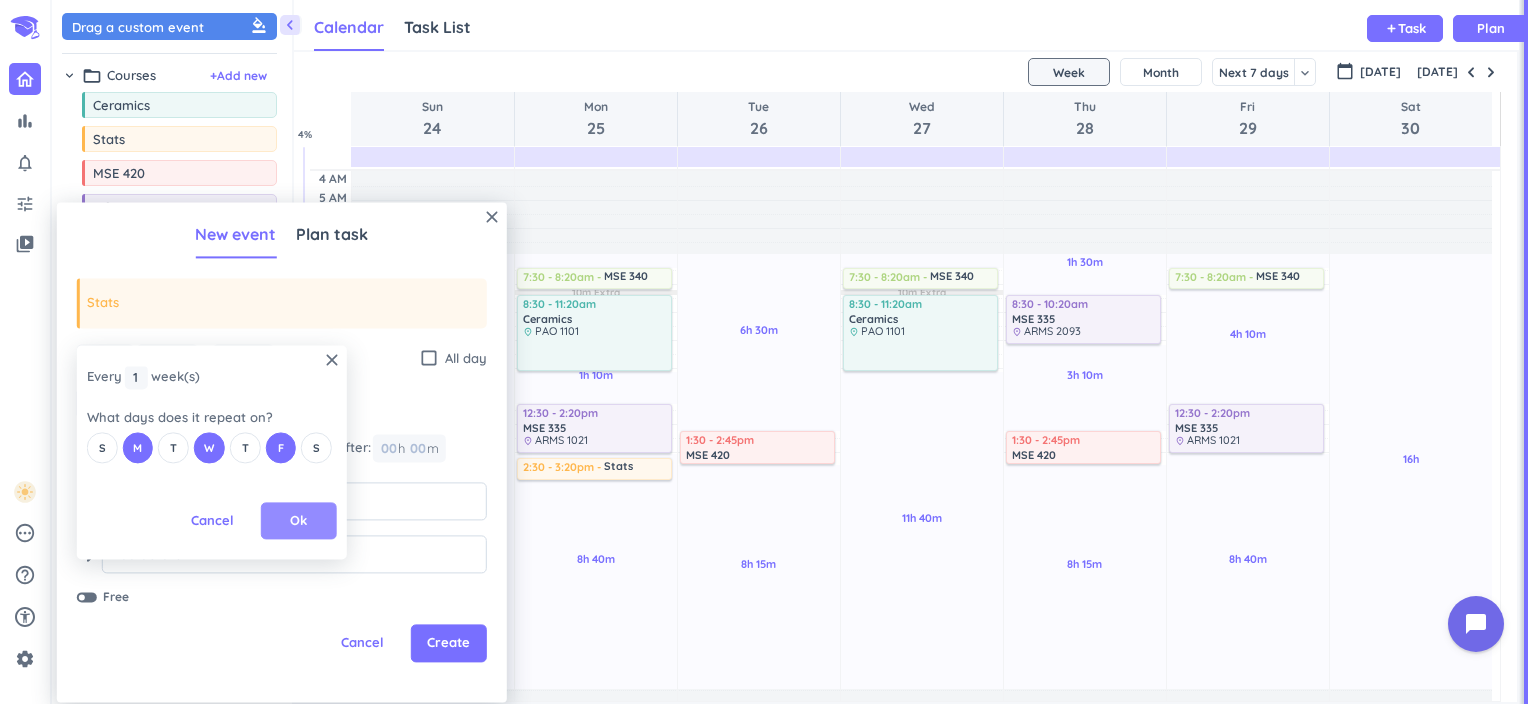 click on "Ok" at bounding box center [299, 521] 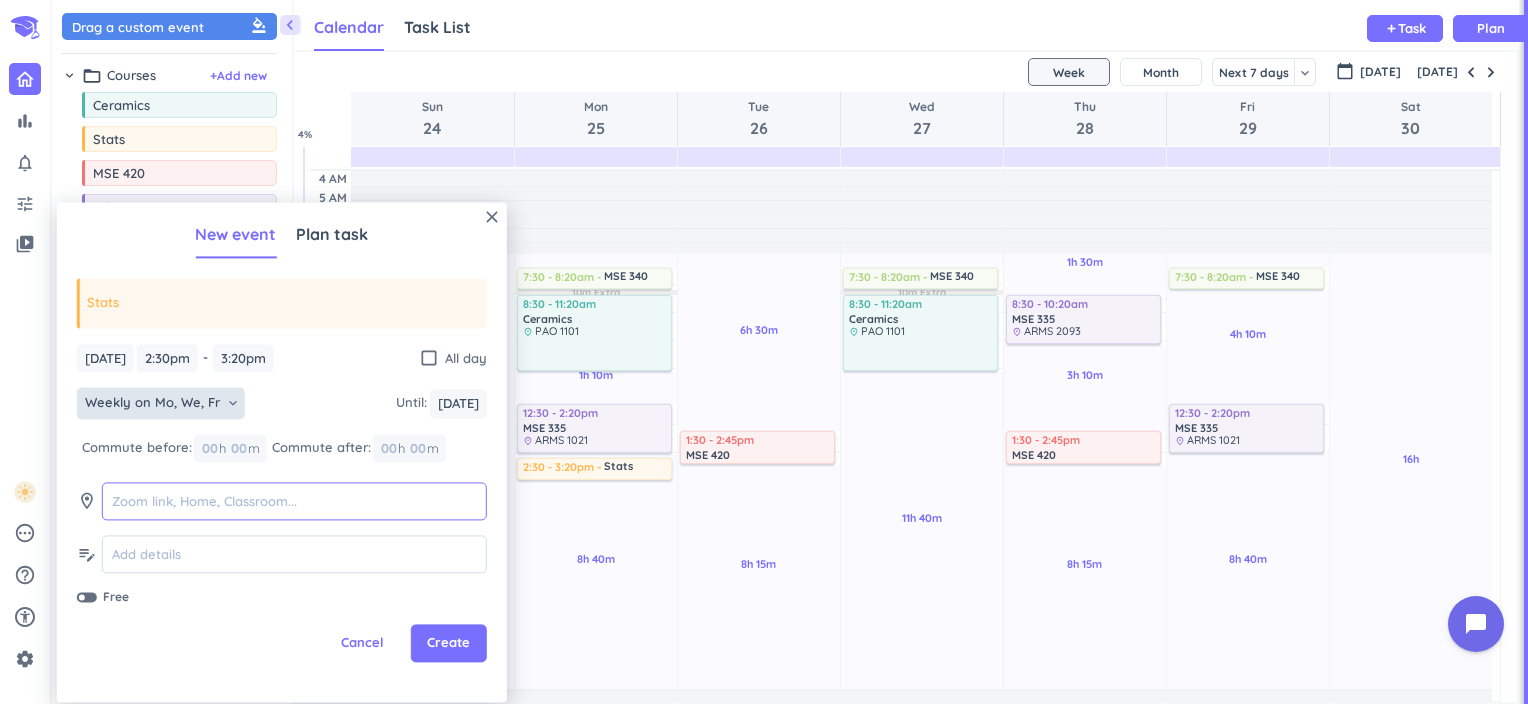 click at bounding box center [294, 501] 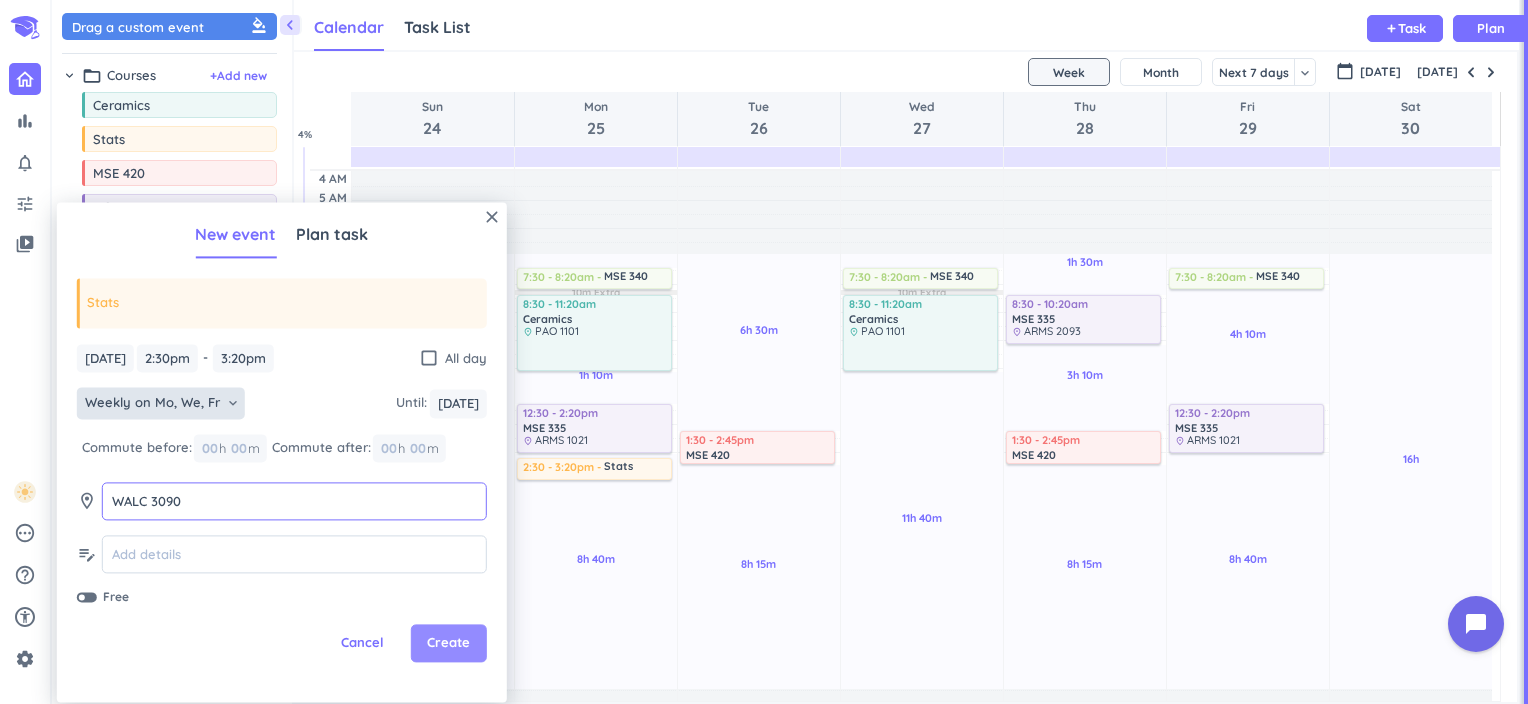 type on "WALC 3090" 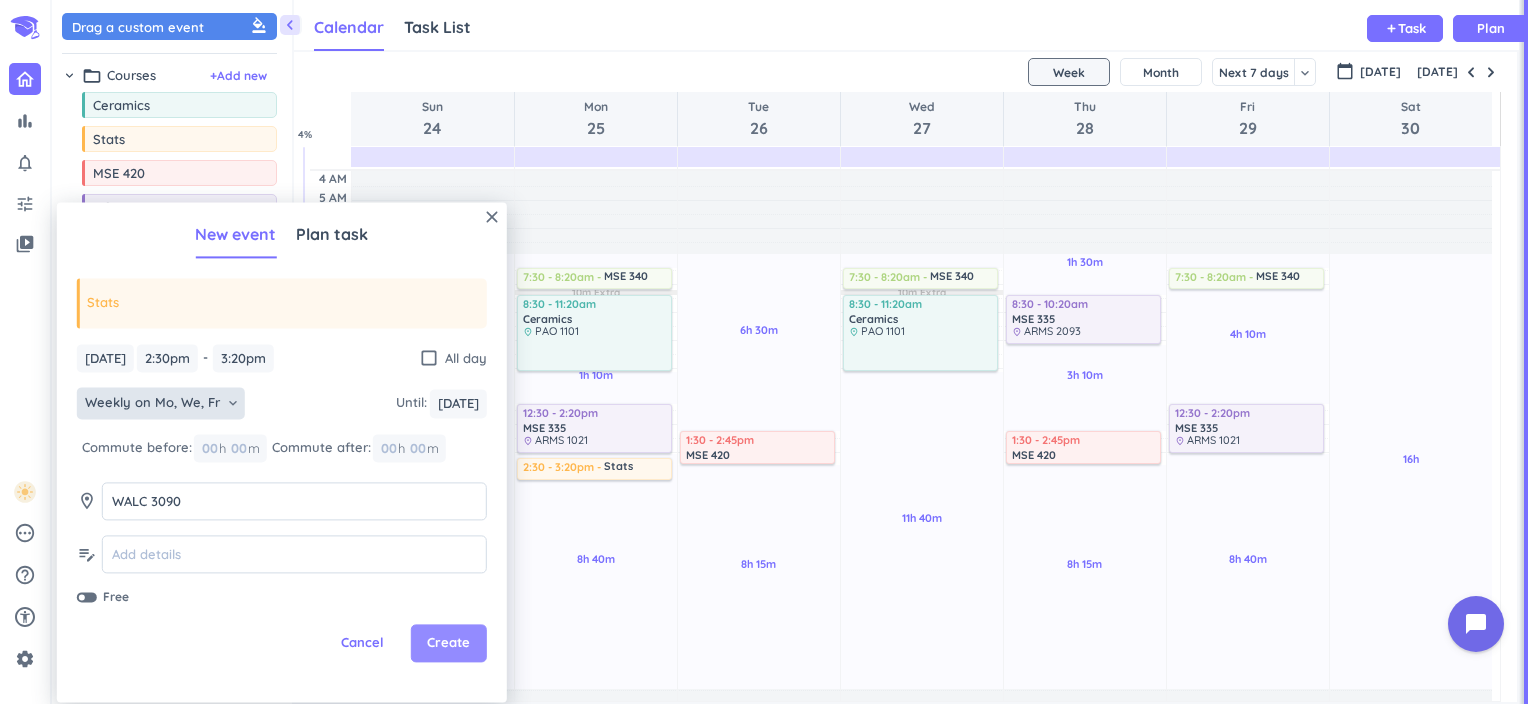 click on "Create" at bounding box center (448, 644) 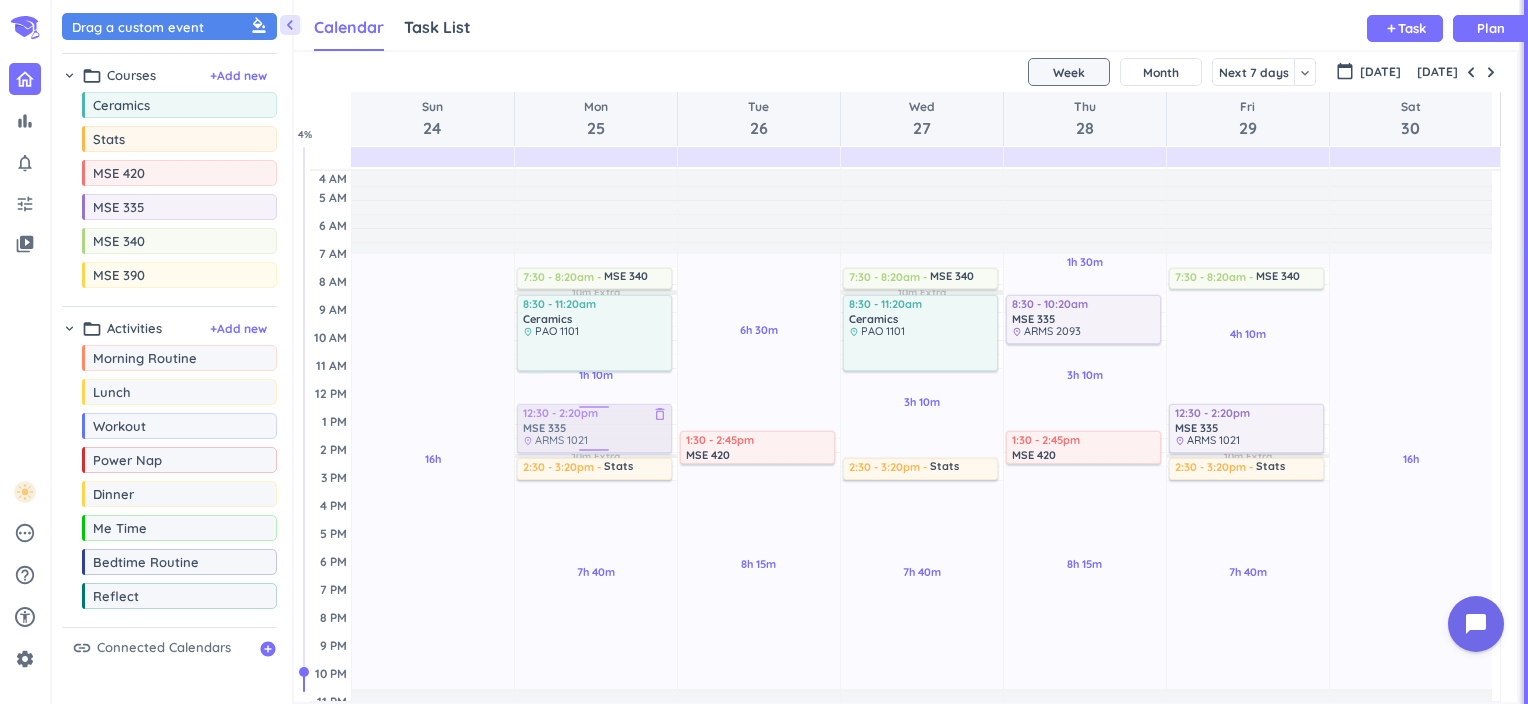 click on "30m Past due Plan 1h 10m Past due Plan 7h 40m Past due Plan 10m Extra 10m Extra Adjust Awake Time Adjust Awake Time 7:30 - 8:20am MSE 340 delete_outline place HAMP 1252 8:30 - 11:20am Ceramics delete_outline place PAO 1101 12:30 - 2:20pm MSE 335 delete_outline place ARMS 1021 2:30 - 3:20pm Stats delete_outline place WALC 3090 12:30 - 2:20pm MSE 335 delete_outline place ARMS 1021" at bounding box center (596, 507) 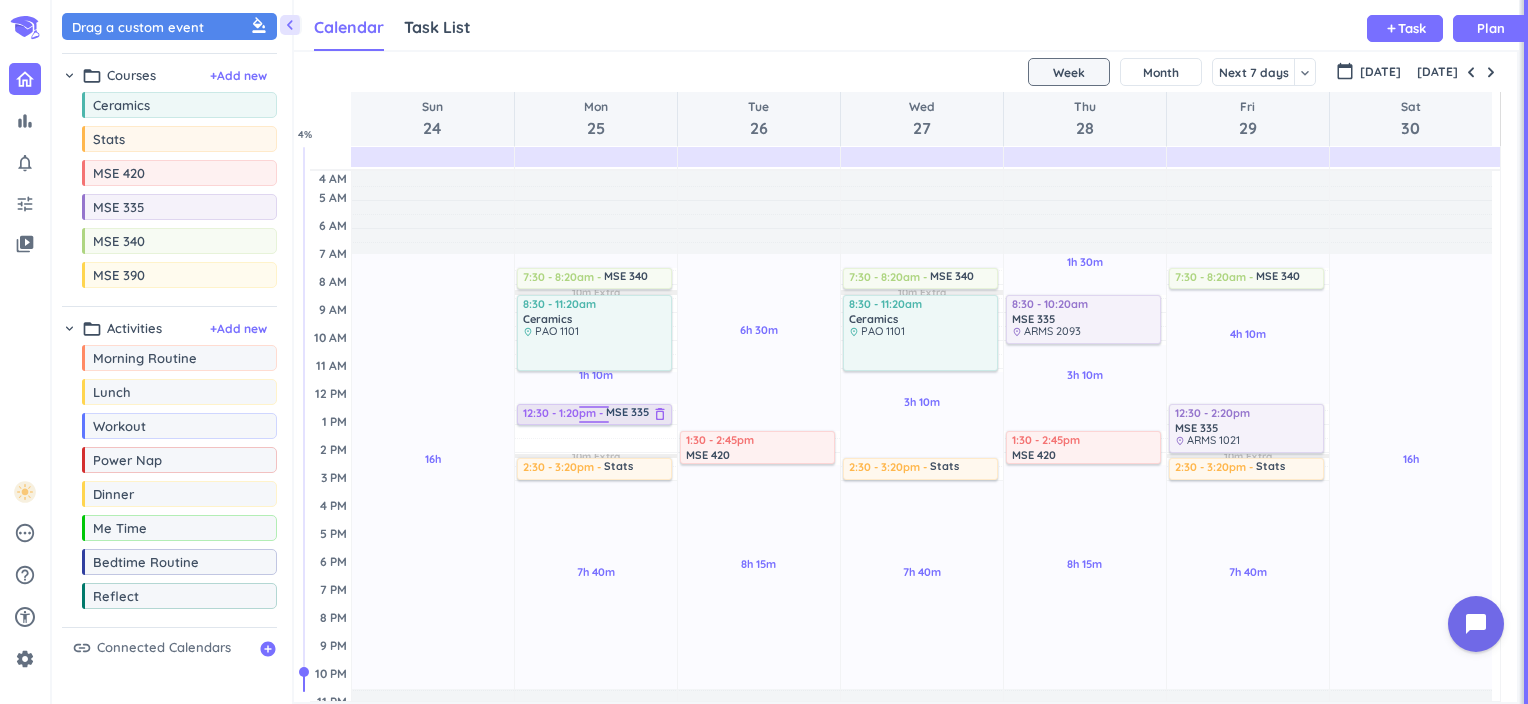 drag, startPoint x: 593, startPoint y: 450, endPoint x: 595, endPoint y: 425, distance: 25.079872 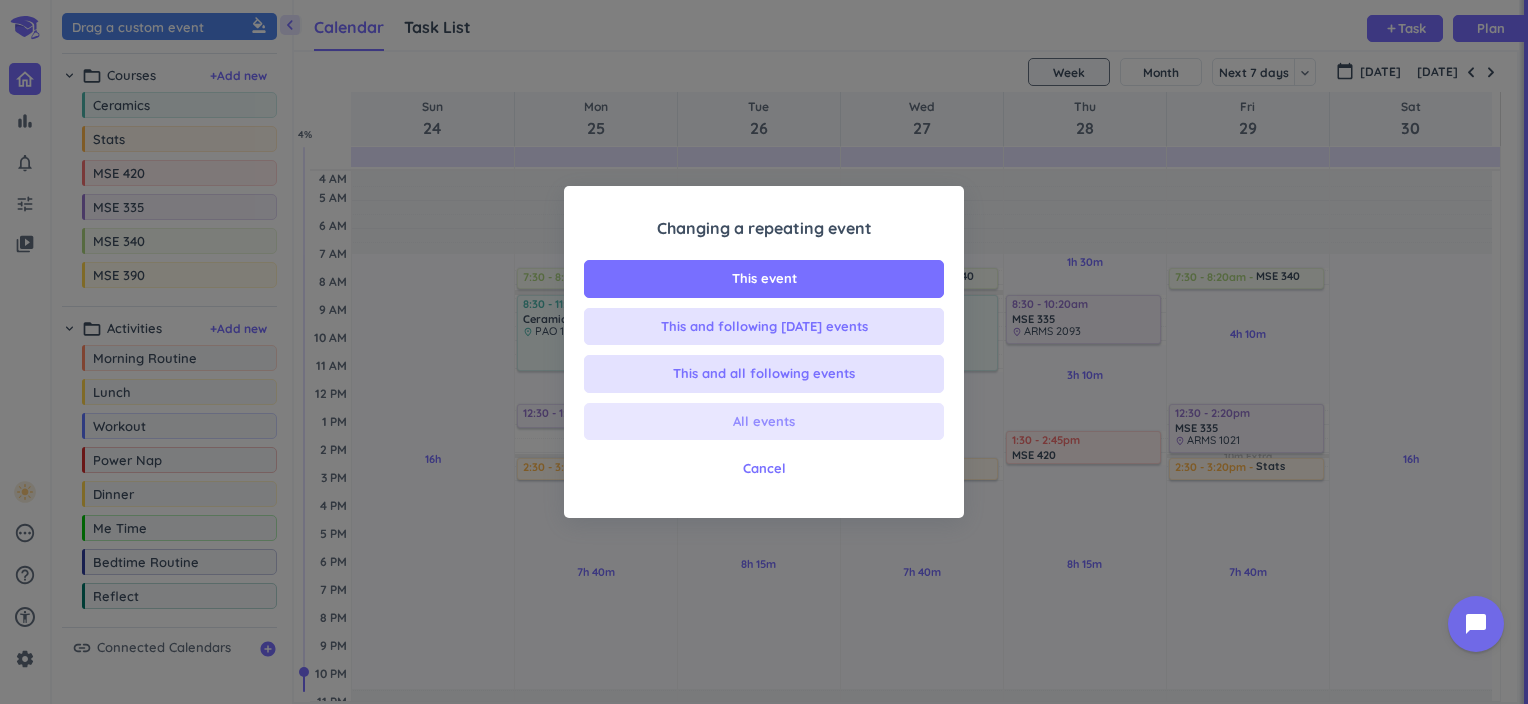 click on "All events" at bounding box center [764, 422] 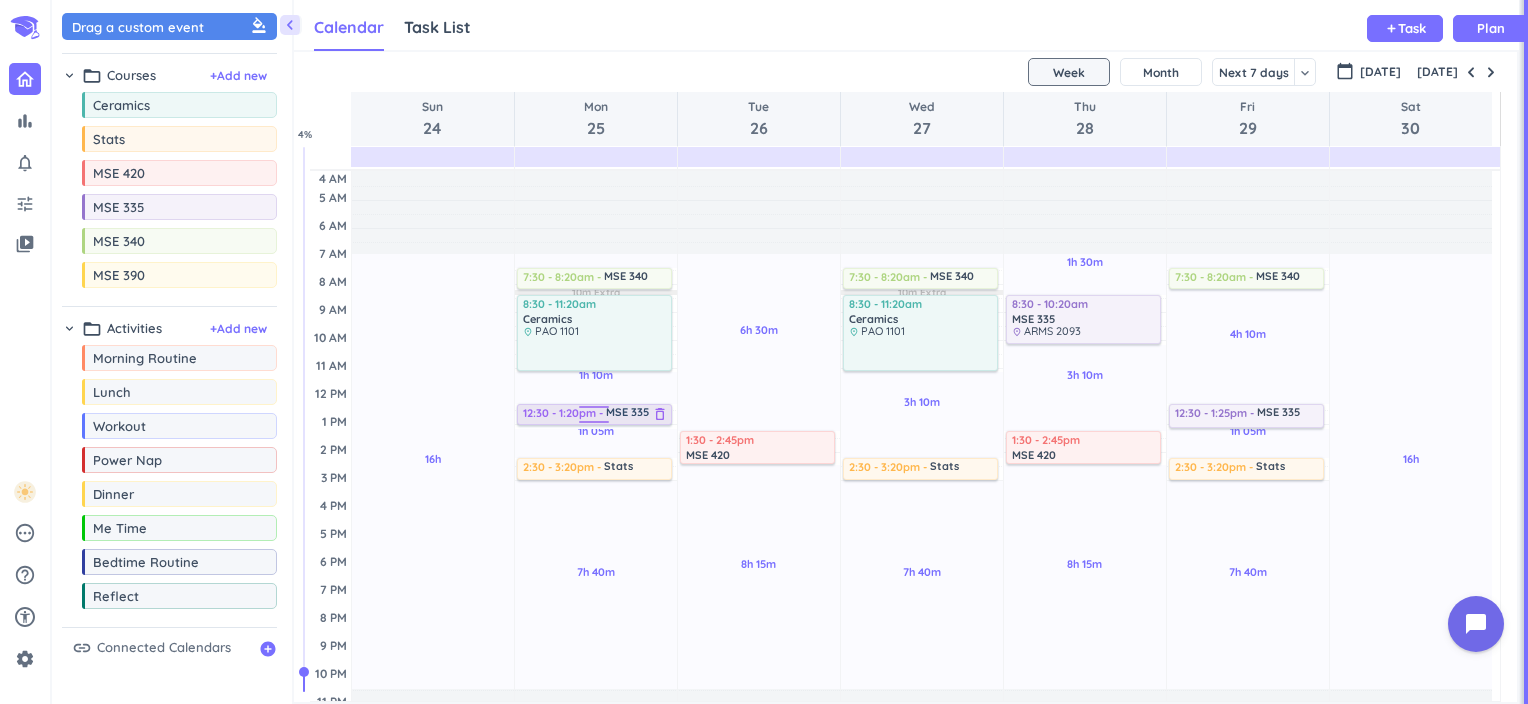 click on "30m Past due Plan 1h 10m Past due Plan 1h 05m Past due Plan 7h 40m Past due Plan 10m Extra Adjust Awake Time Adjust Awake Time 7:30 - 8:20am MSE 340 delete_outline place HAMP 1252 8:30 - 11:20am Ceramics delete_outline place PAO 1101 12:30 - 1:25pm MSE 335 delete_outline place ARMS 1021 2:30 - 3:20pm Stats delete_outline place WALC 3090 12:30 - 1:20pm MSE 335 delete_outline place ARMS 1021" at bounding box center [596, 507] 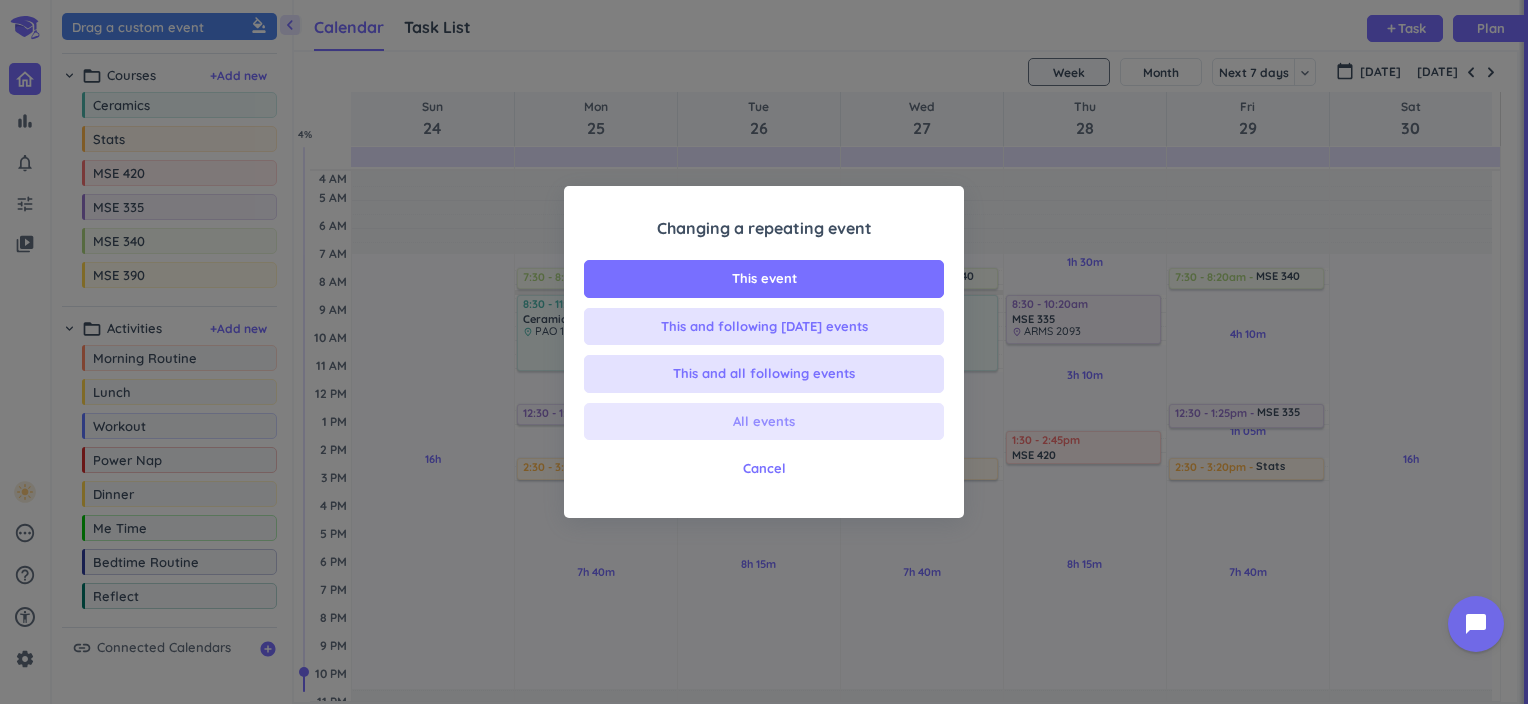 click on "All events" at bounding box center [764, 422] 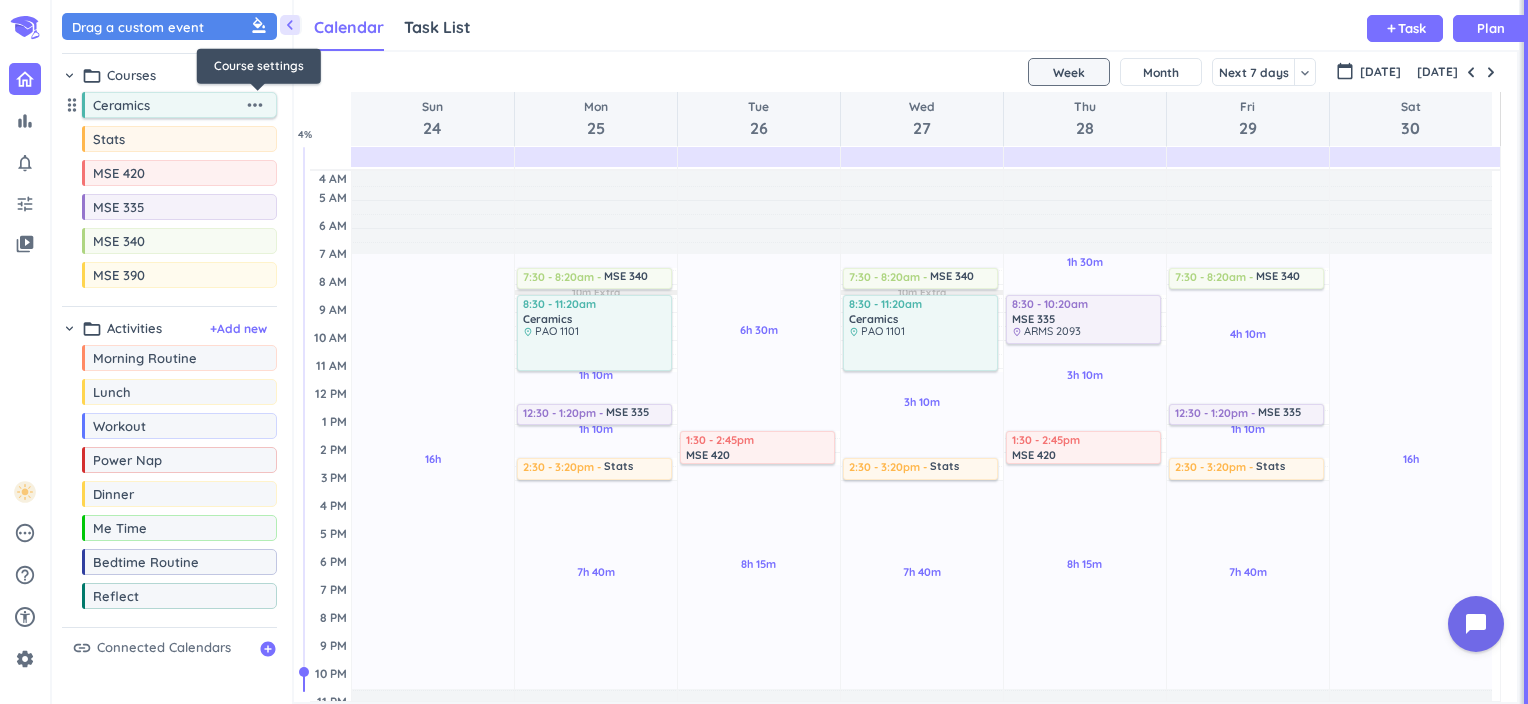 click on "more_horiz" at bounding box center [255, 105] 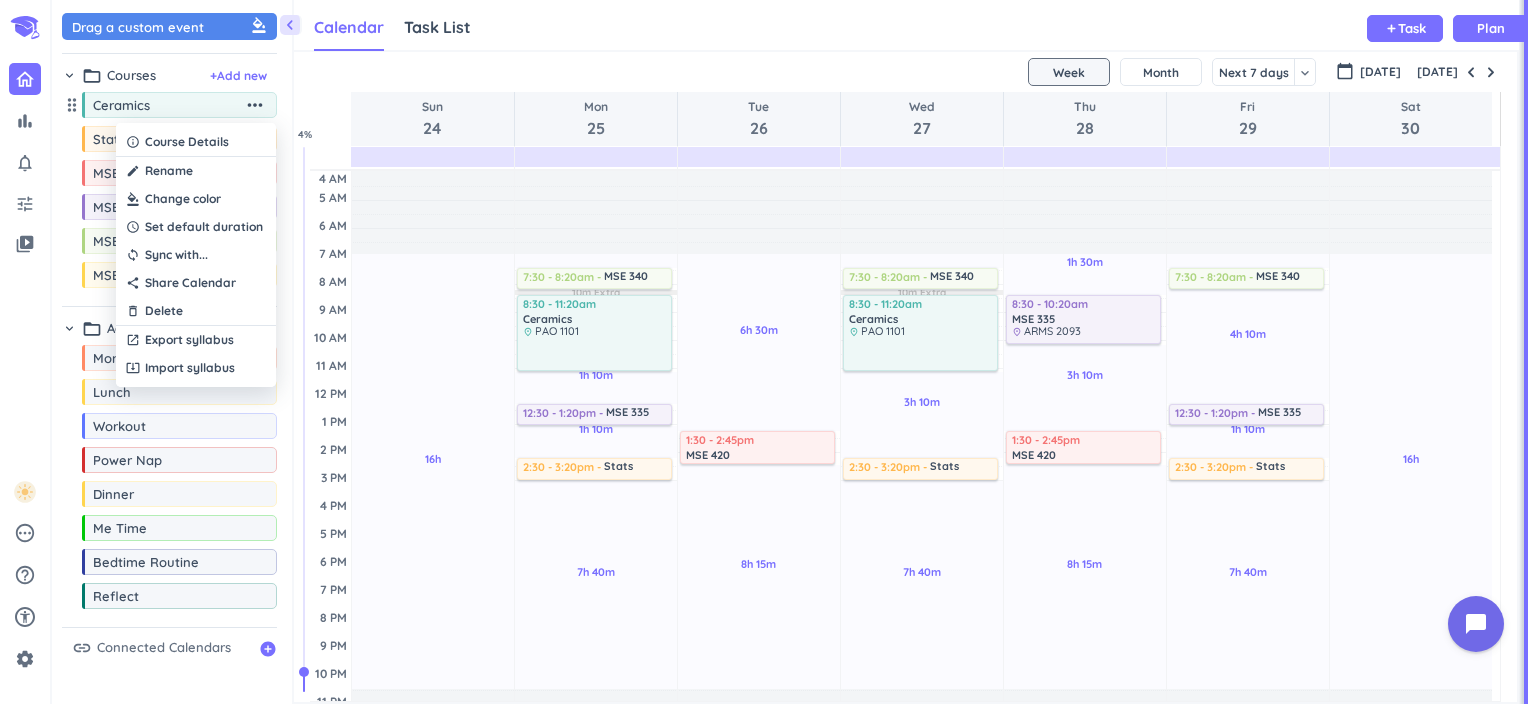 click at bounding box center [196, 199] 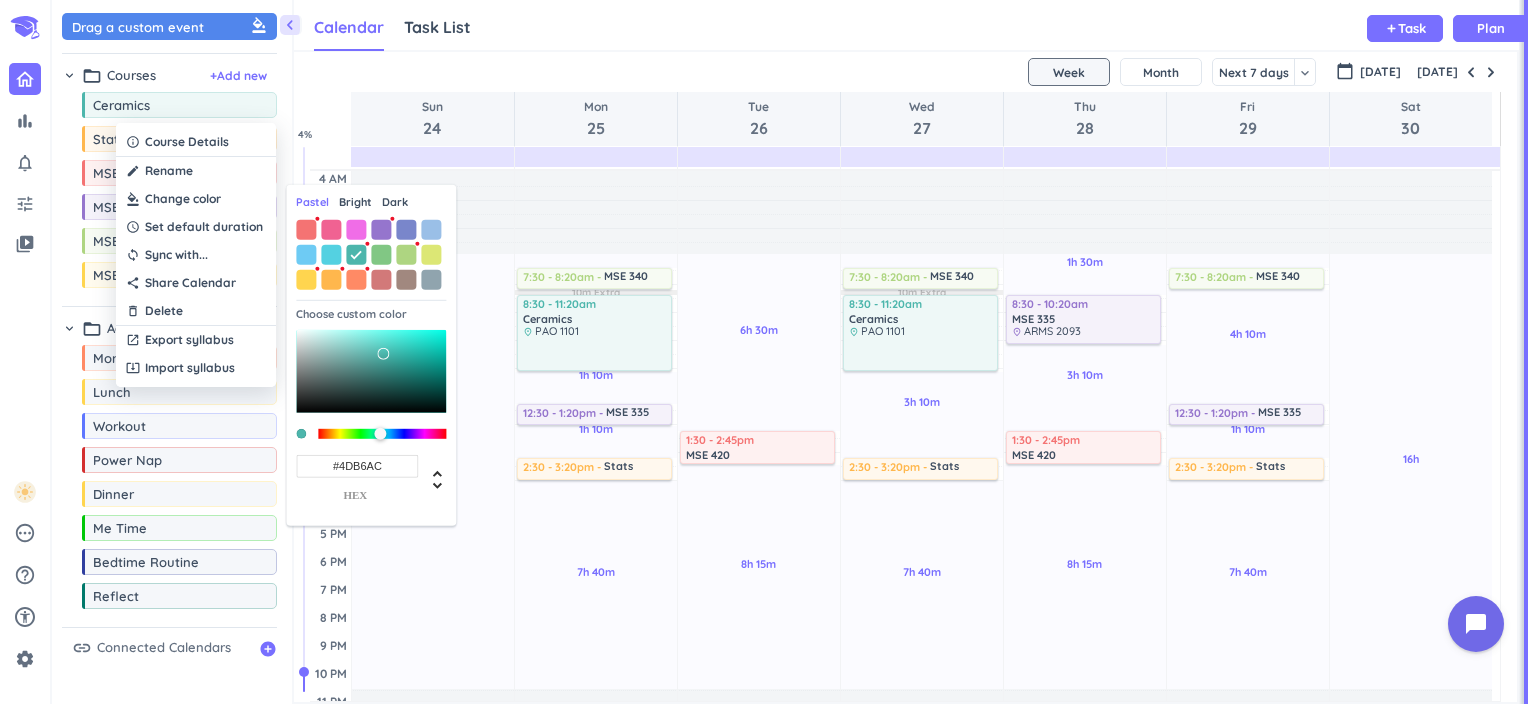 click on "Bright" at bounding box center [355, 202] 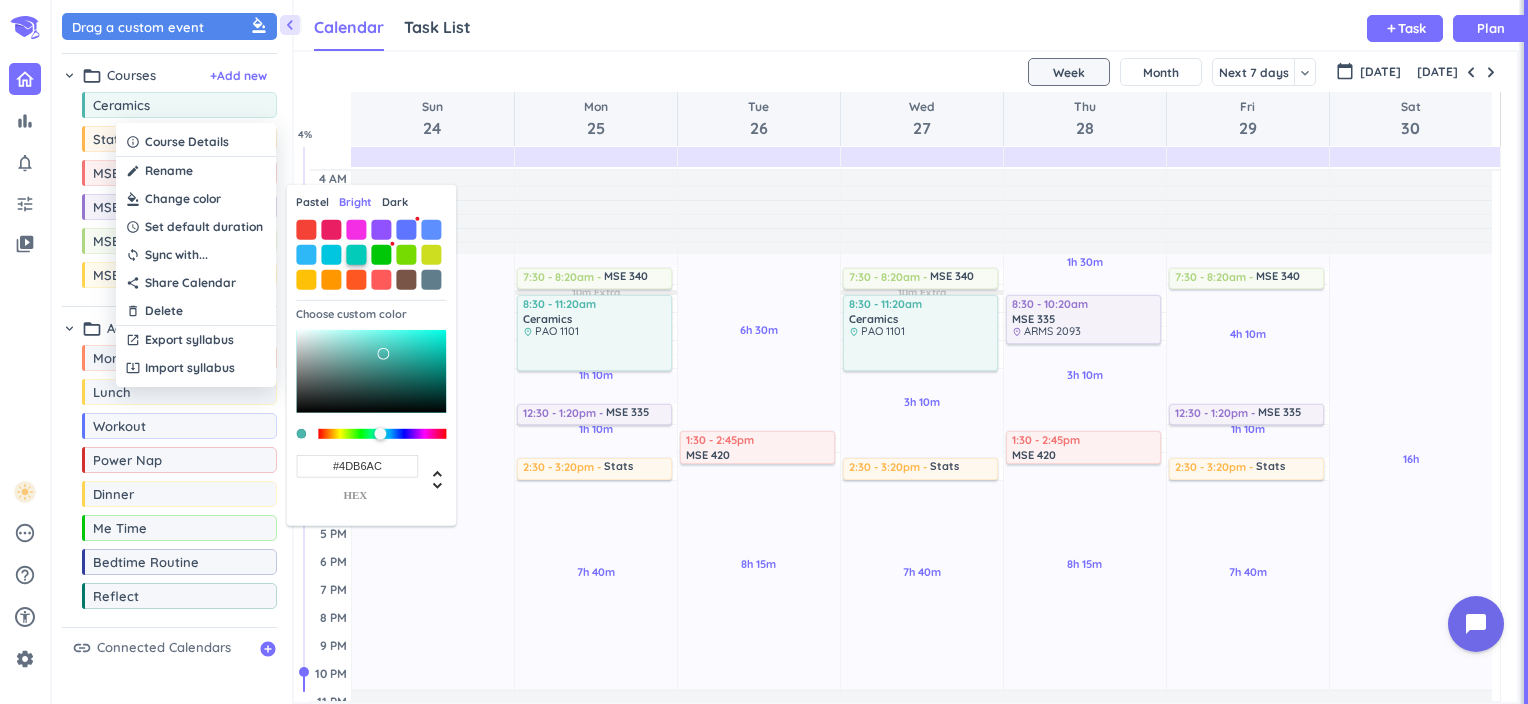 click at bounding box center (356, 254) 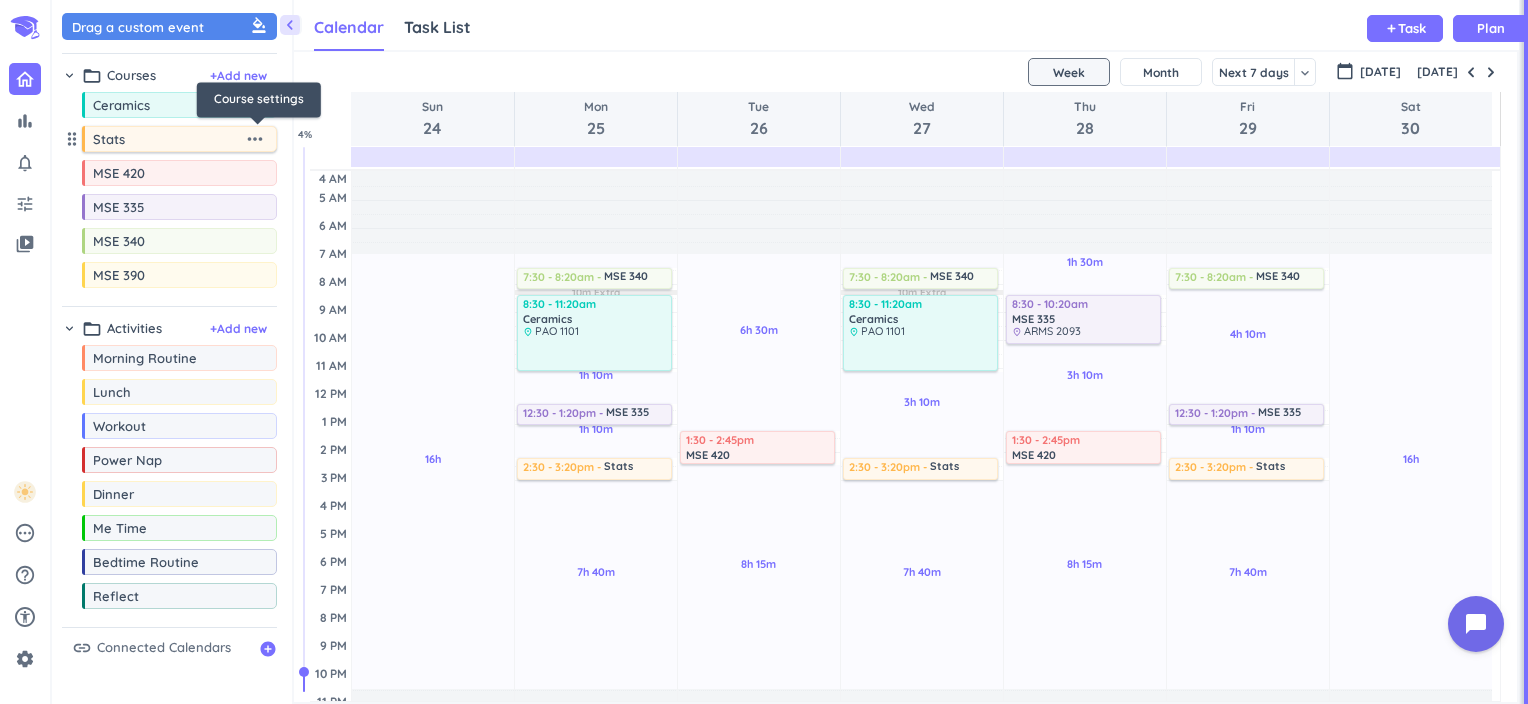 click on "more_horiz" at bounding box center (255, 139) 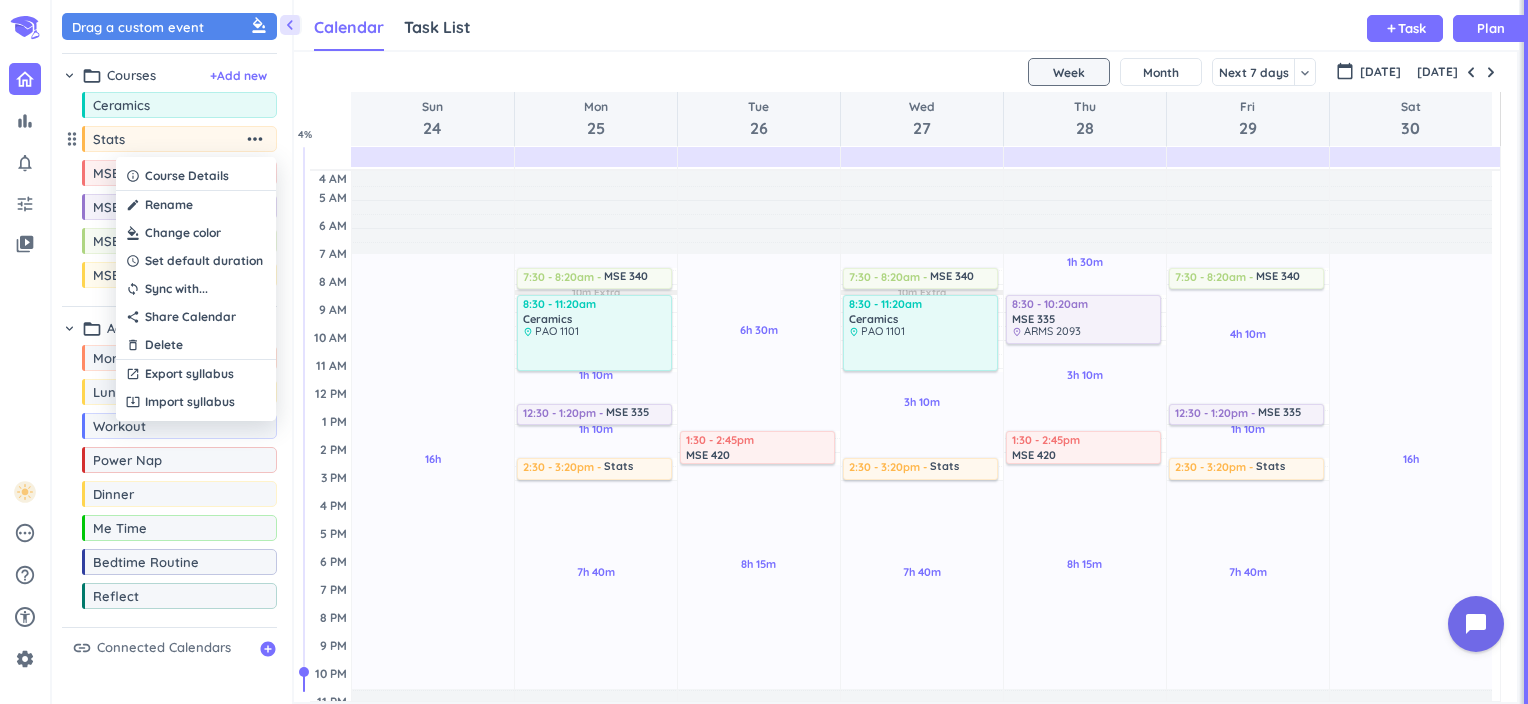 click at bounding box center (196, 233) 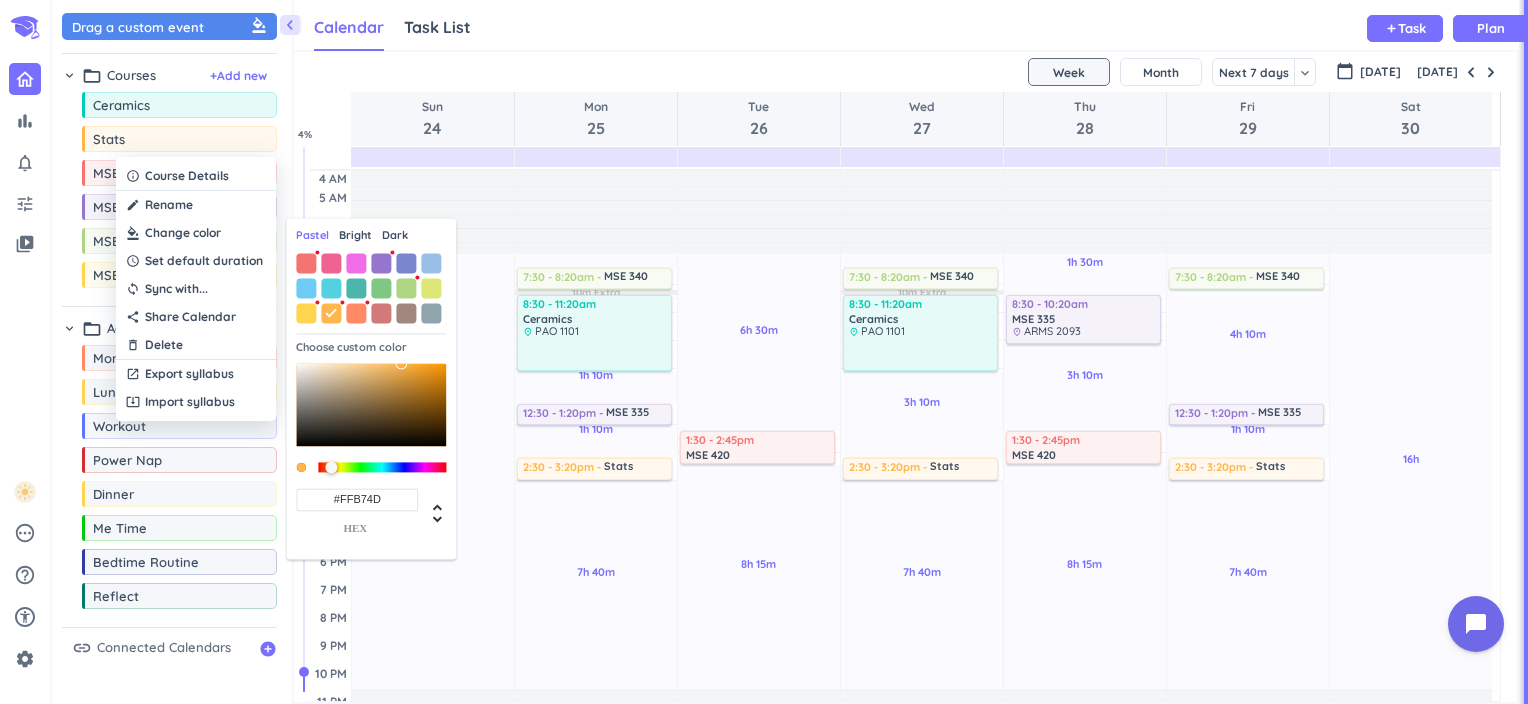 click on "Bright" at bounding box center [355, 235] 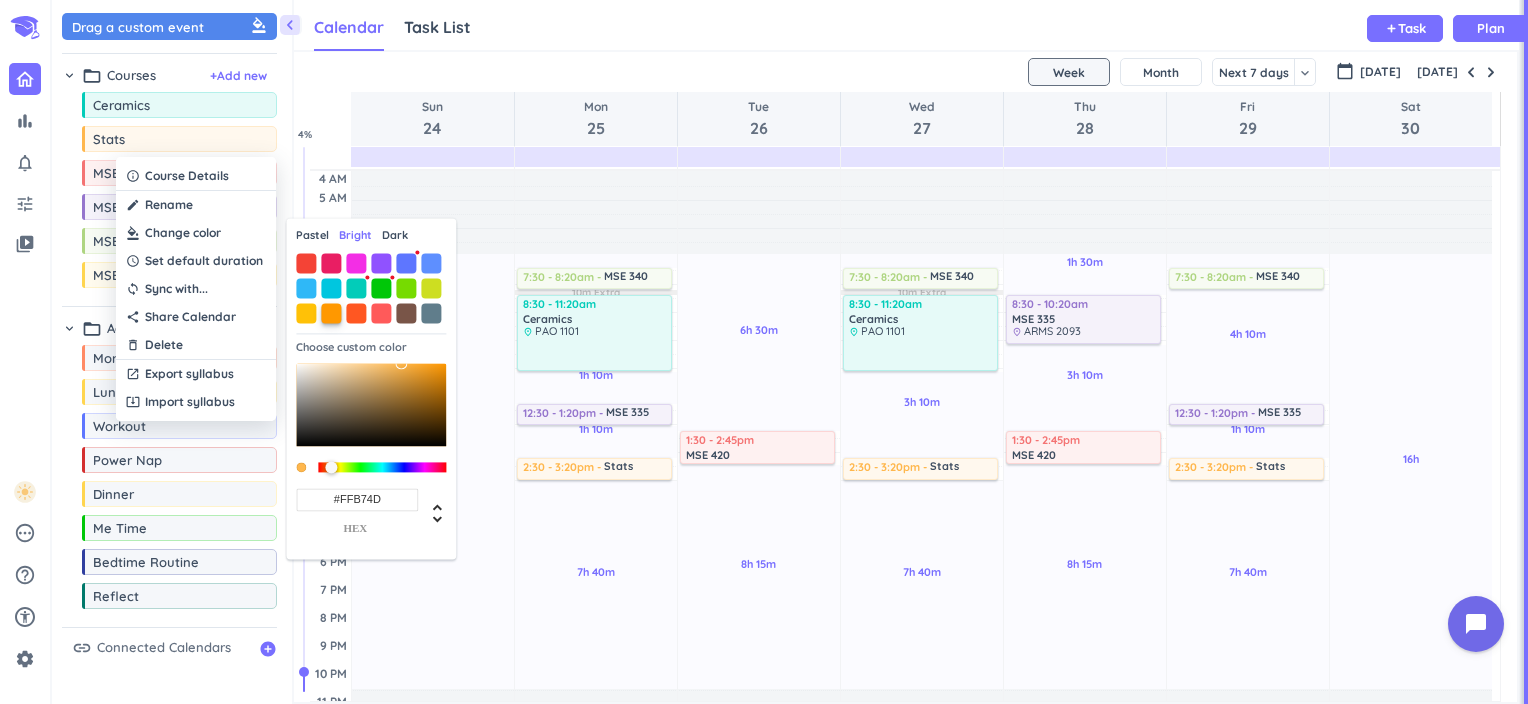 click at bounding box center (331, 313) 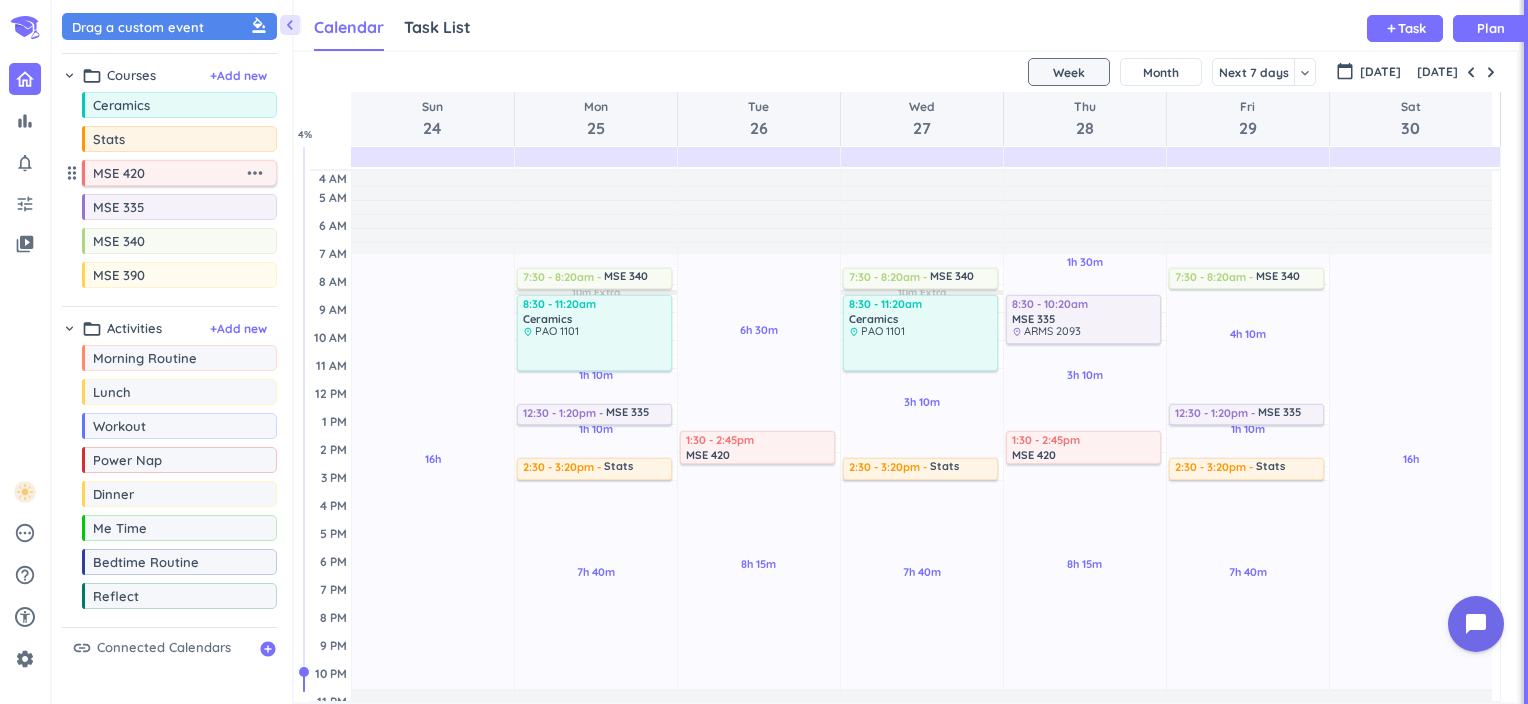 click on "more_horiz" at bounding box center (255, 173) 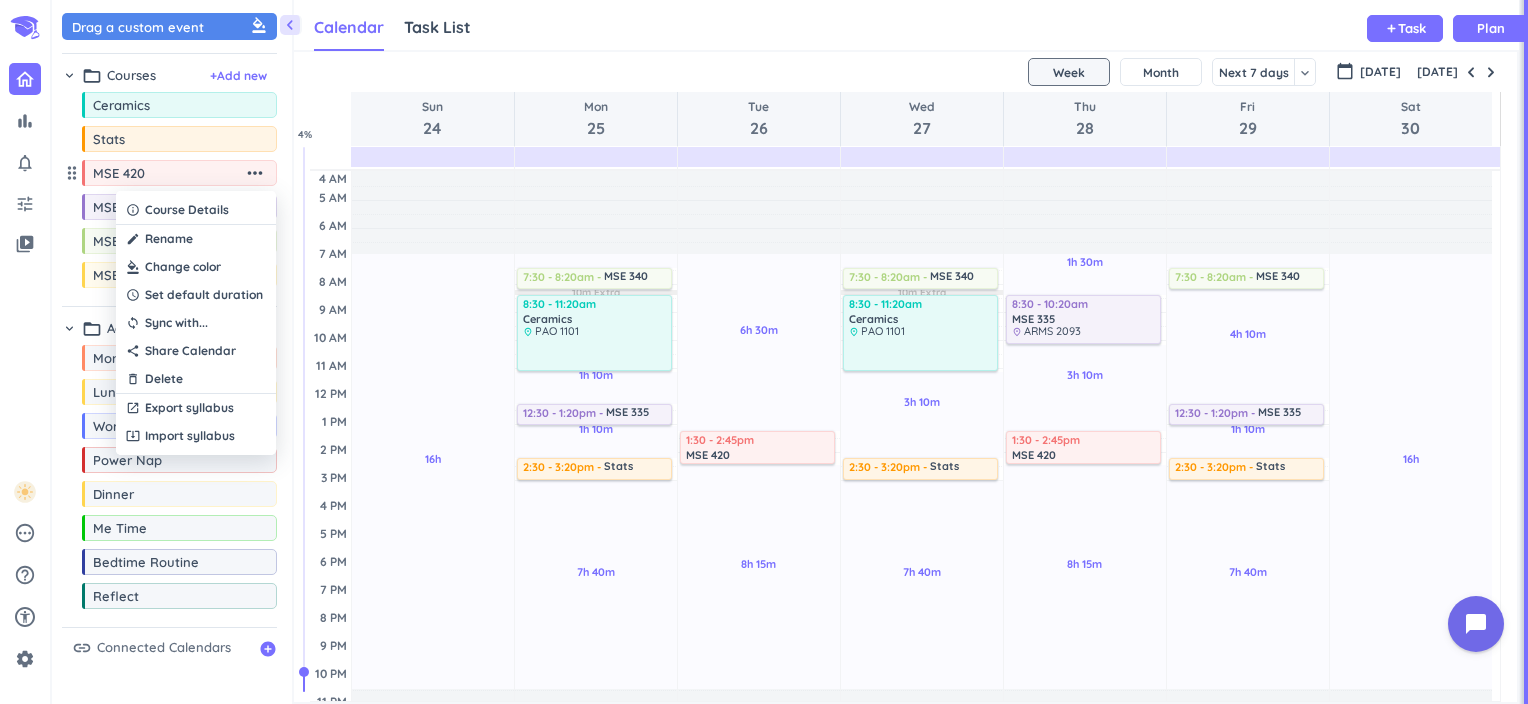 click at bounding box center [196, 267] 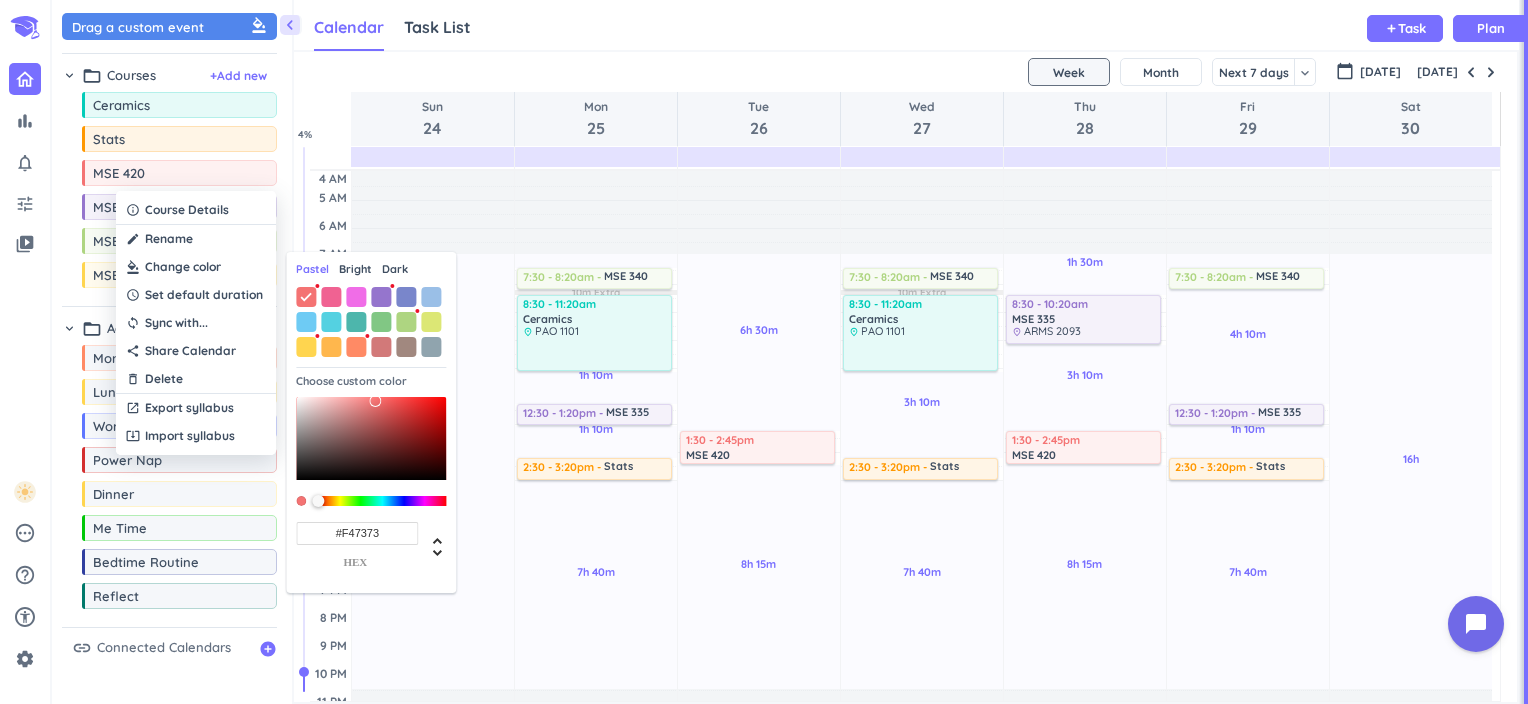 click on "Bright" at bounding box center (355, 269) 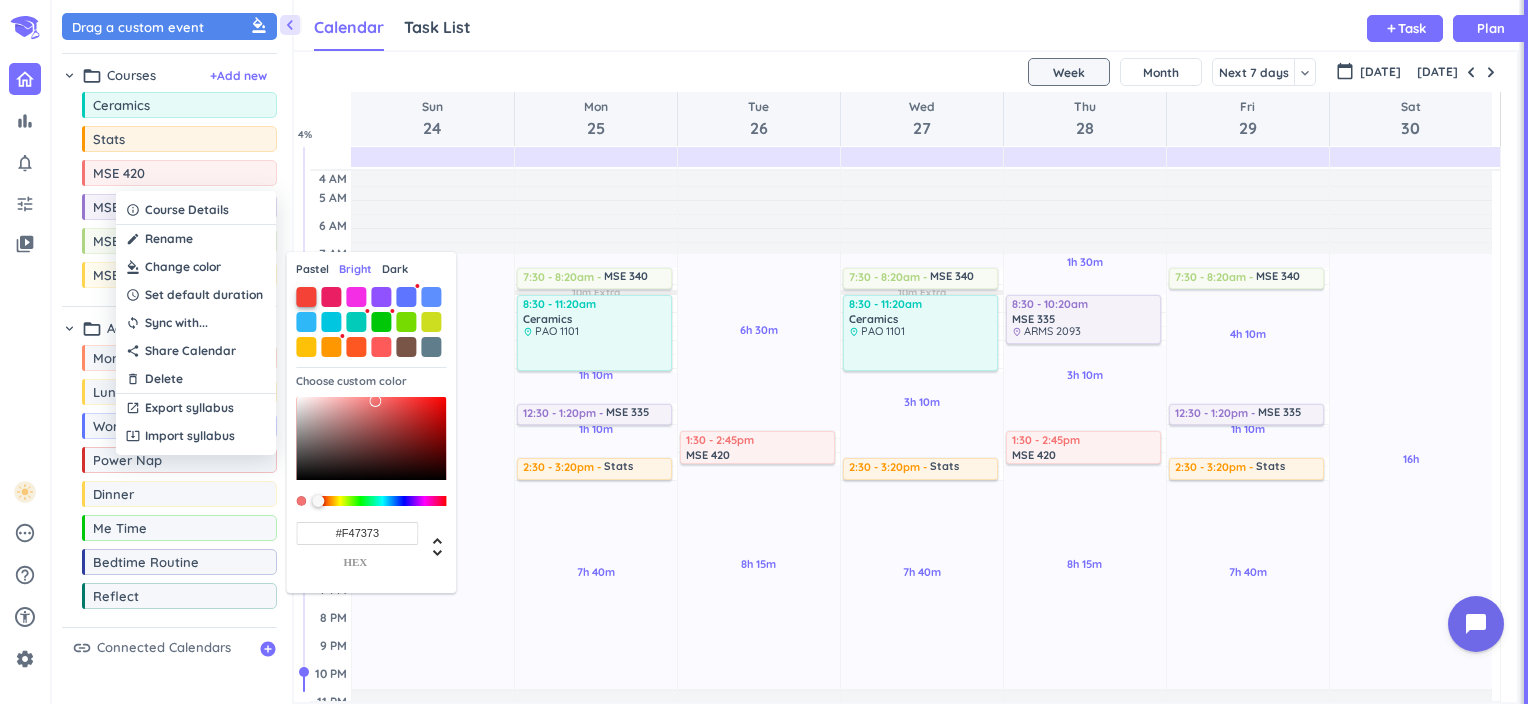 click at bounding box center (306, 297) 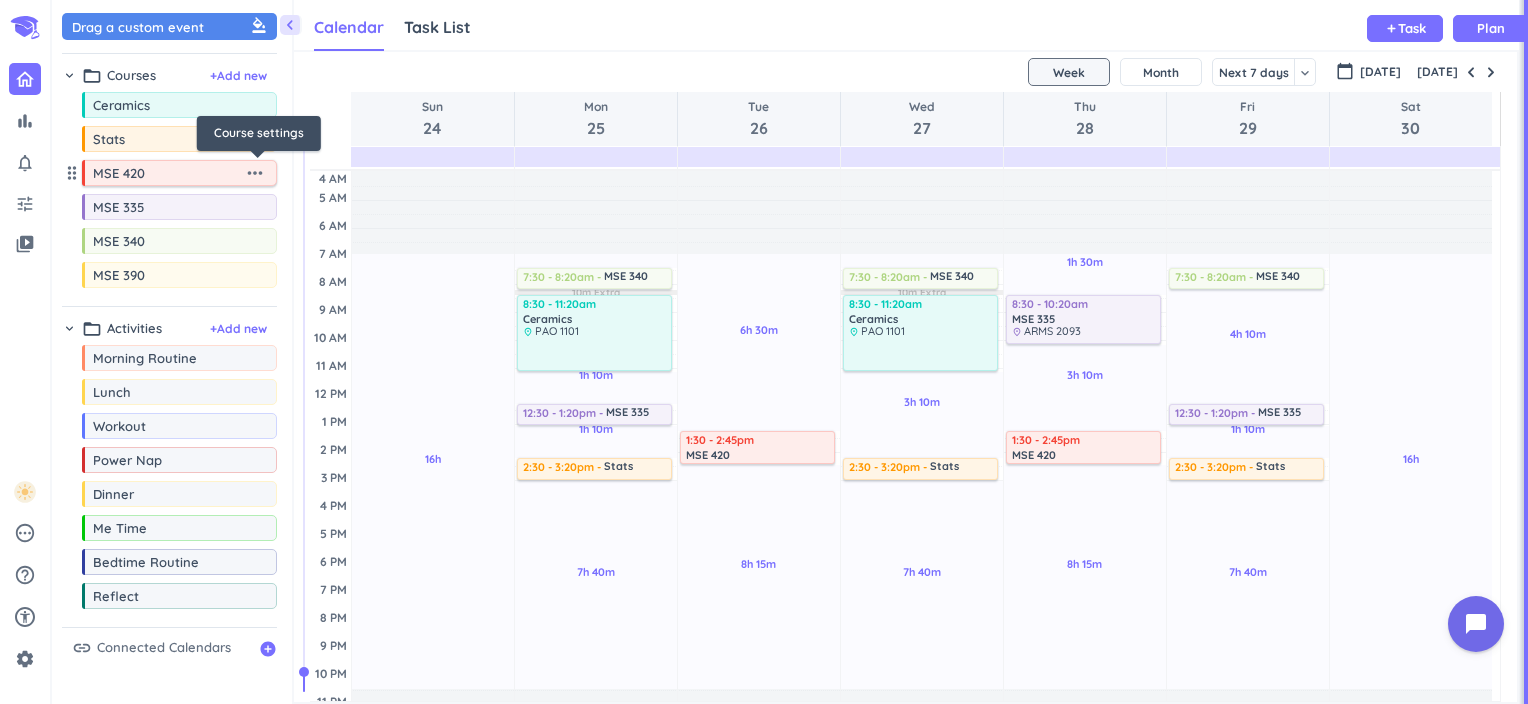 click on "more_horiz" at bounding box center [255, 173] 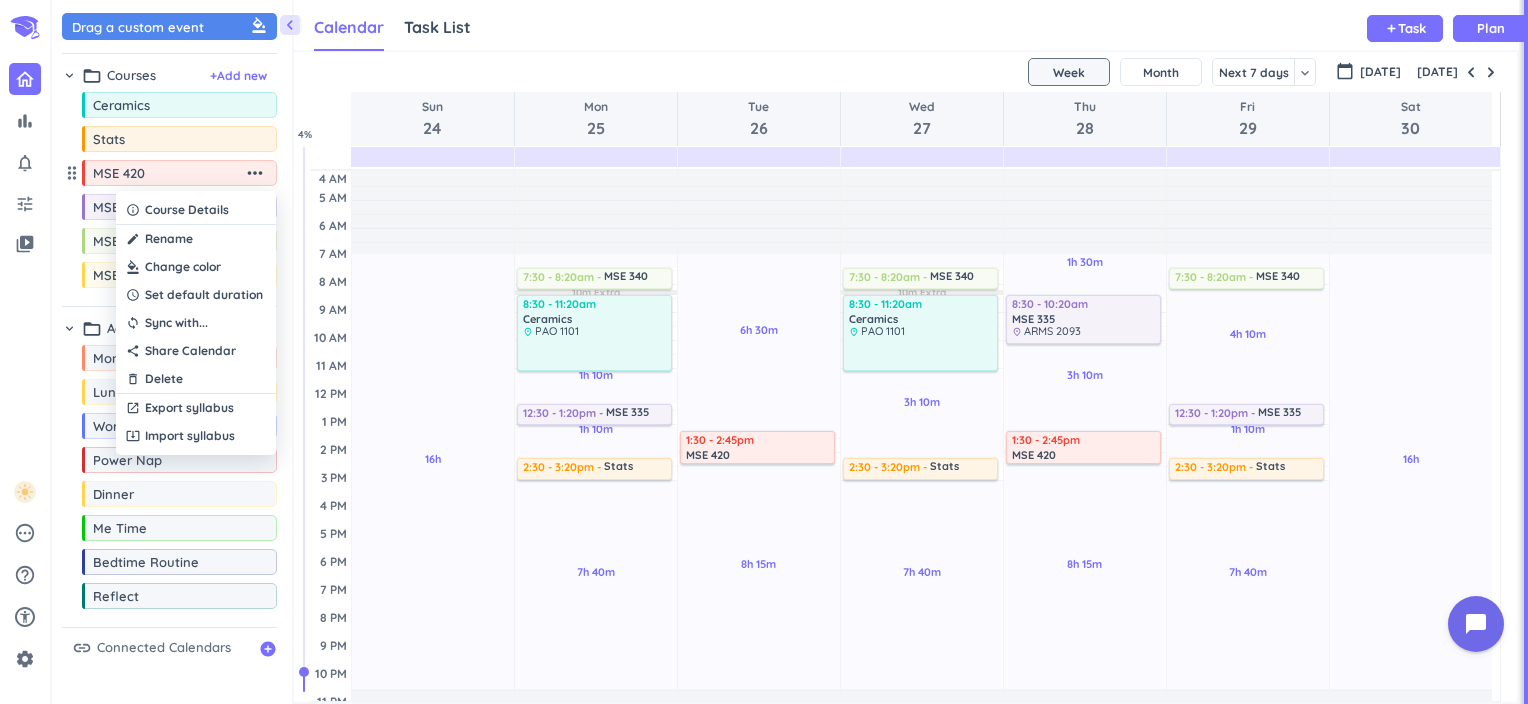 click at bounding box center (196, 267) 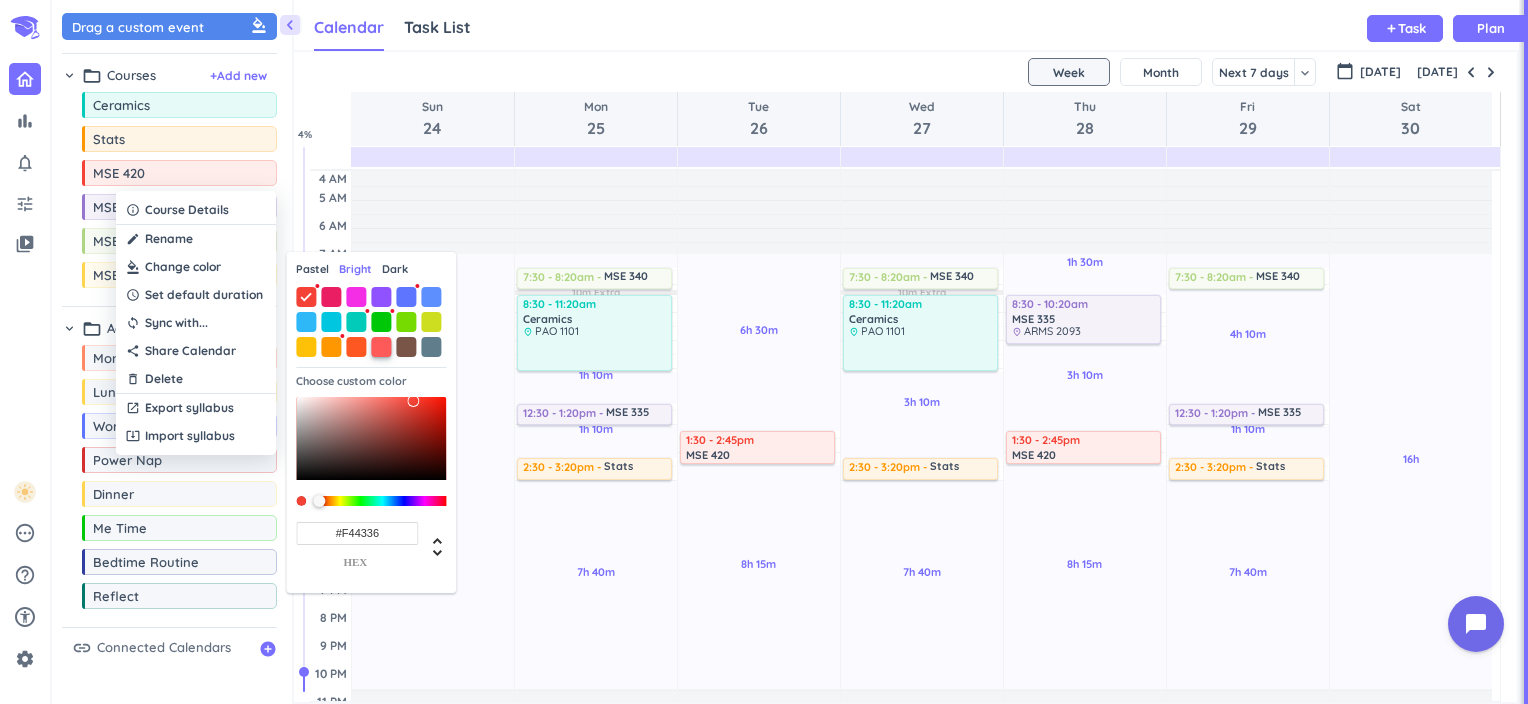 click at bounding box center [381, 347] 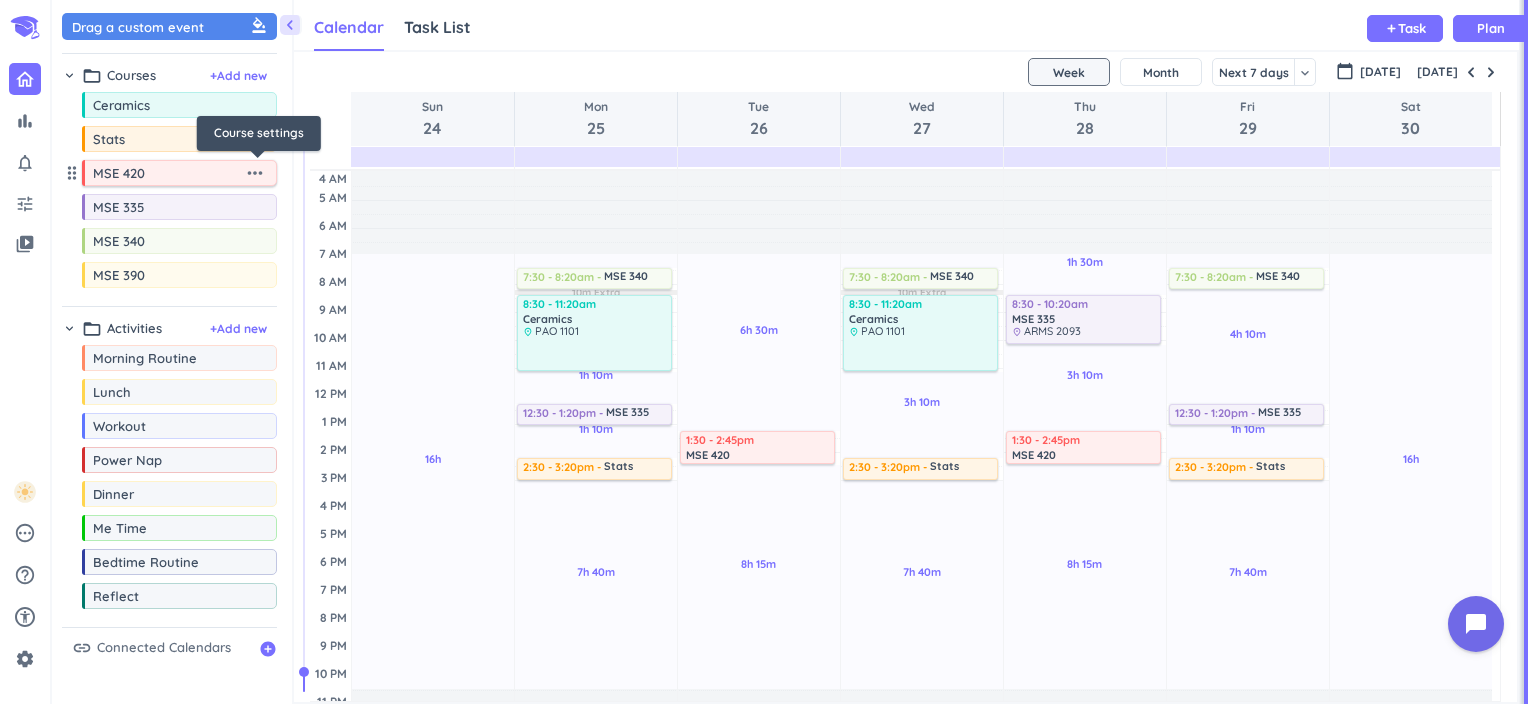 click on "more_horiz" at bounding box center [255, 173] 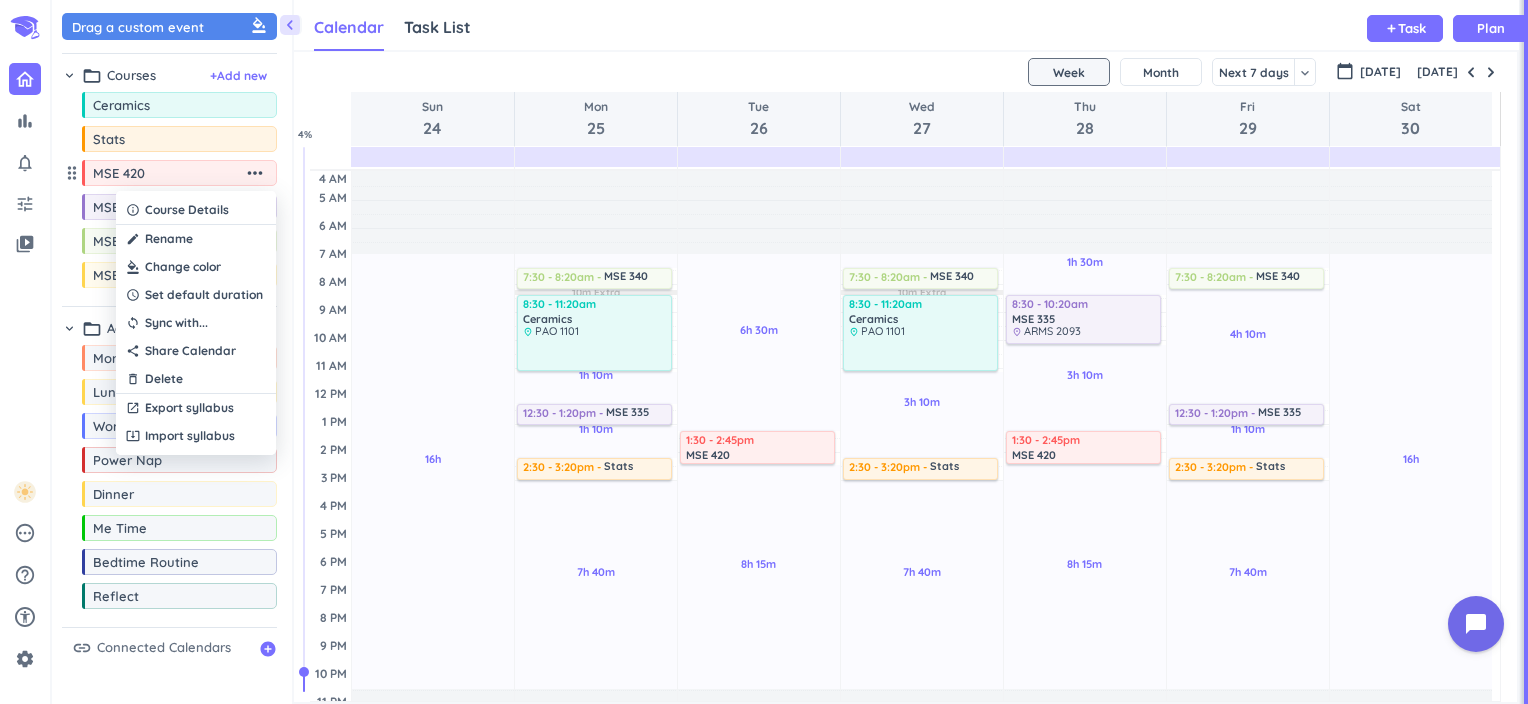 click at bounding box center [196, 267] 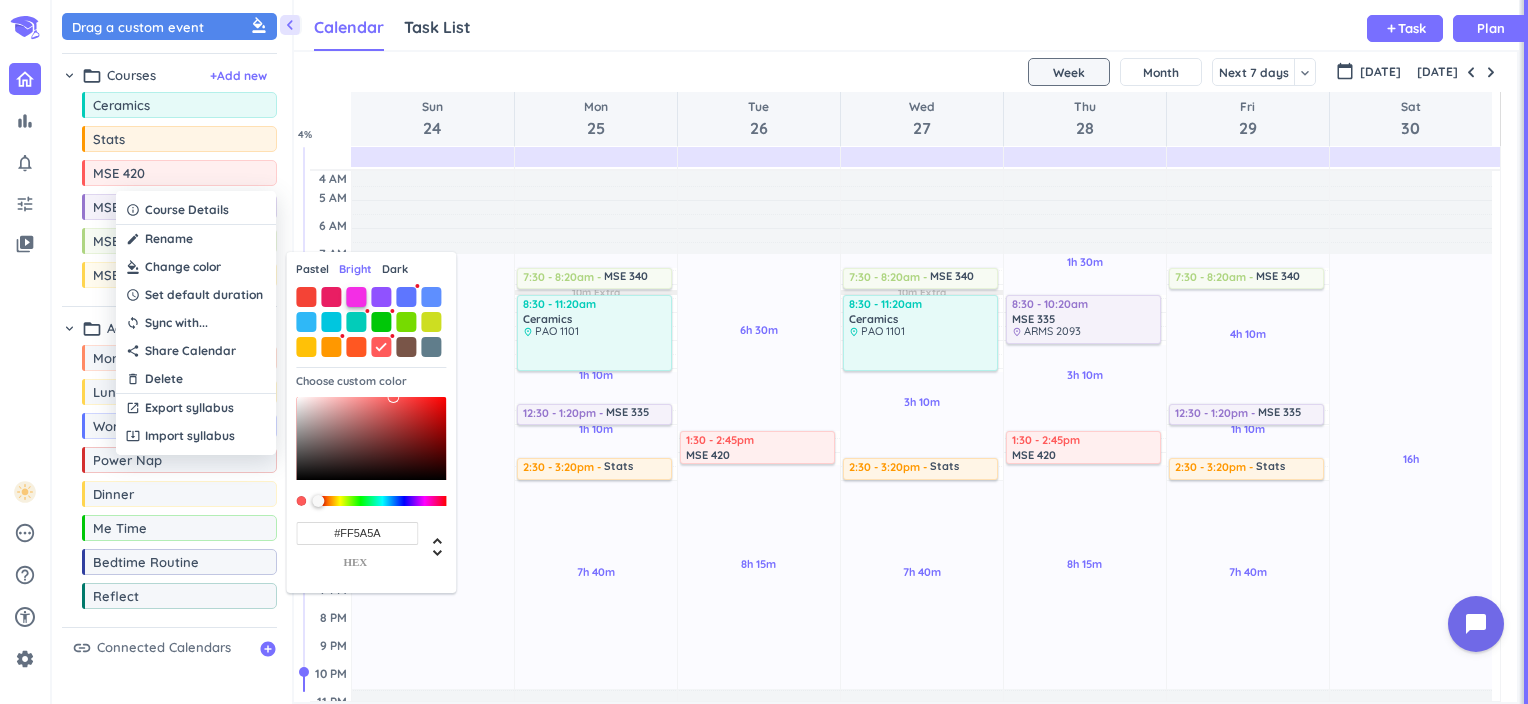 click at bounding box center (356, 297) 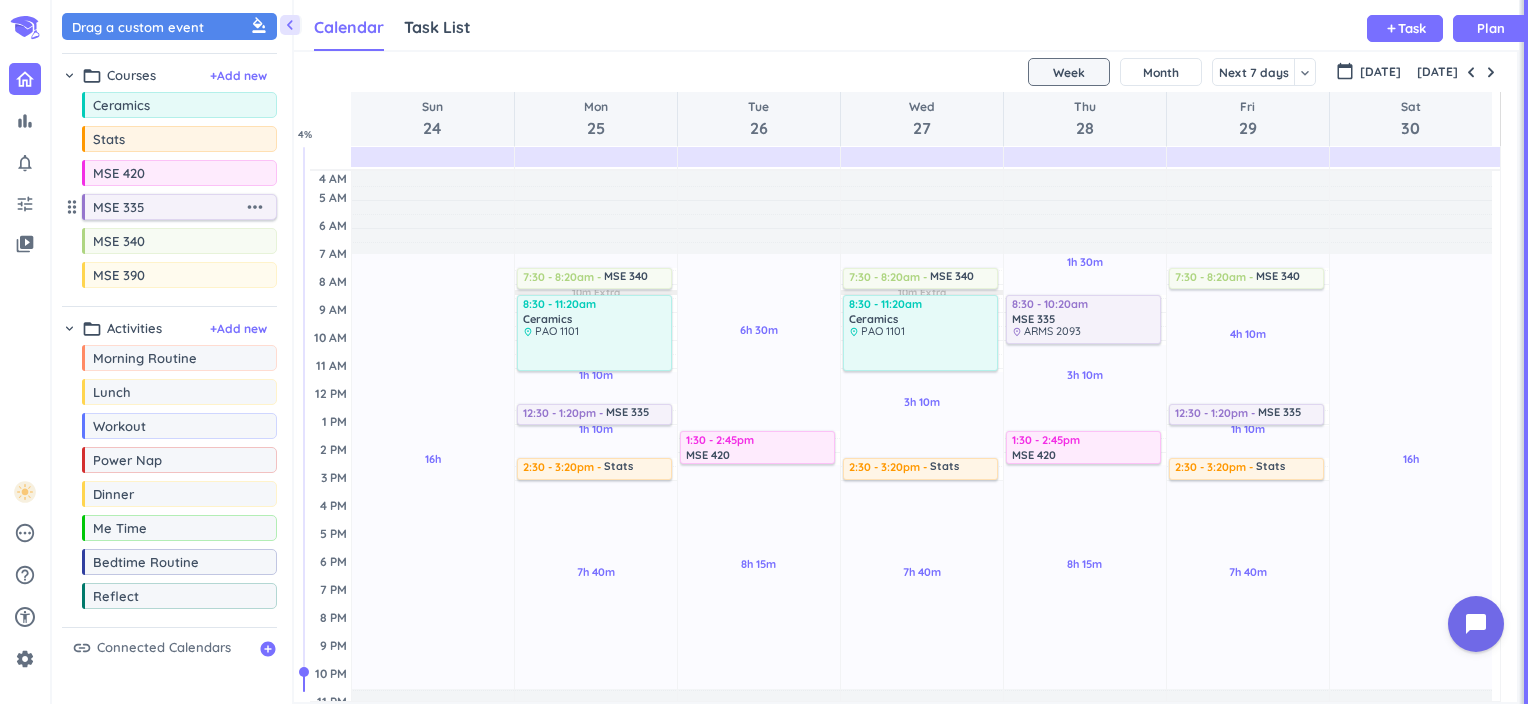 click on "more_horiz" at bounding box center [255, 207] 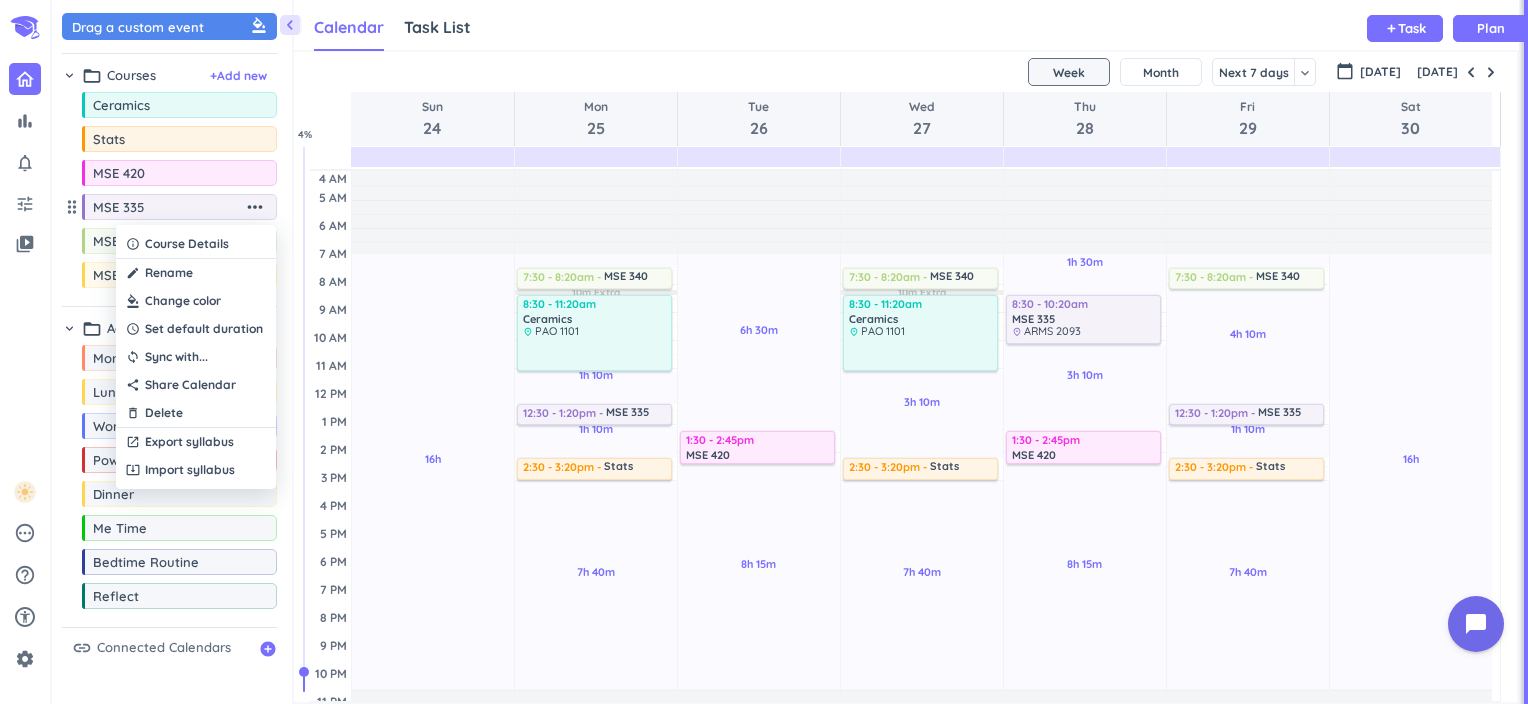click at bounding box center (196, 301) 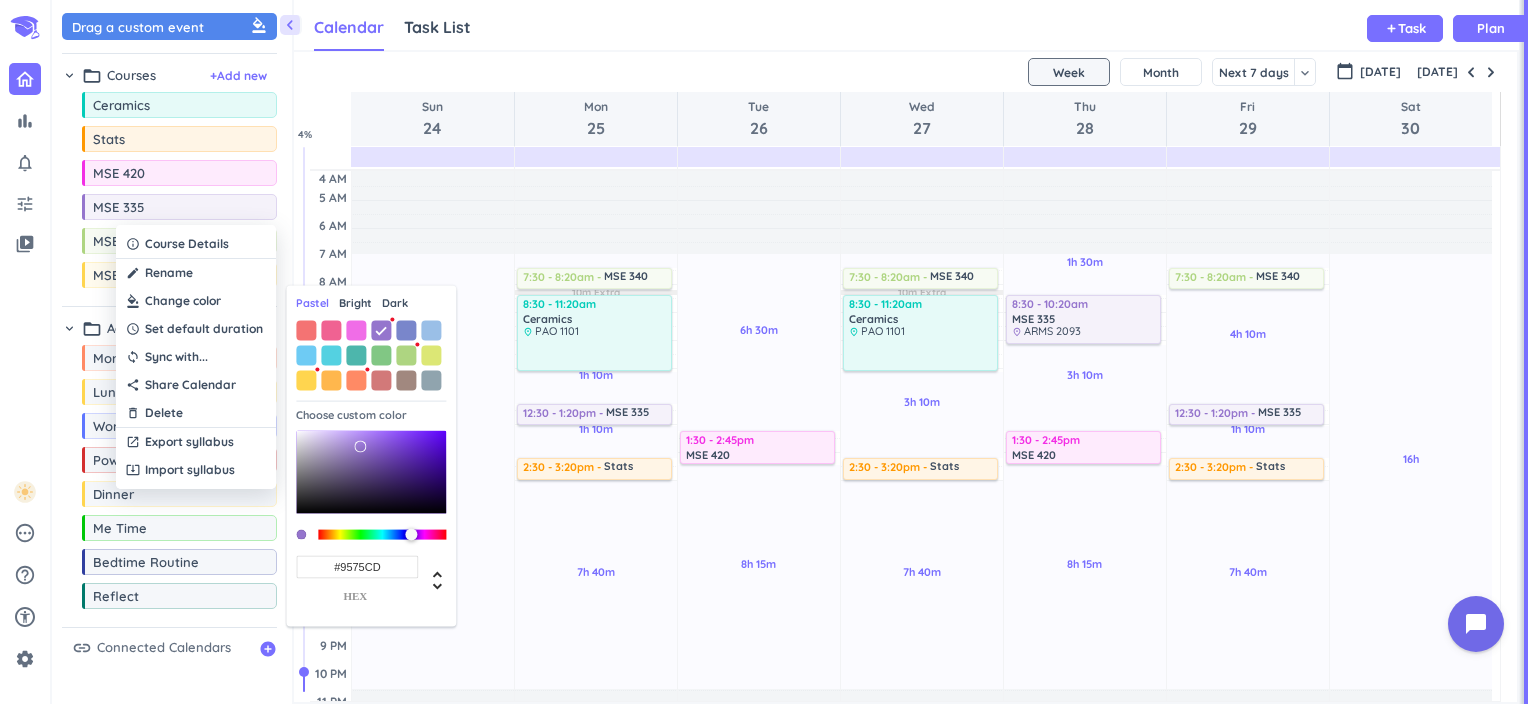 click on "Bright" at bounding box center [355, 303] 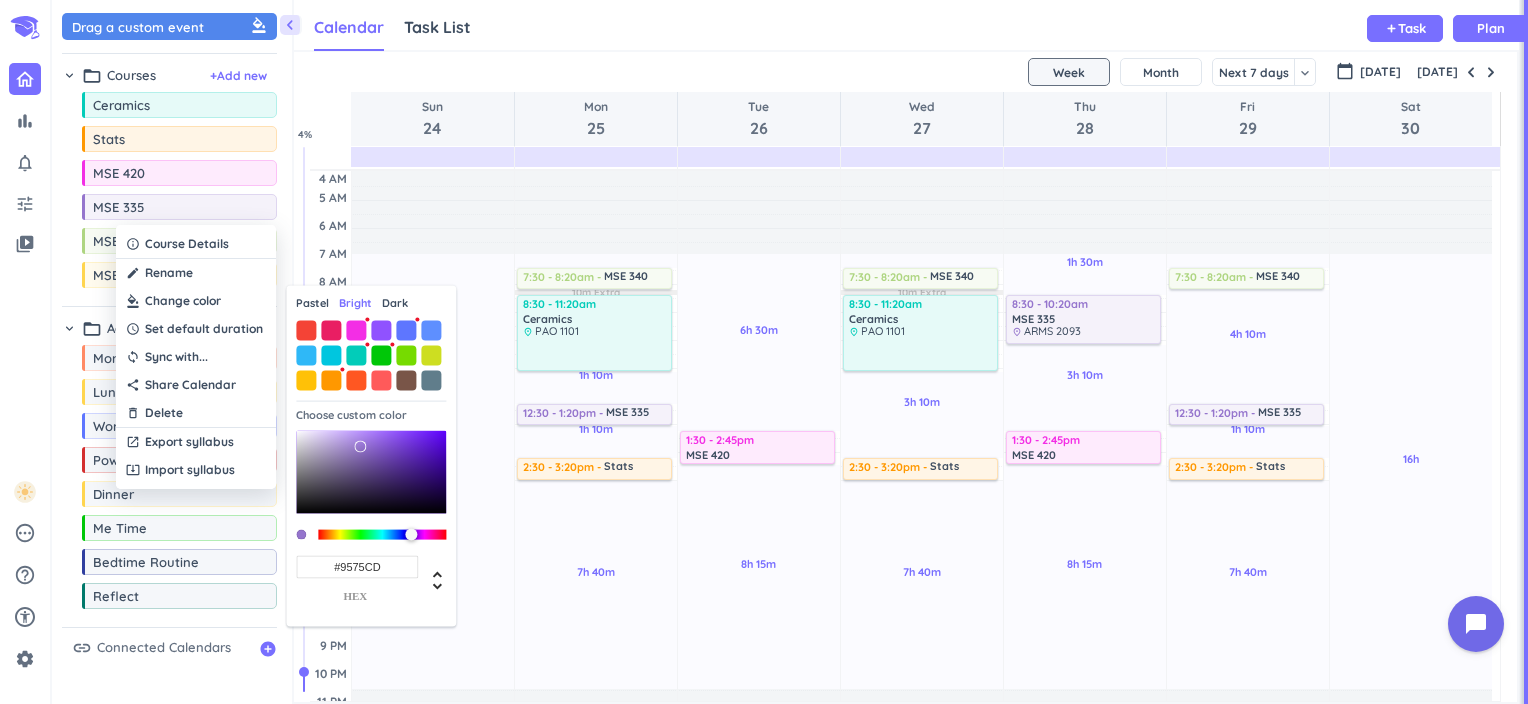 click on "Pastel Bright Dark Choose custom color #9575CD hex" at bounding box center [371, 456] 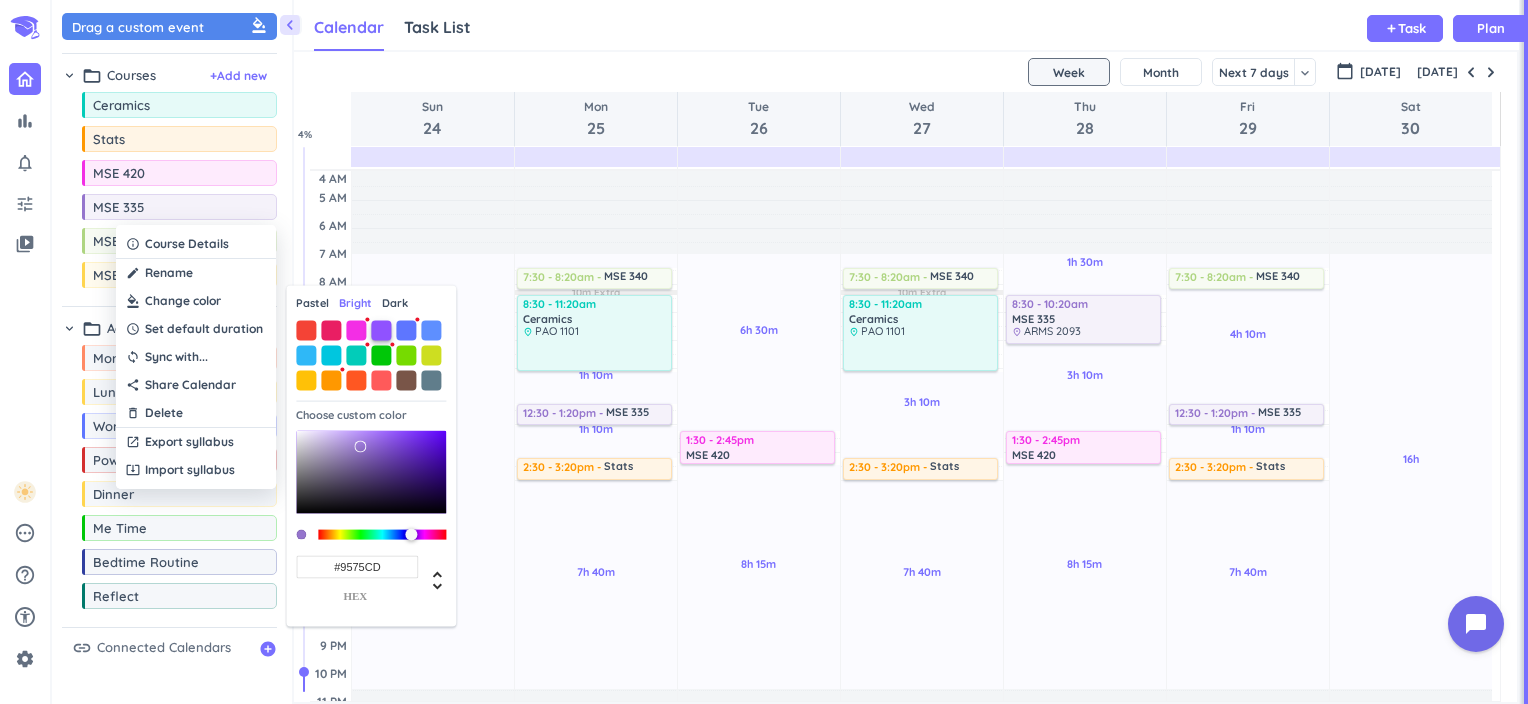 click at bounding box center (381, 330) 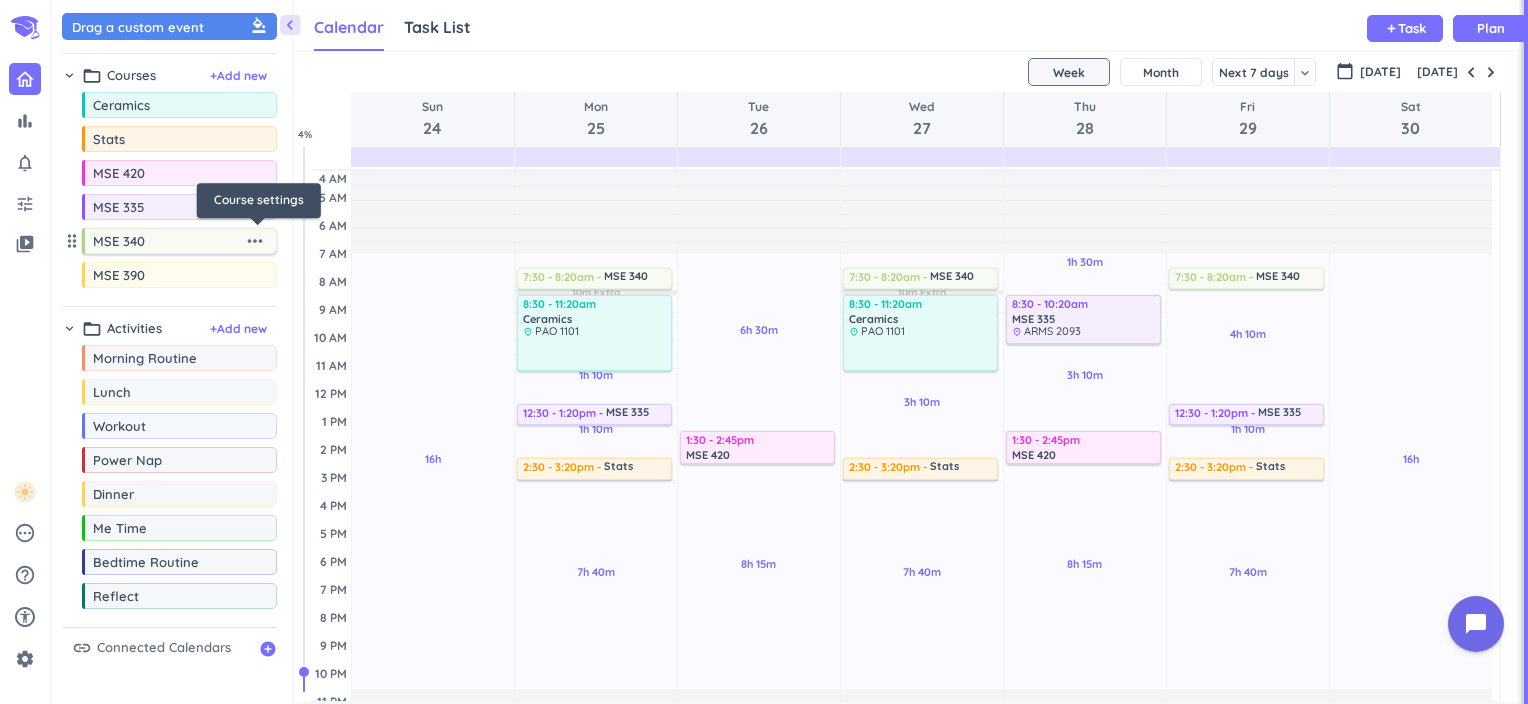 click on "more_horiz" at bounding box center [255, 241] 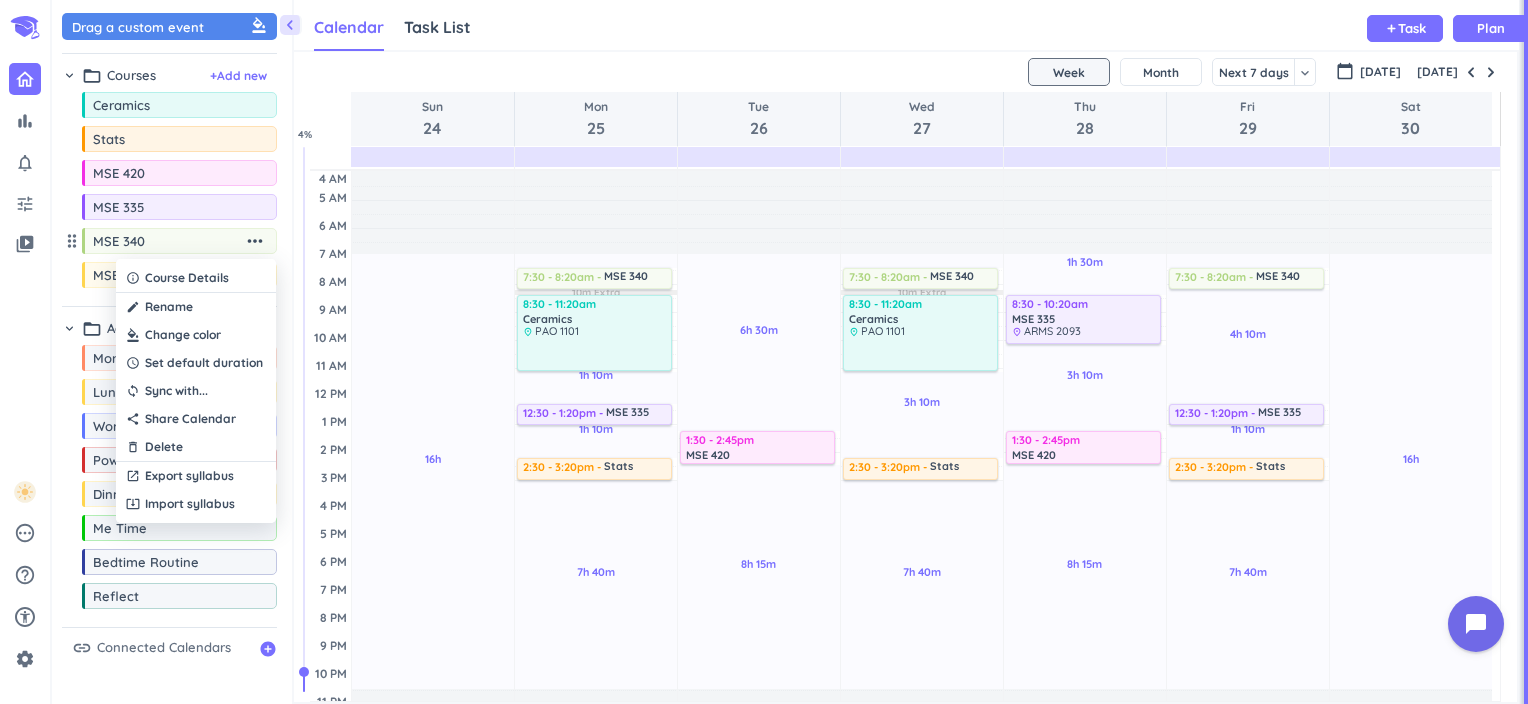 click at bounding box center (196, 335) 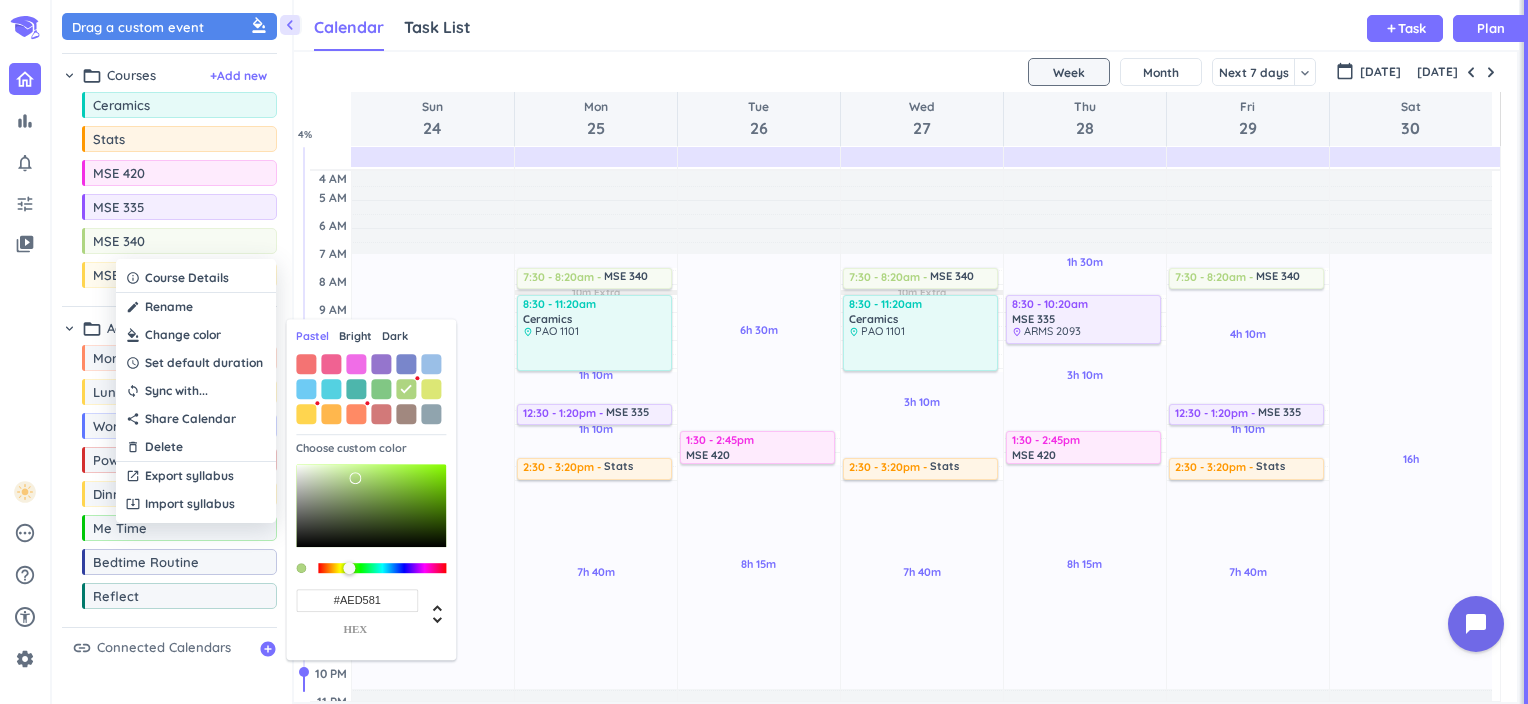 click on "Bright" at bounding box center (355, 336) 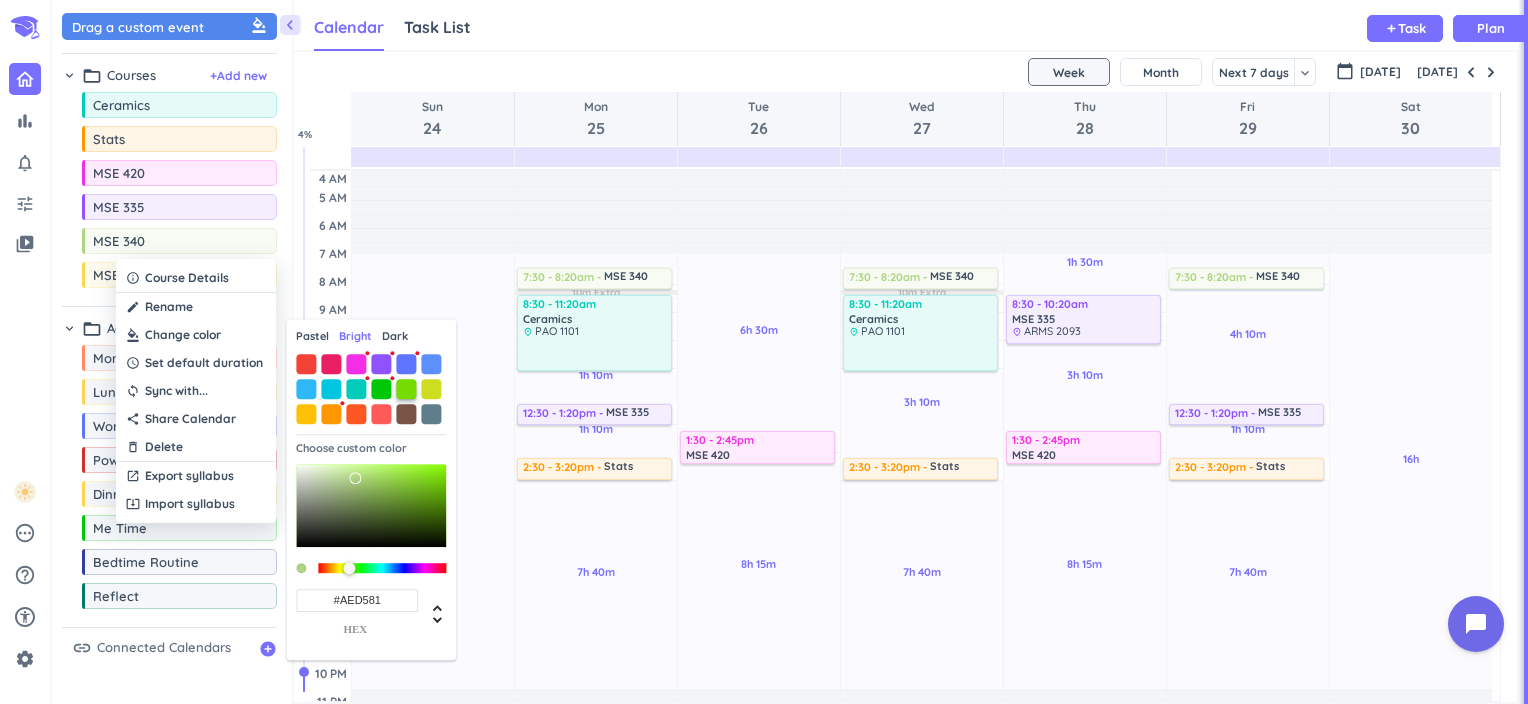 click at bounding box center [406, 389] 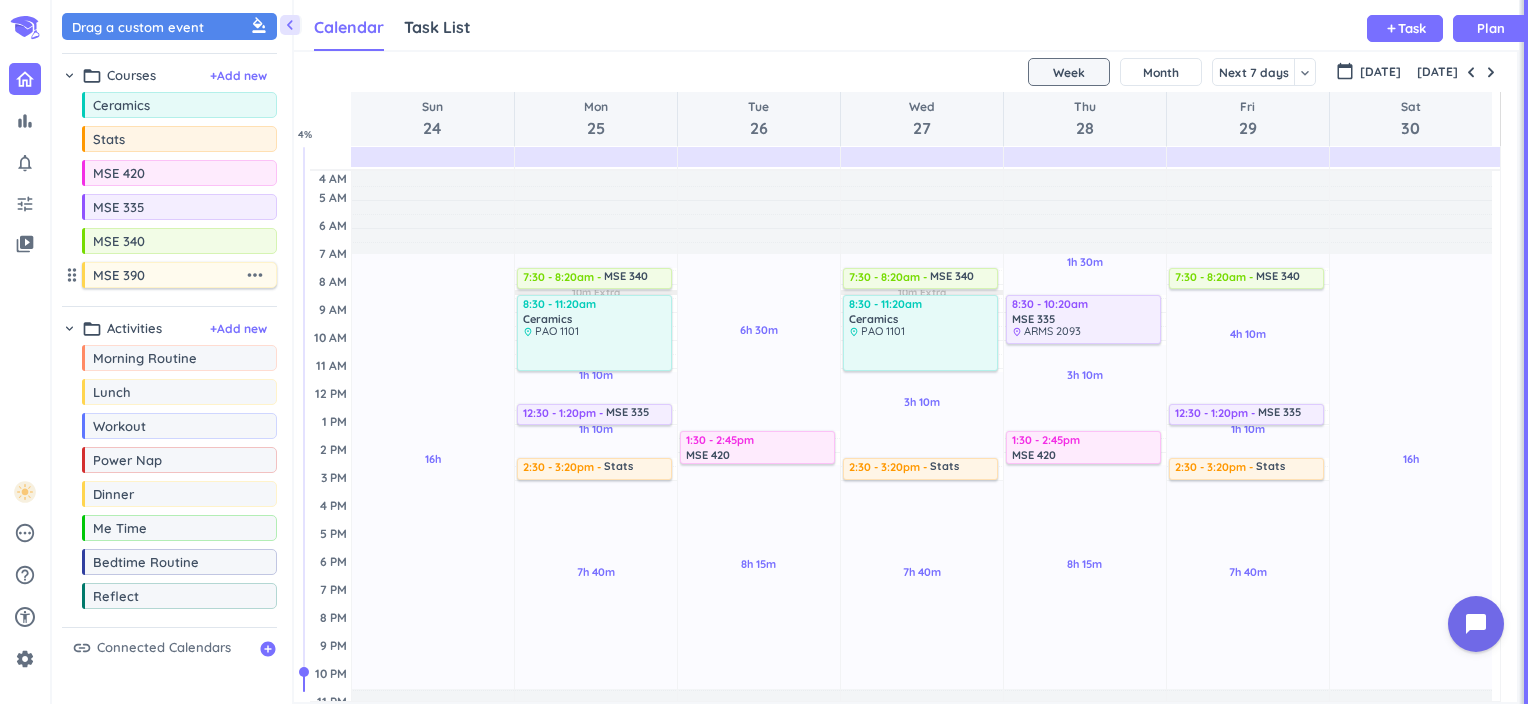 click on "more_horiz" at bounding box center [255, 275] 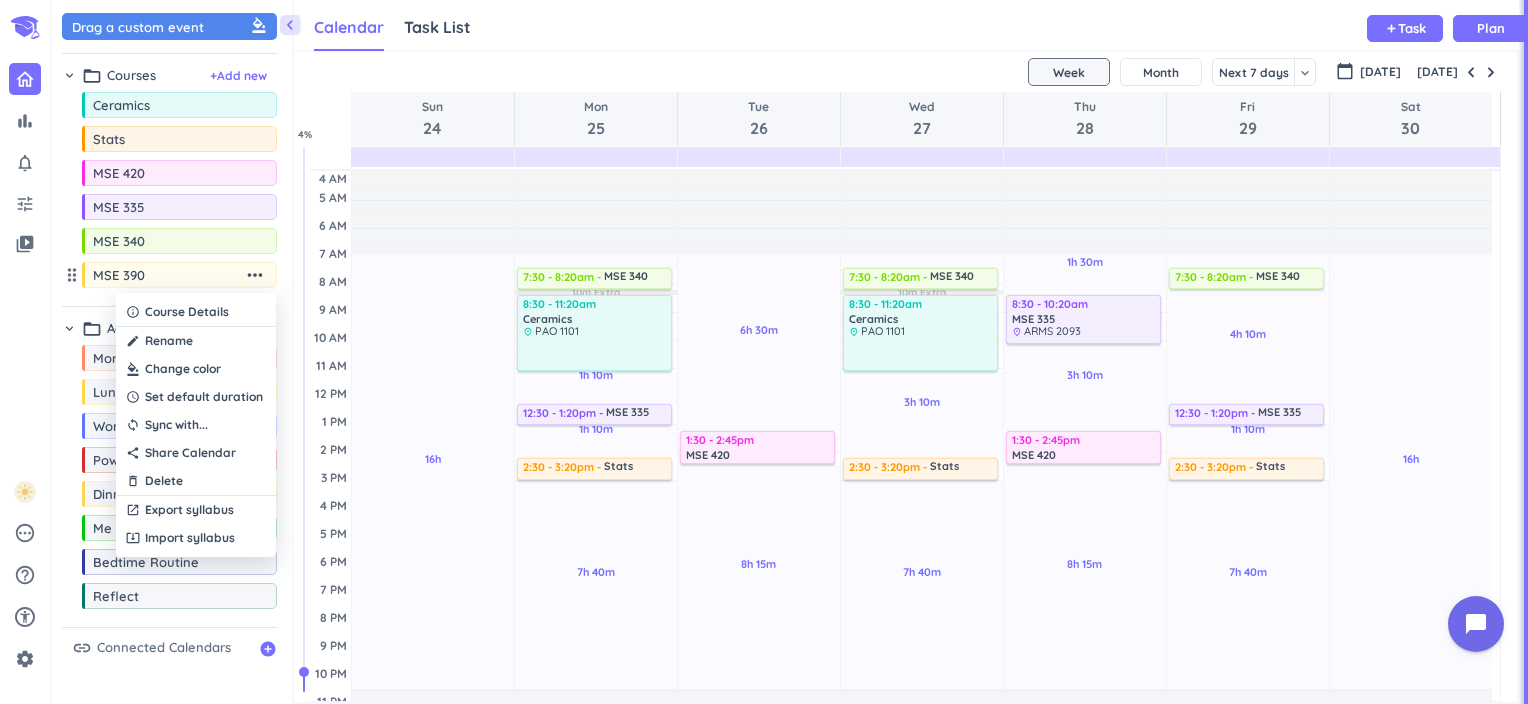 click at bounding box center (196, 369) 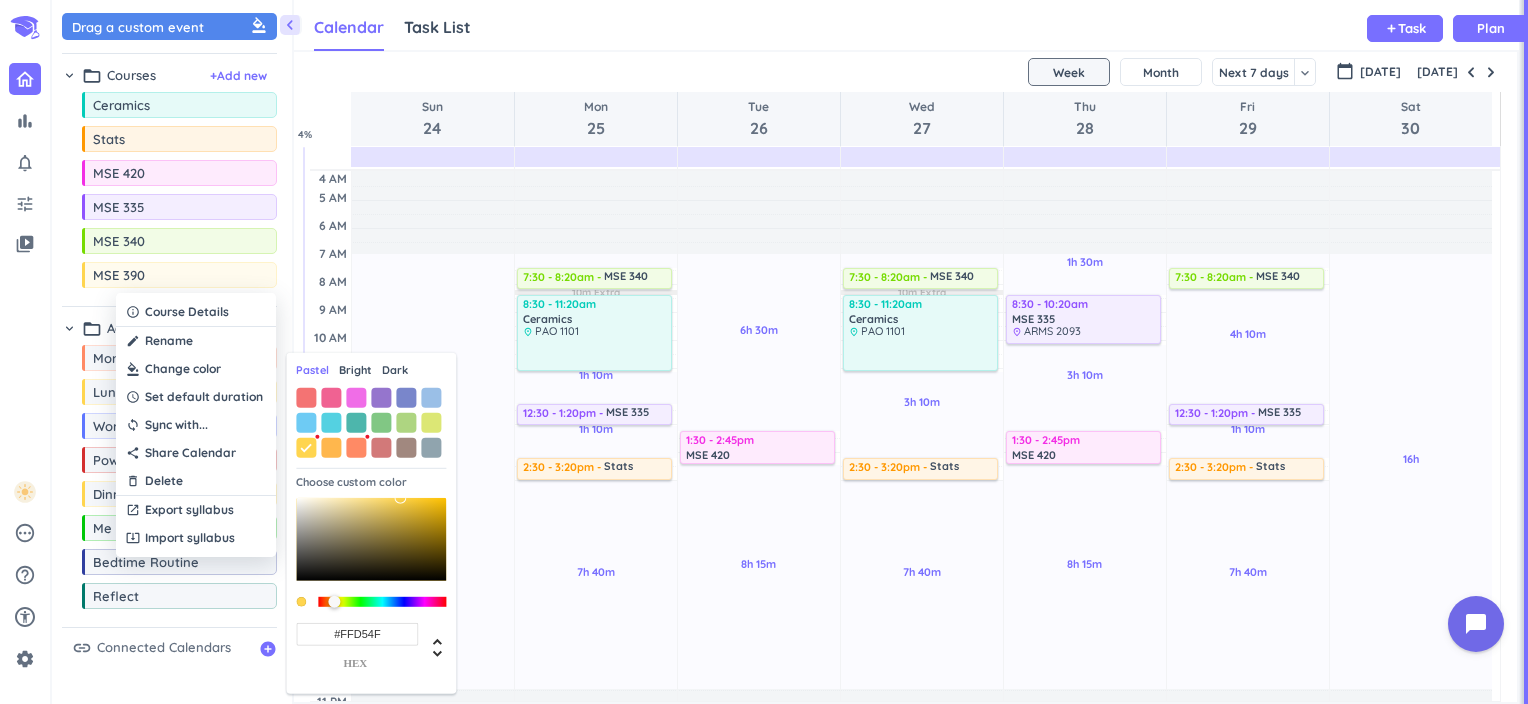 click on "Bright" at bounding box center [355, 370] 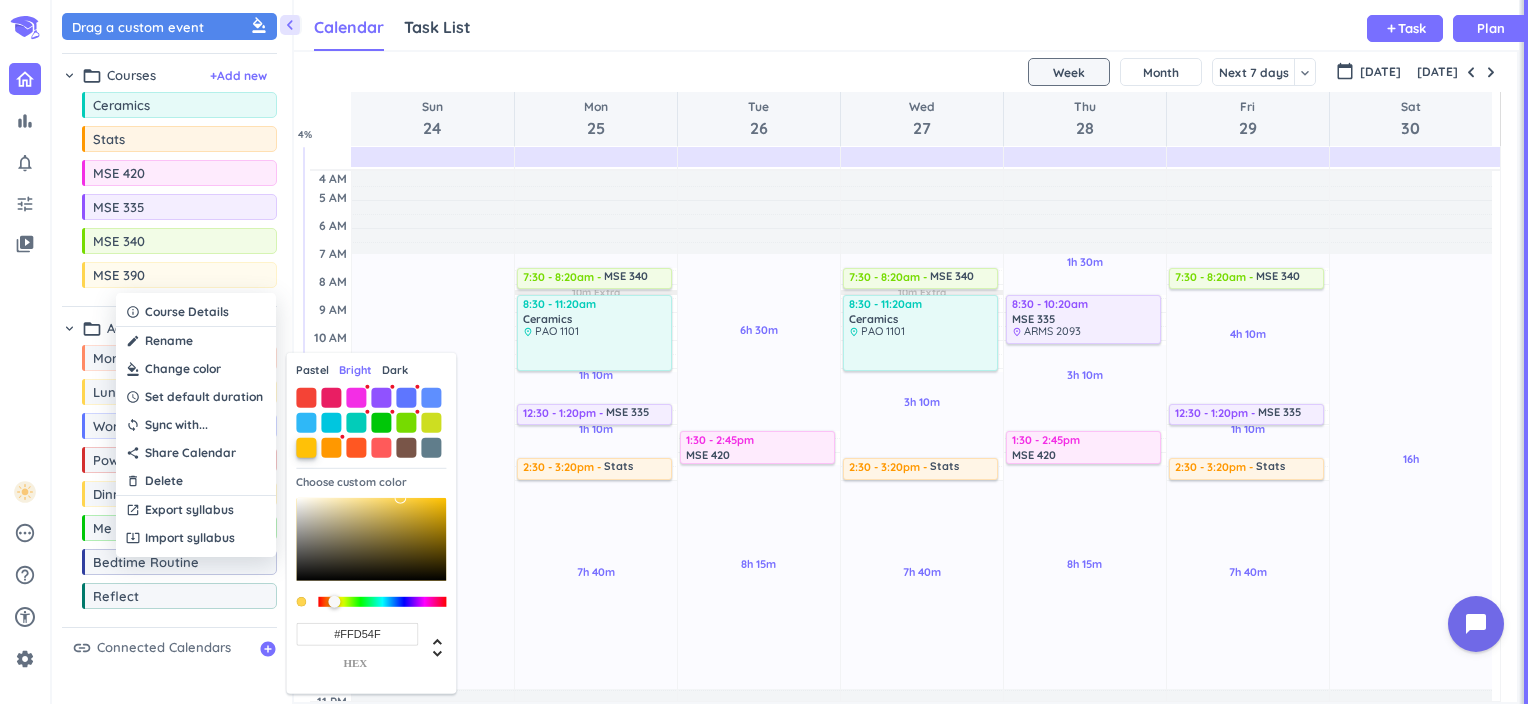 click at bounding box center [306, 447] 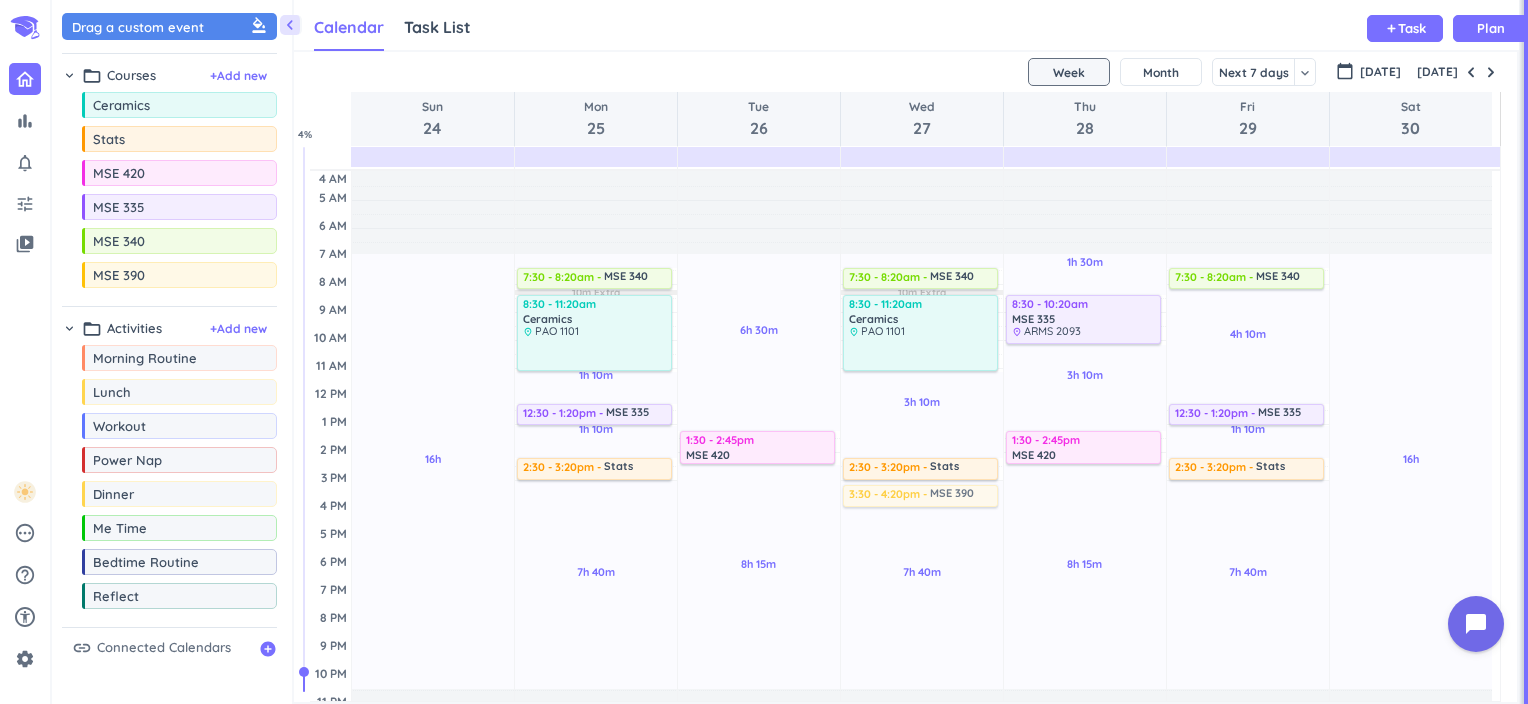 drag, startPoint x: 170, startPoint y: 272, endPoint x: 923, endPoint y: 486, distance: 782.8186 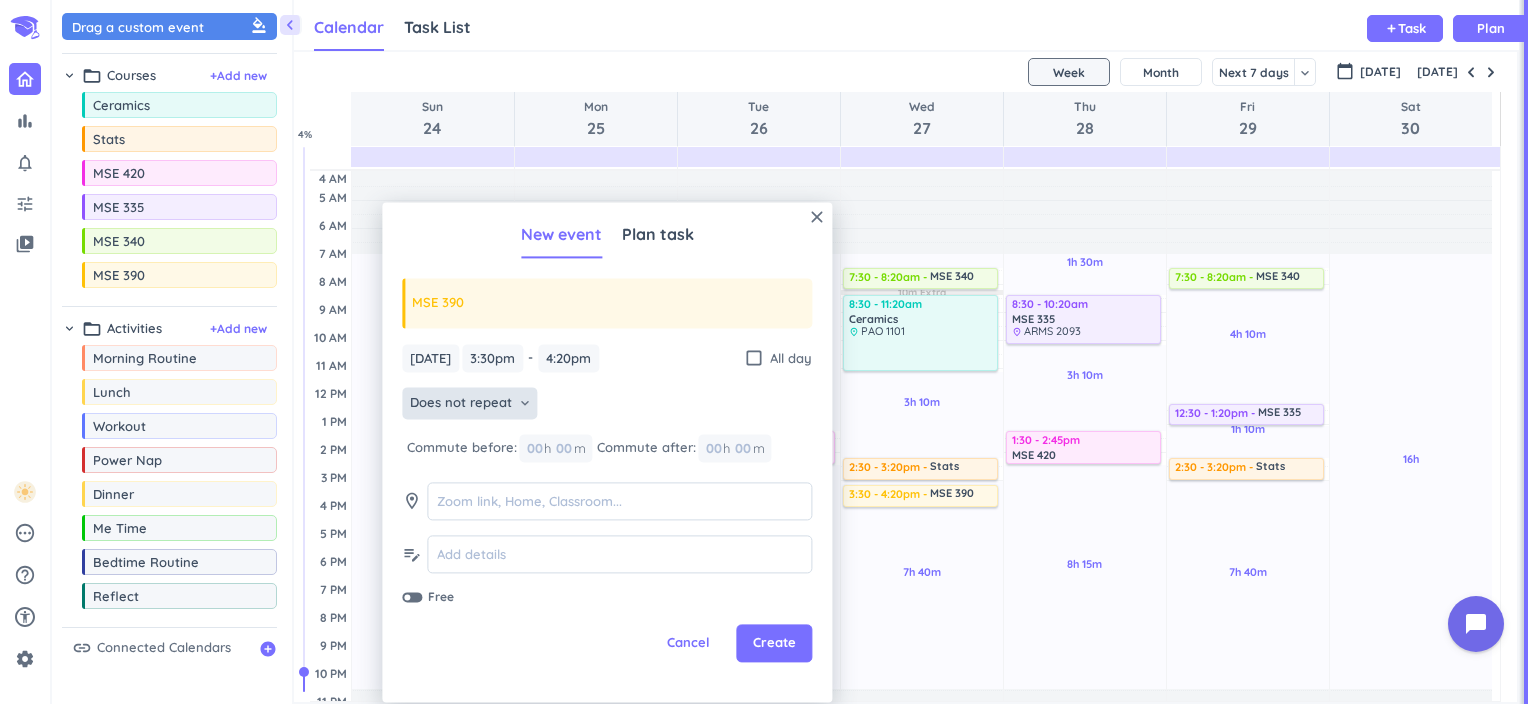 click on "Does not repeat" at bounding box center (461, 404) 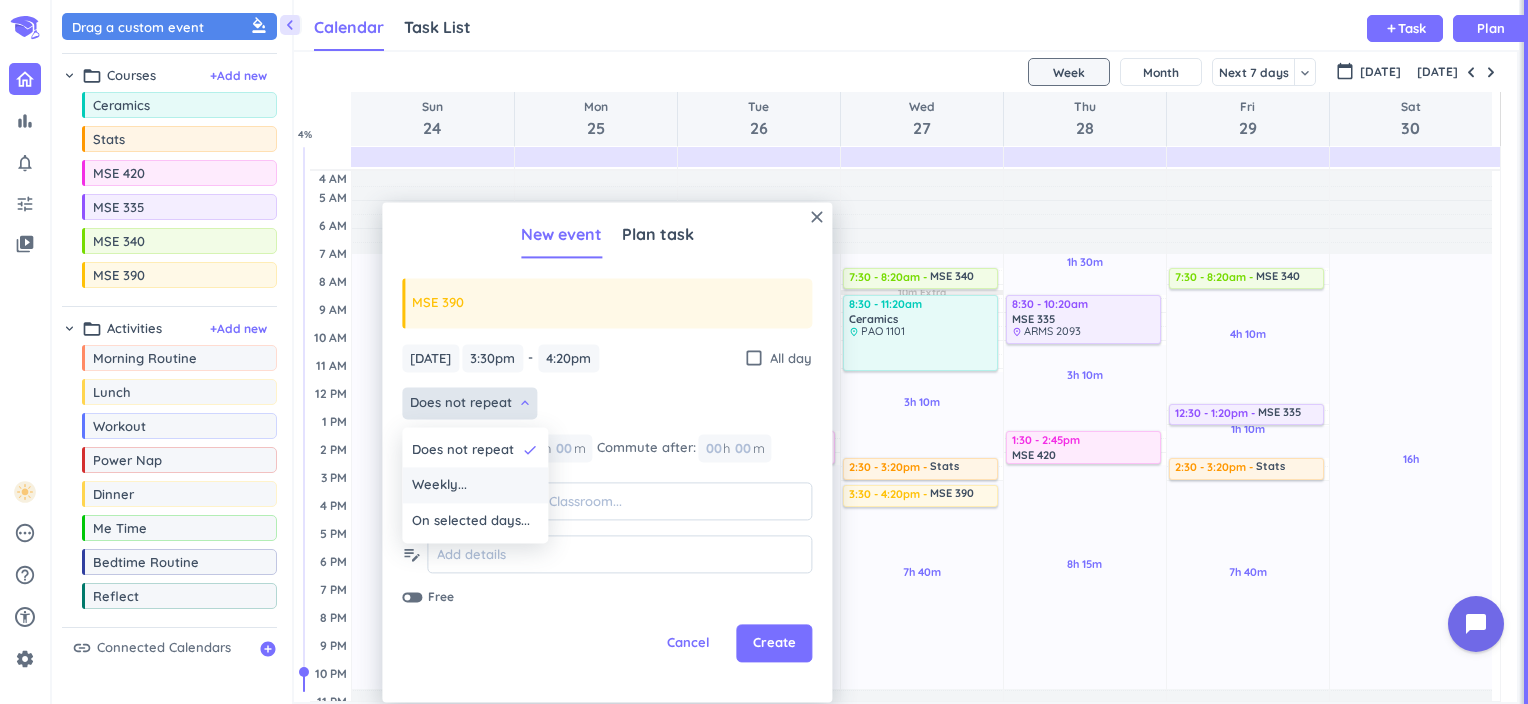 click on "Weekly..." at bounding box center [475, 486] 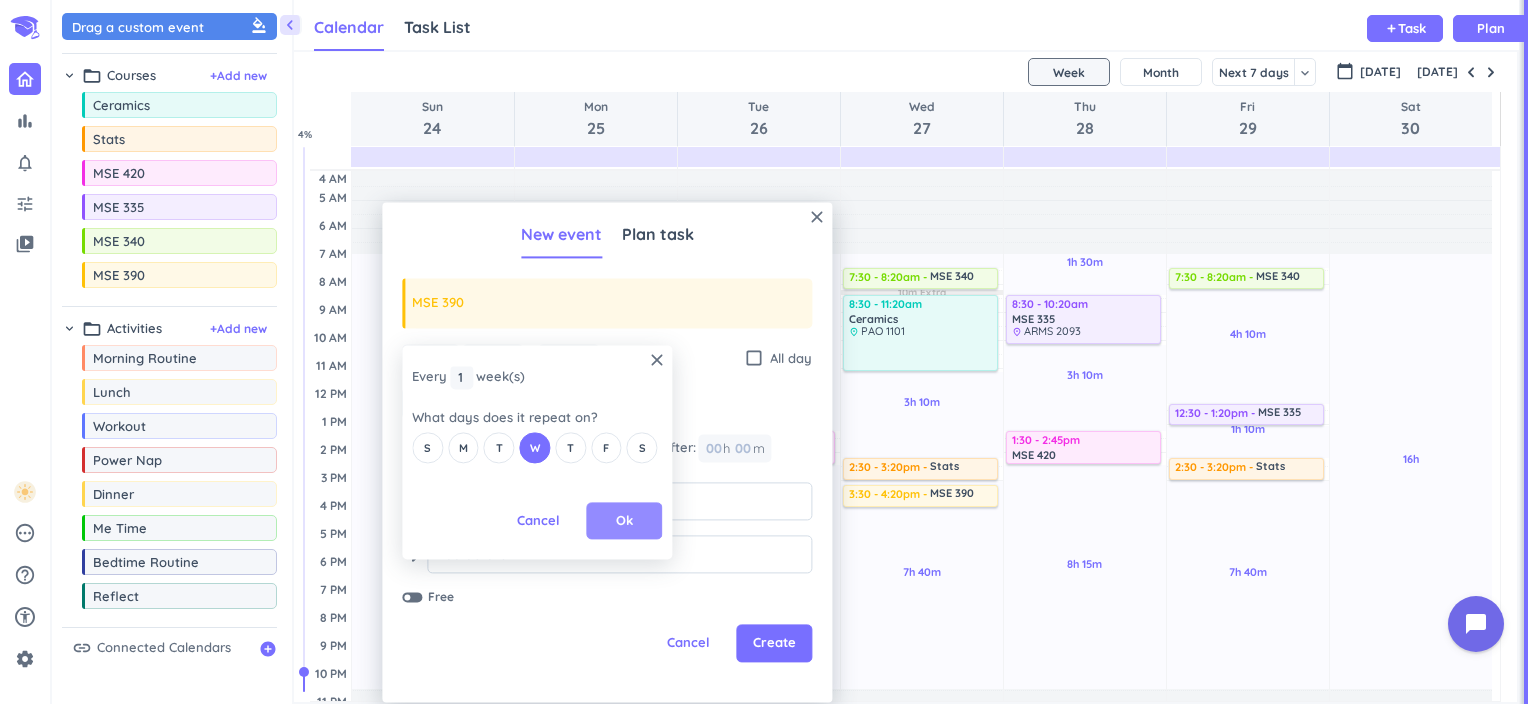 click on "Ok" at bounding box center [624, 521] 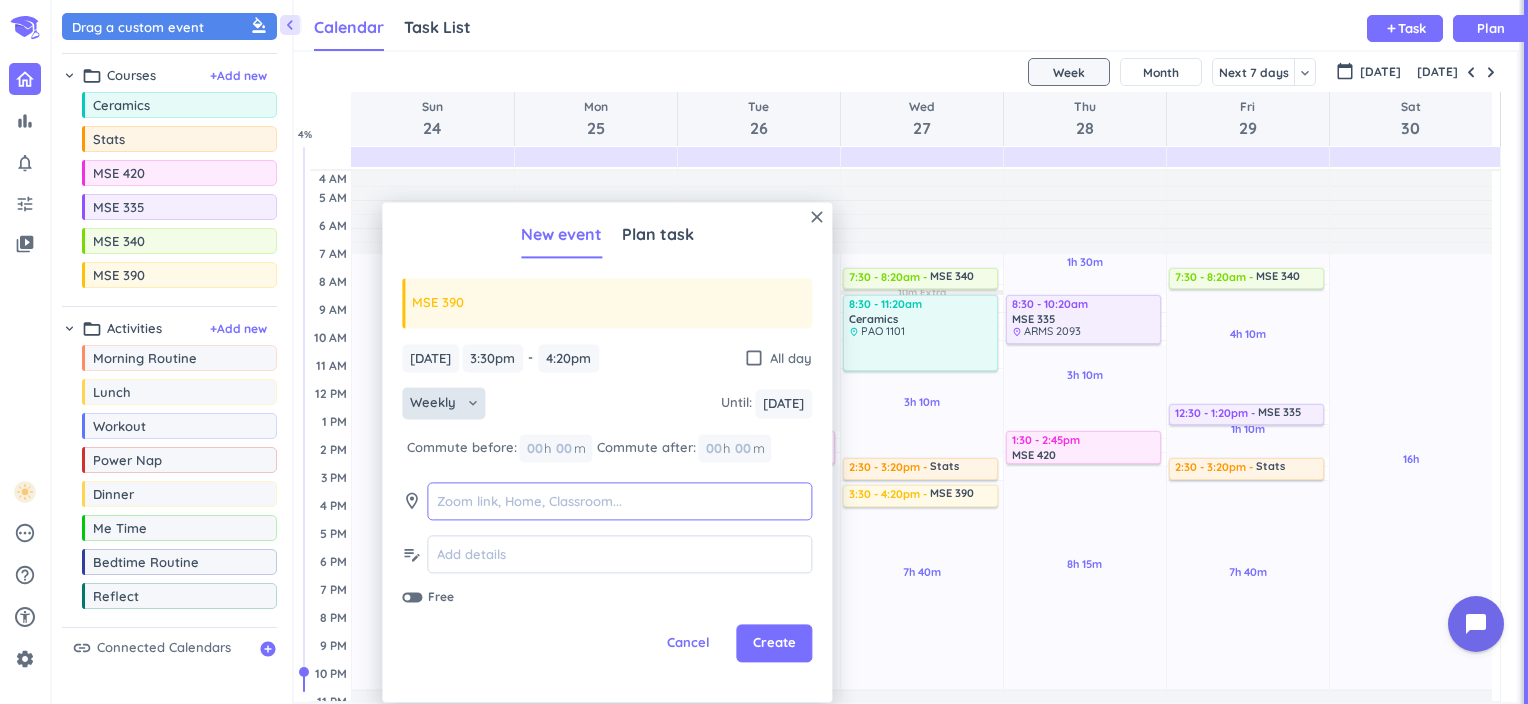click at bounding box center [619, 501] 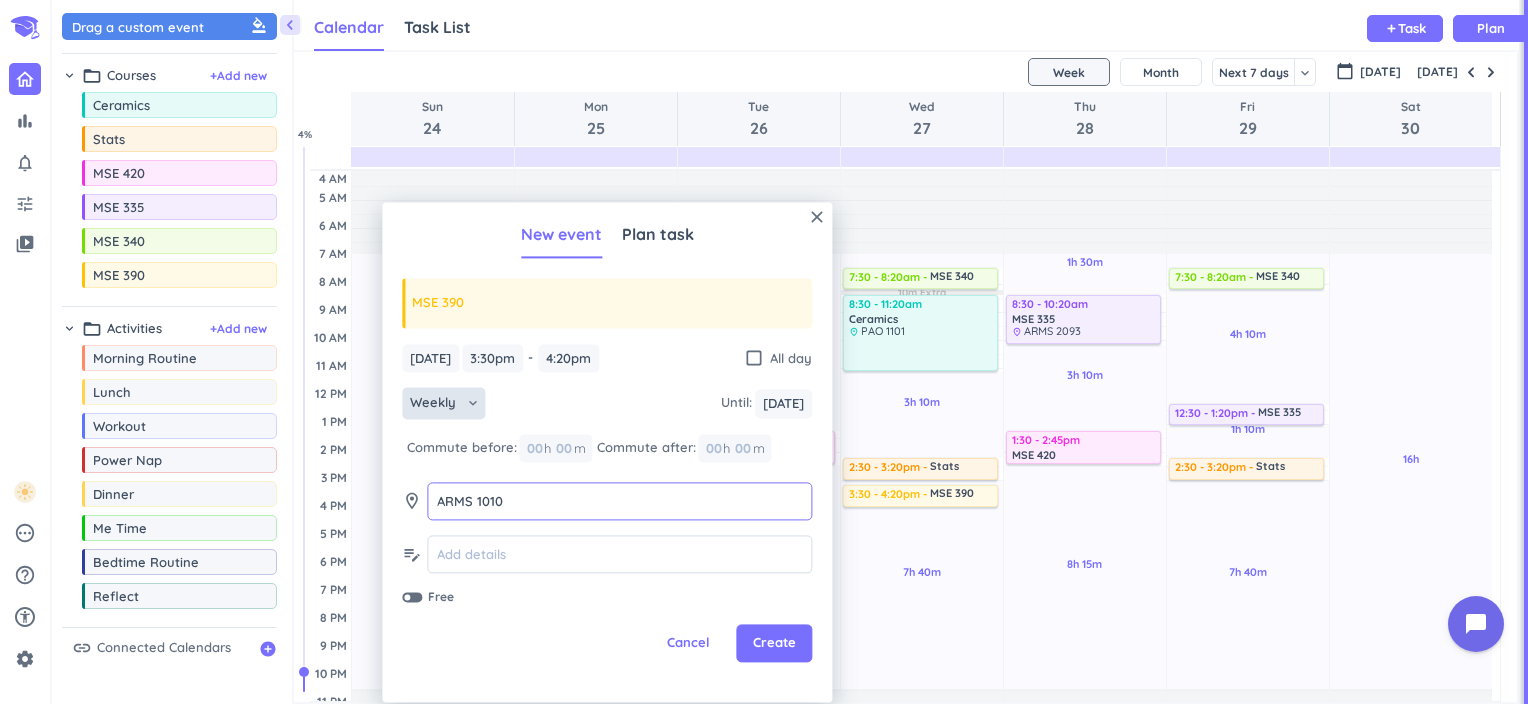type on "ARMS 1010" 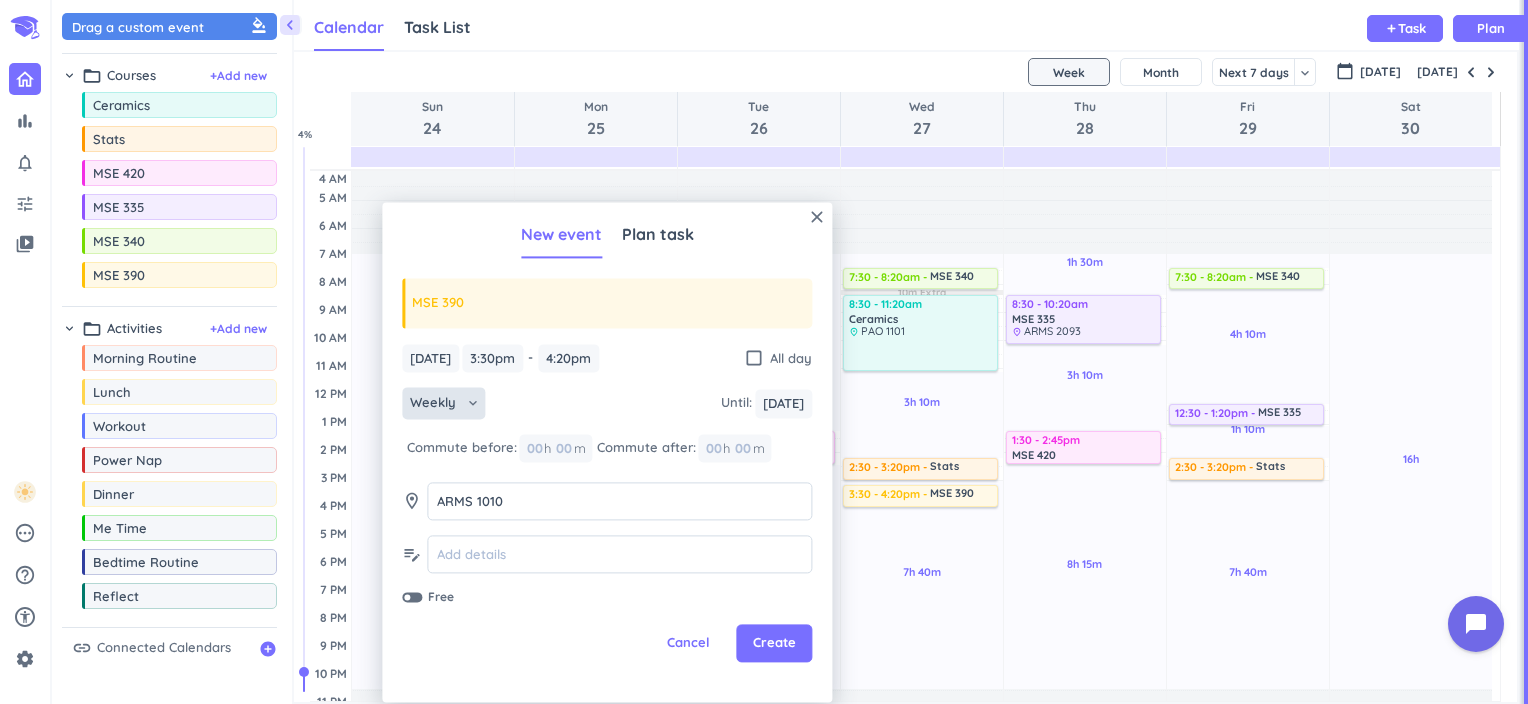 click on "close New event Plan task MSE 390 [DATE] [DATE]   3:30pm 3:30pm - 4:20pm 4:20pm check_box_outline_blank All day Weekly keyboard_arrow_down Until :  [DATE] [DATE] Commute before: 00 h 00 m Commute after: 00 h 00 m room ARMS 1010 ARMS 1010 edit_note Free Cancel Create" at bounding box center [607, 452] 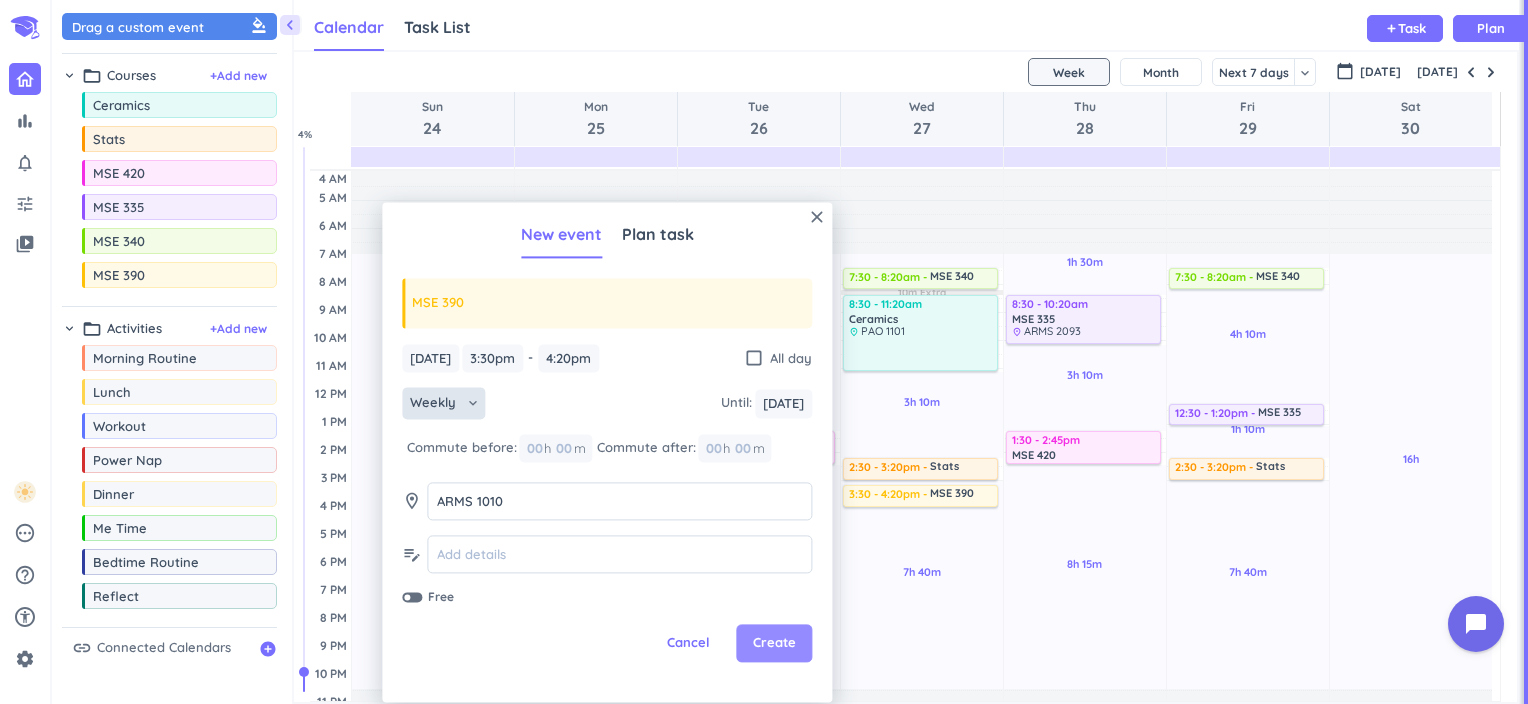 click on "Create" at bounding box center [774, 644] 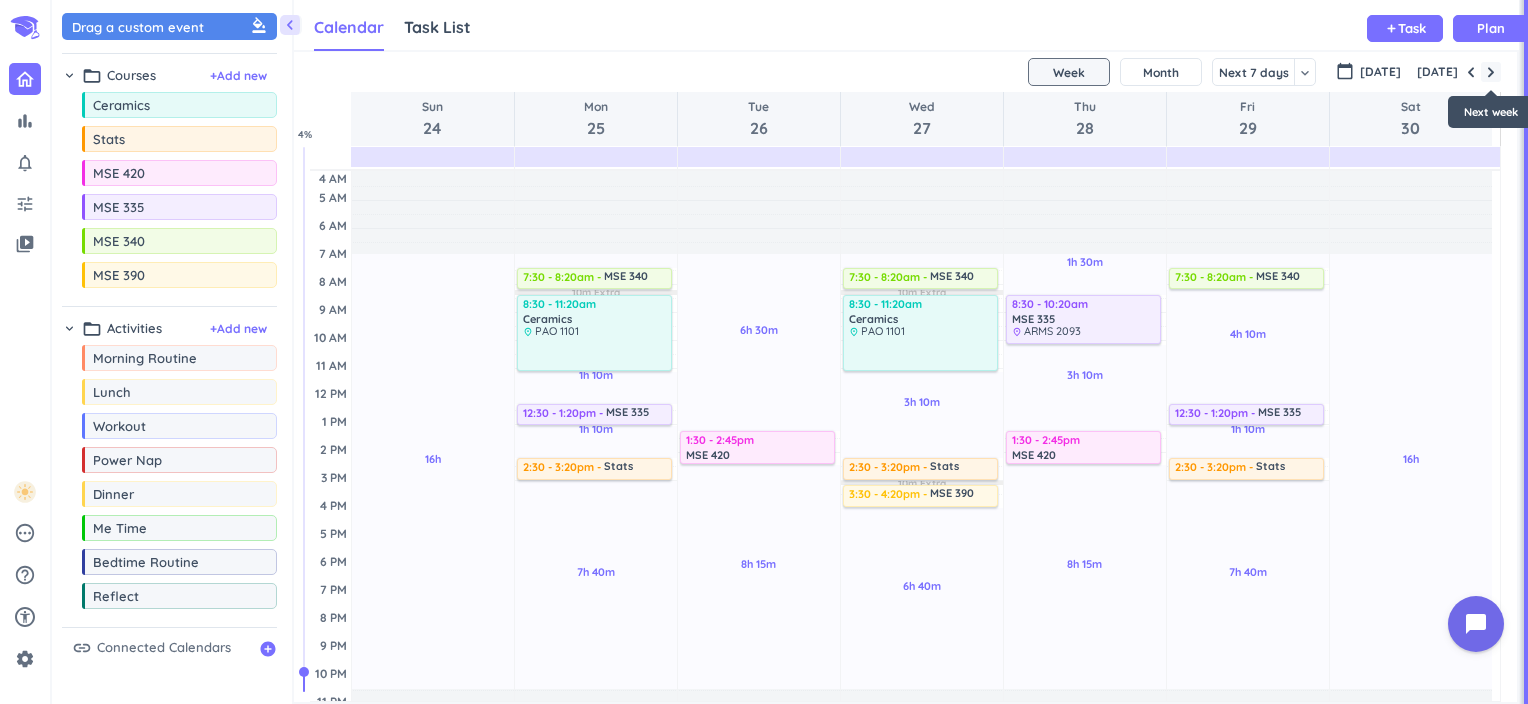 click at bounding box center (1491, 72) 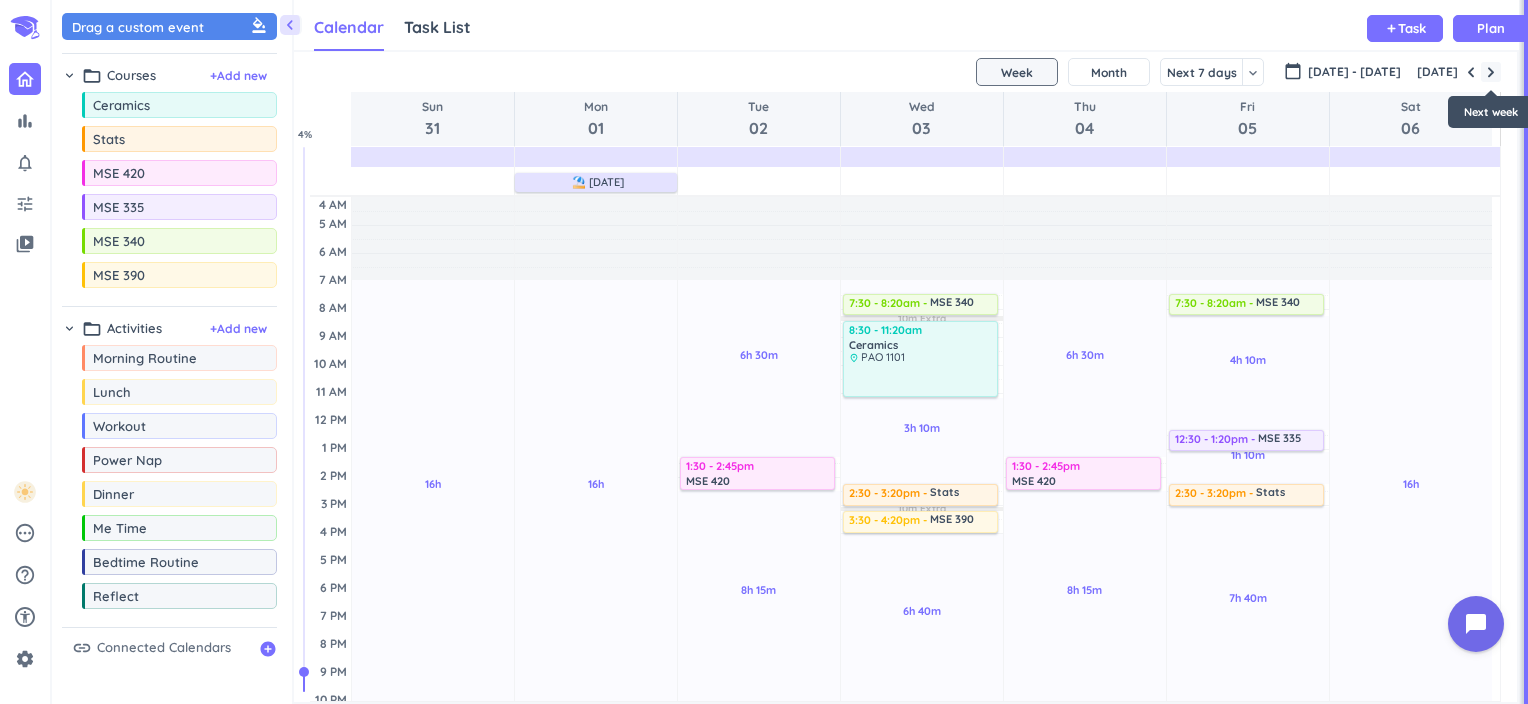 scroll, scrollTop: 56, scrollLeft: 0, axis: vertical 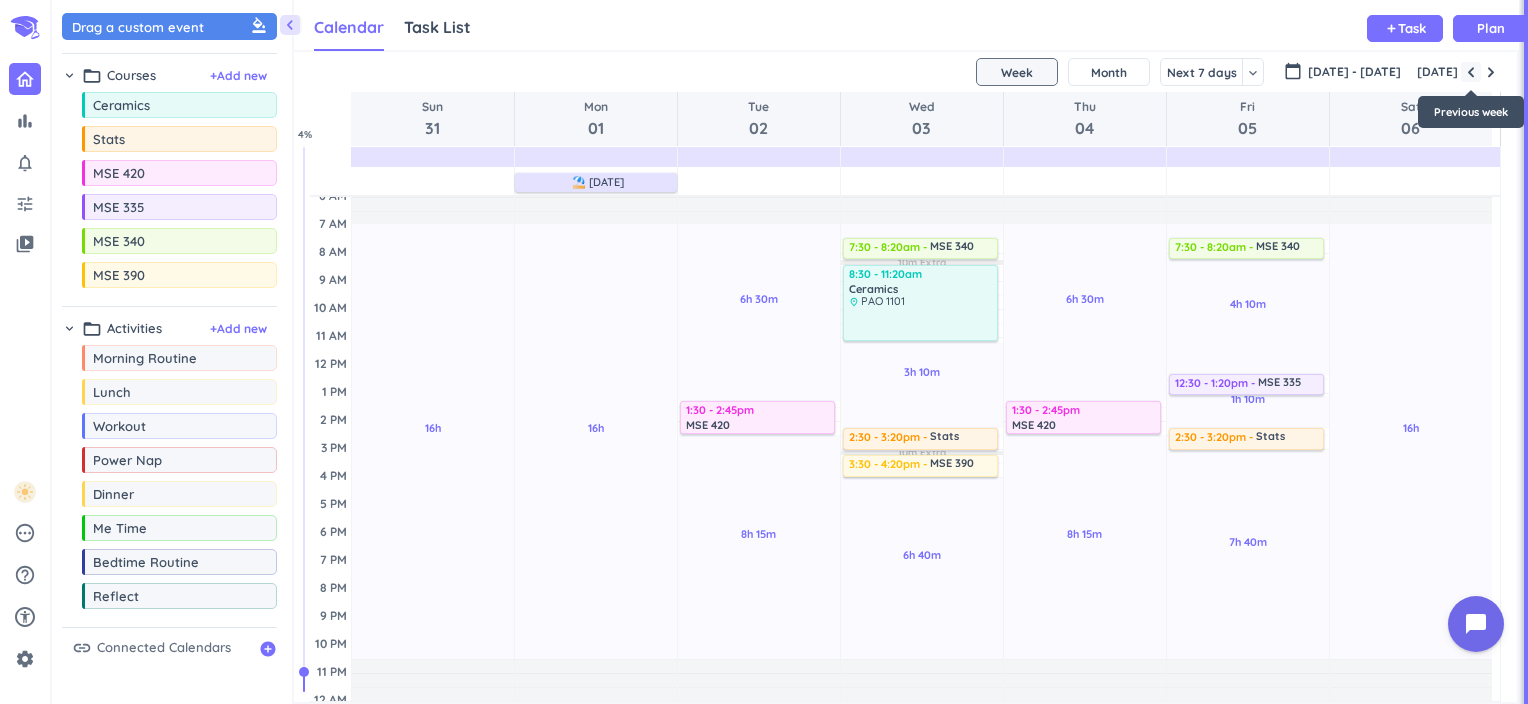 click at bounding box center [1471, 72] 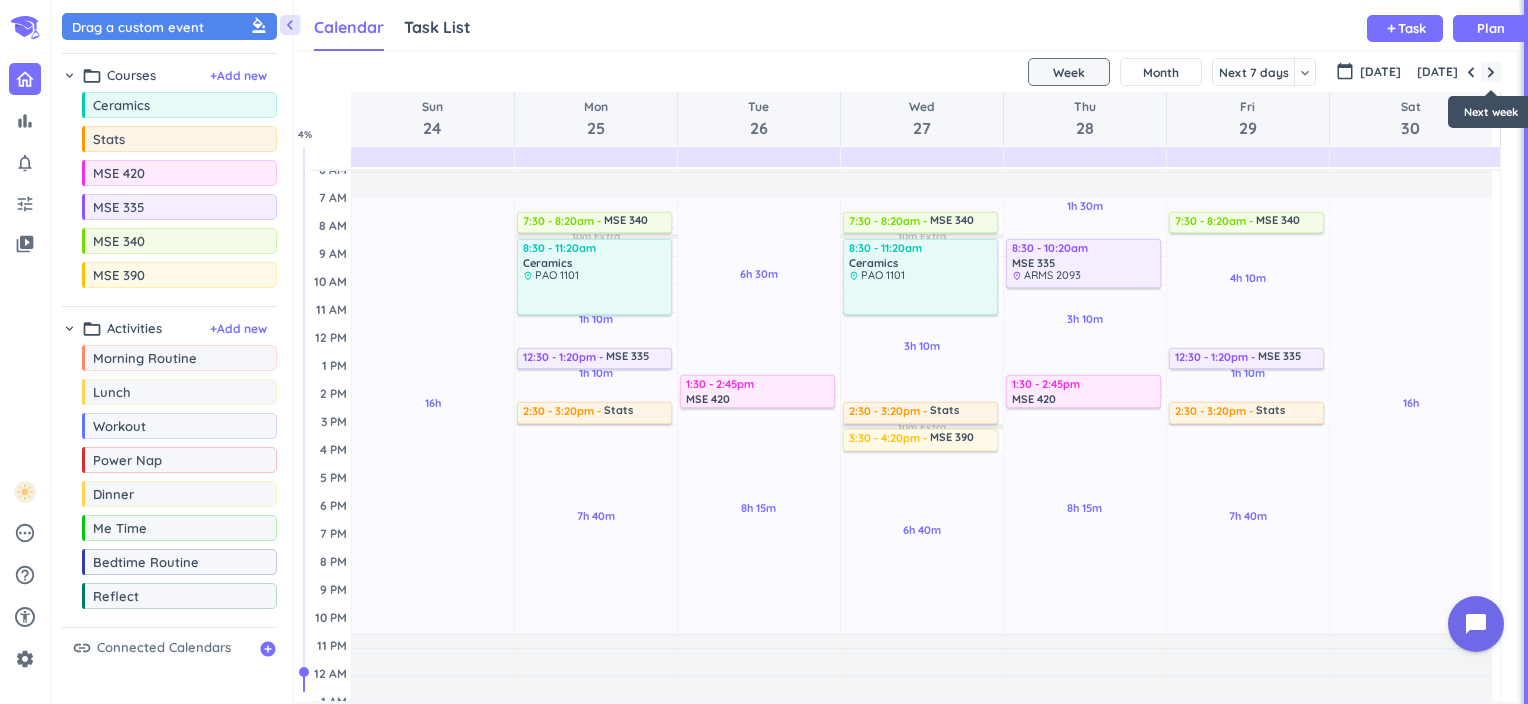 click at bounding box center [1491, 72] 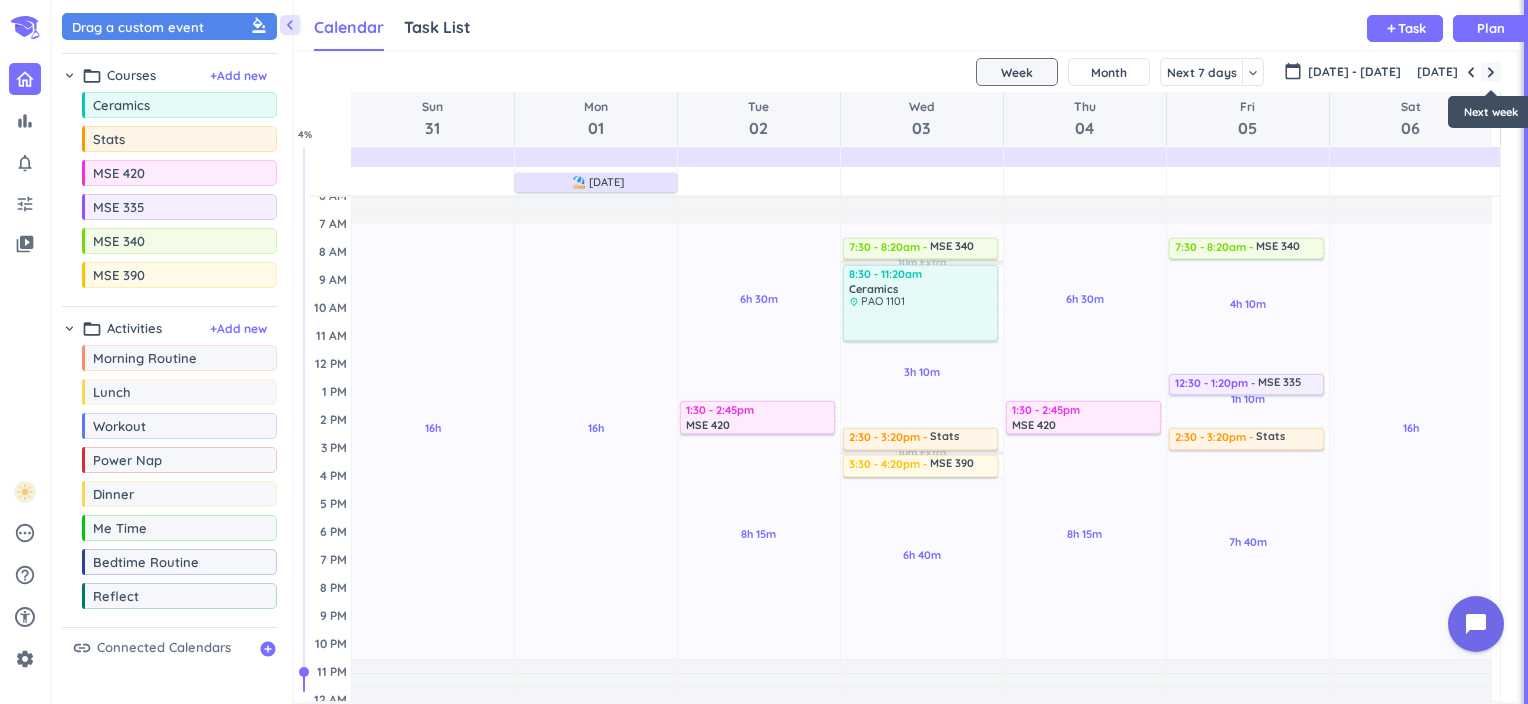 click at bounding box center [1491, 72] 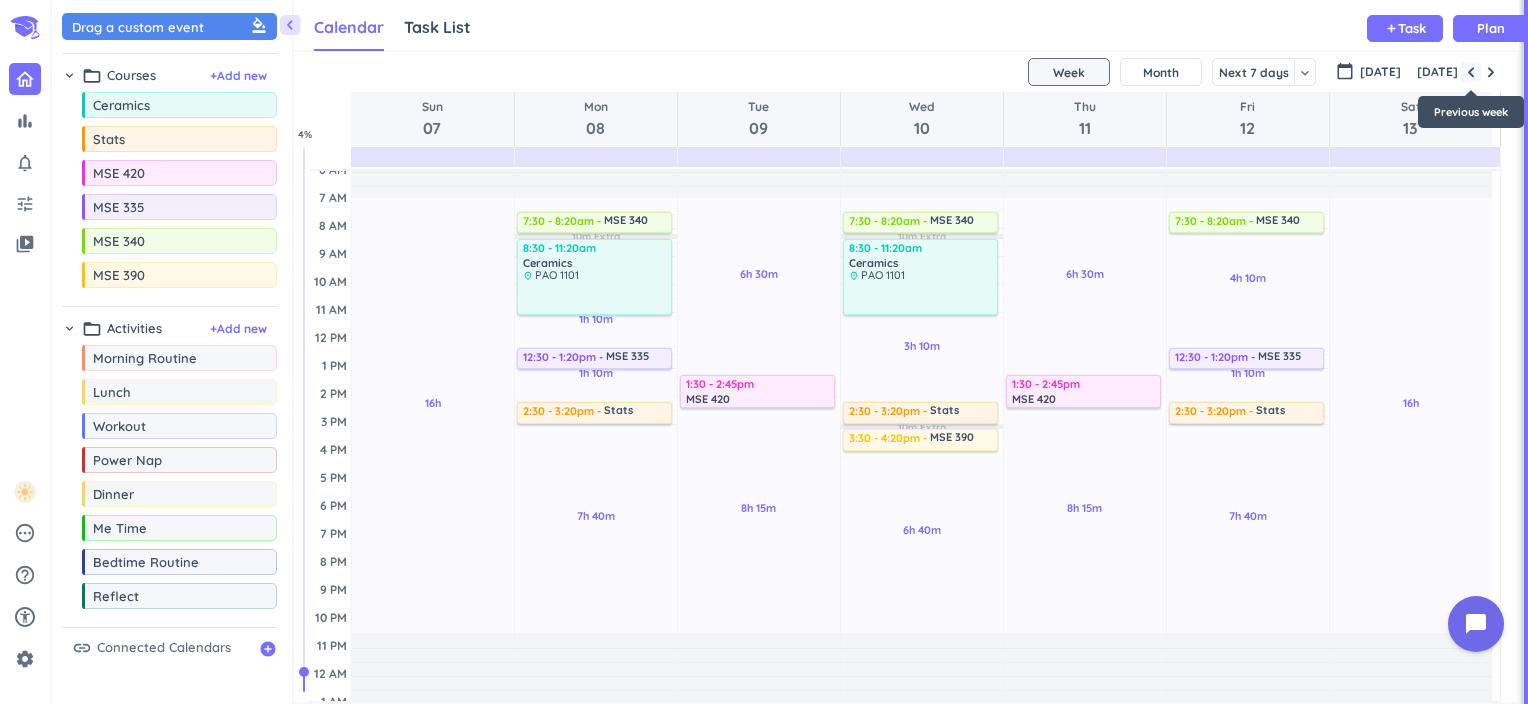 click at bounding box center [1471, 72] 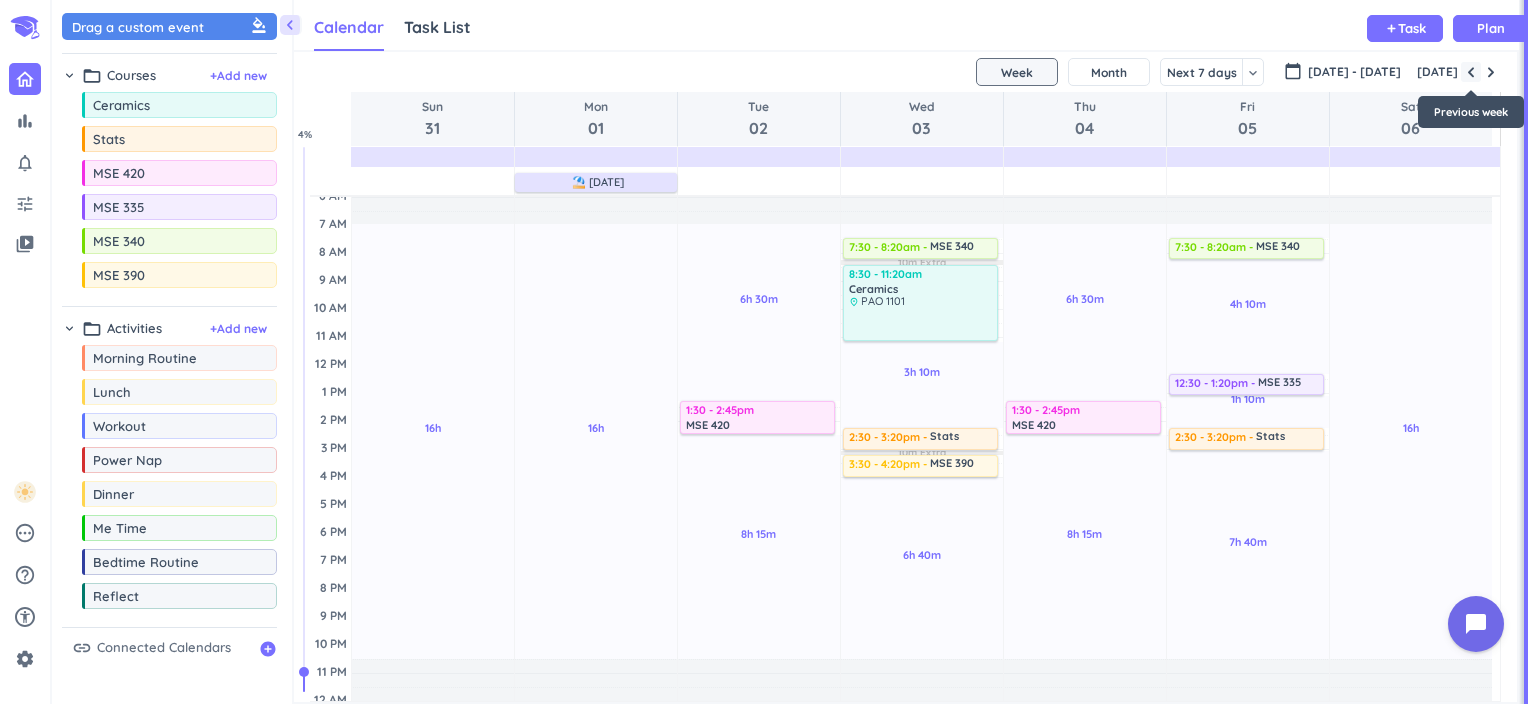 click at bounding box center (1471, 72) 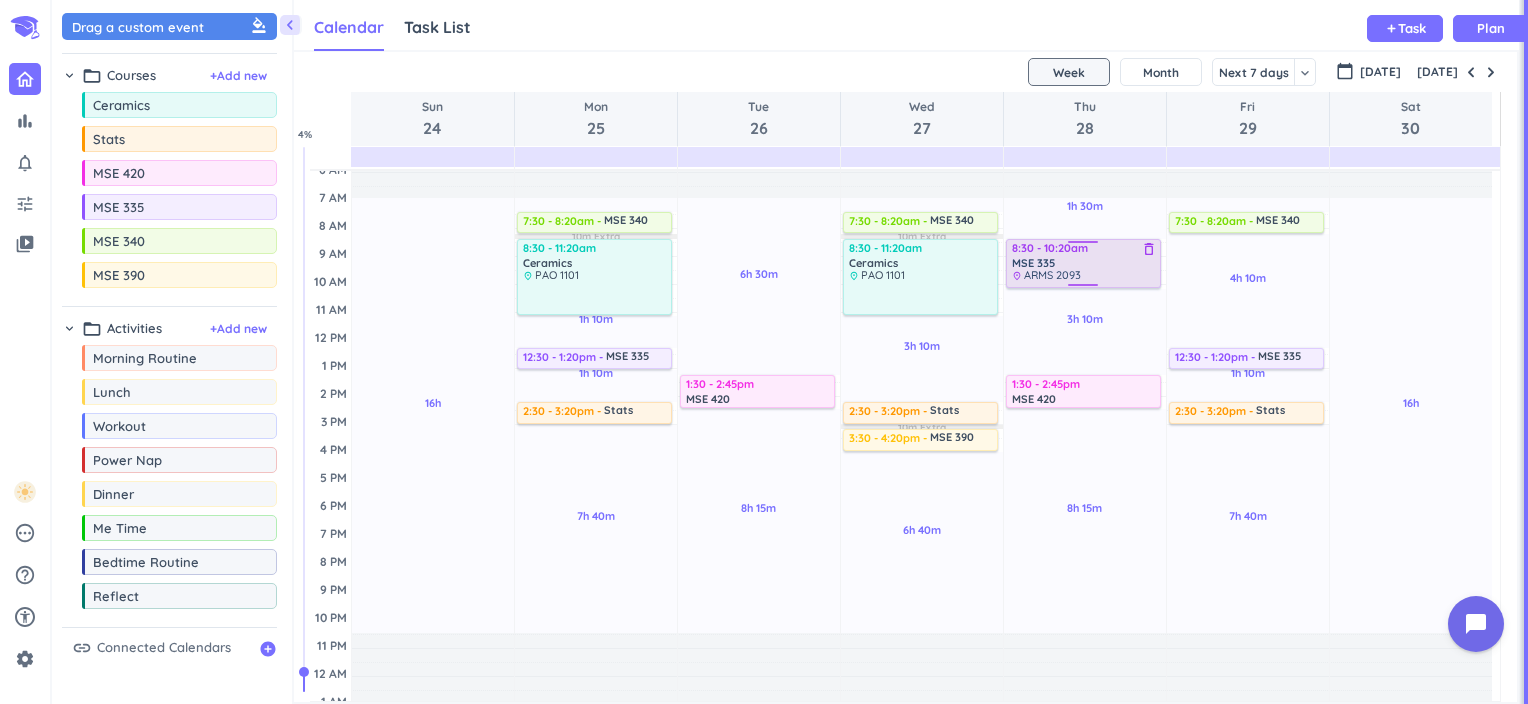 click on "MSE 335" at bounding box center (1085, 263) 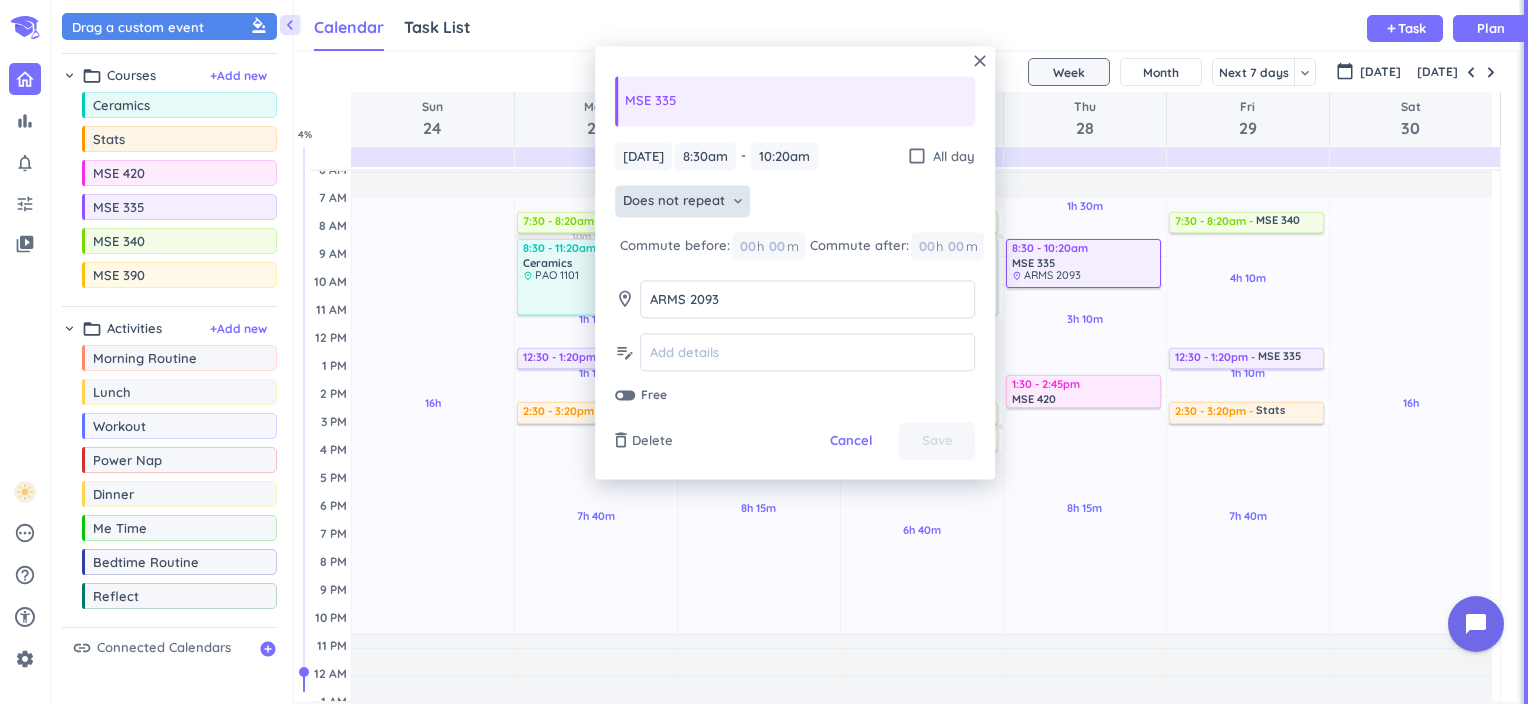 click on "Does not repeat" at bounding box center (674, 202) 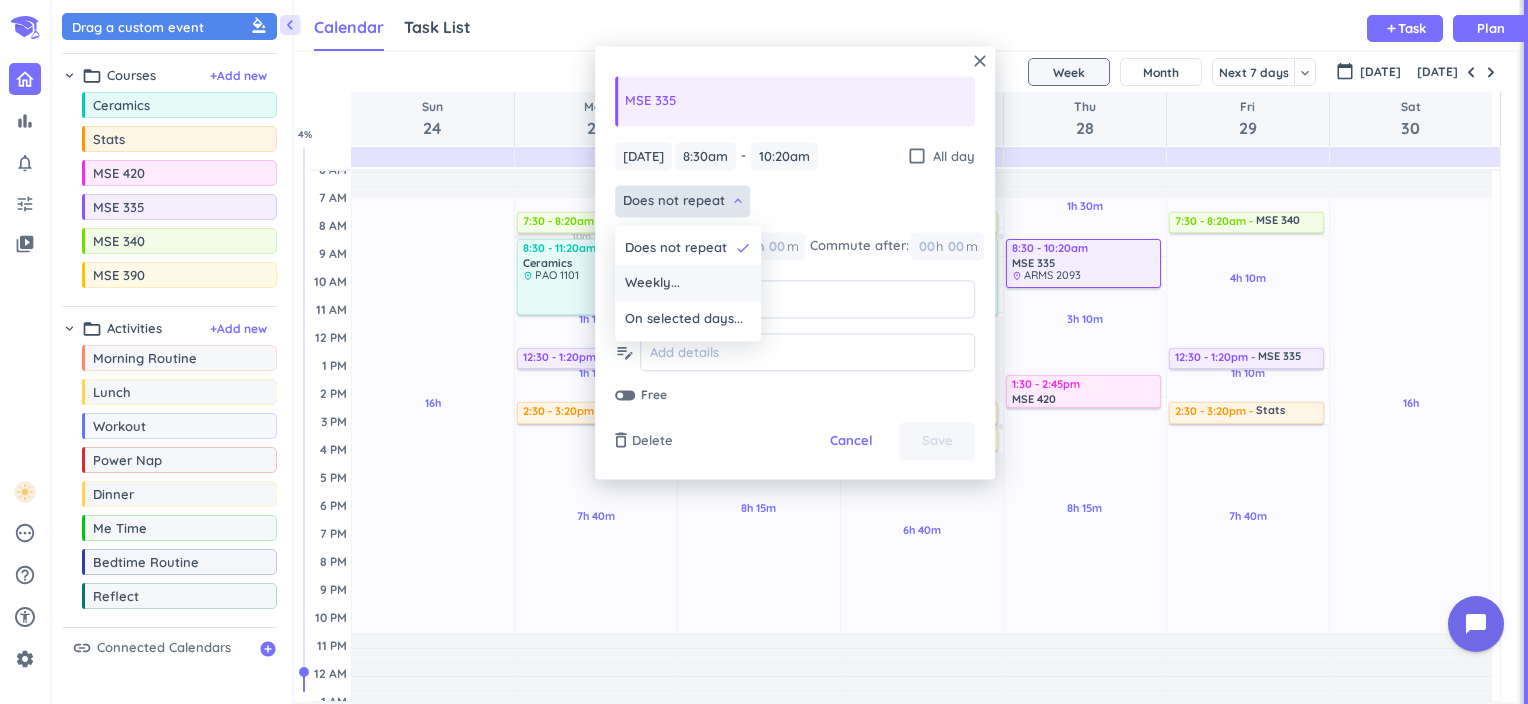 click on "Weekly..." at bounding box center [652, 284] 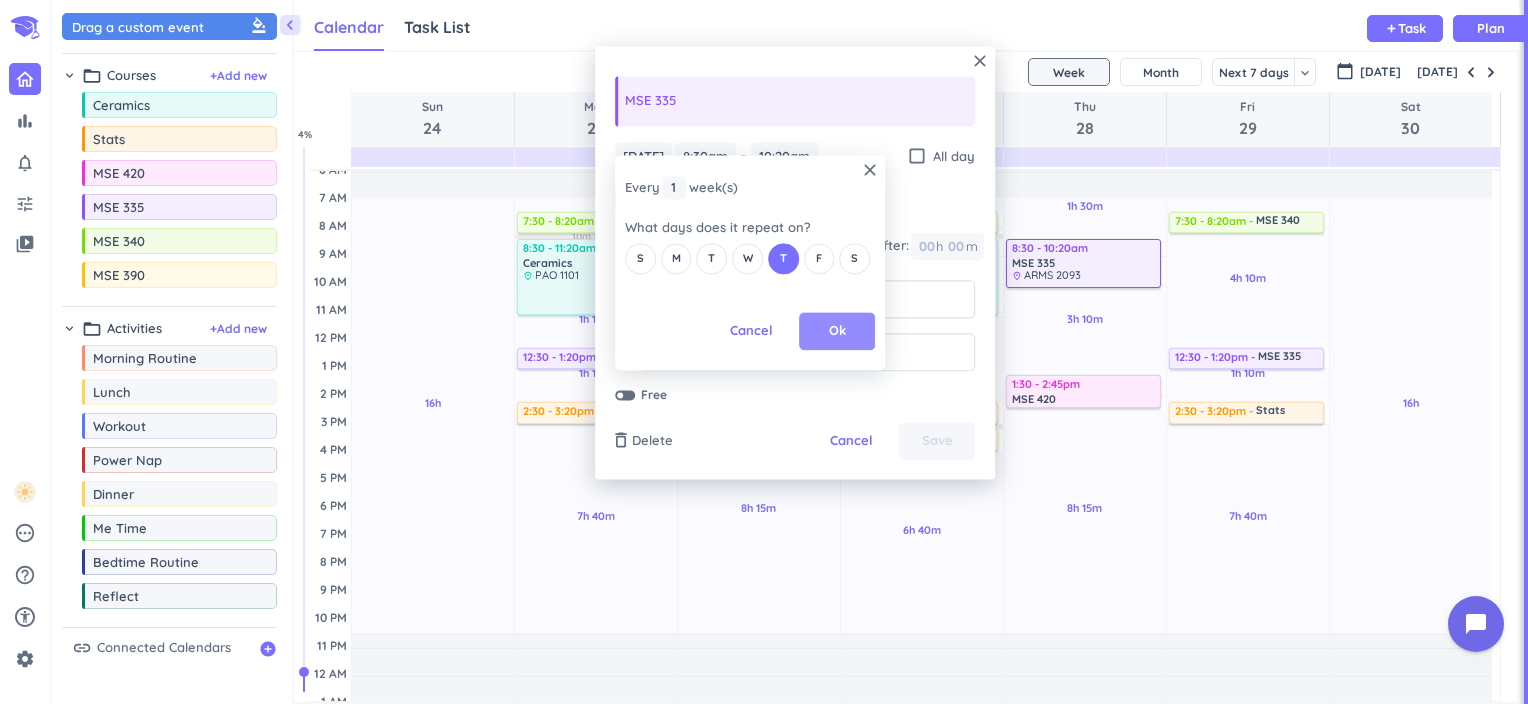 click on "Ok" at bounding box center [837, 332] 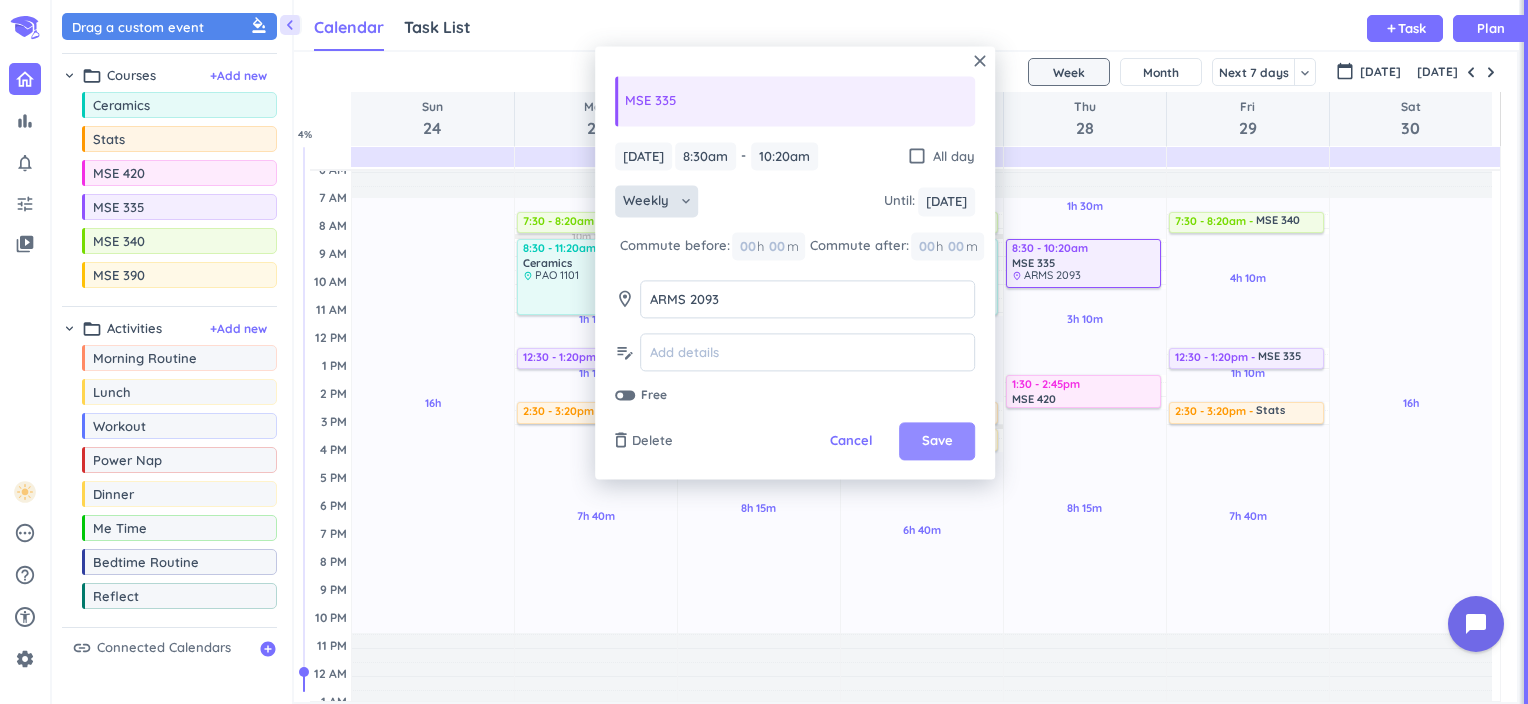 click on "Save" at bounding box center (937, 442) 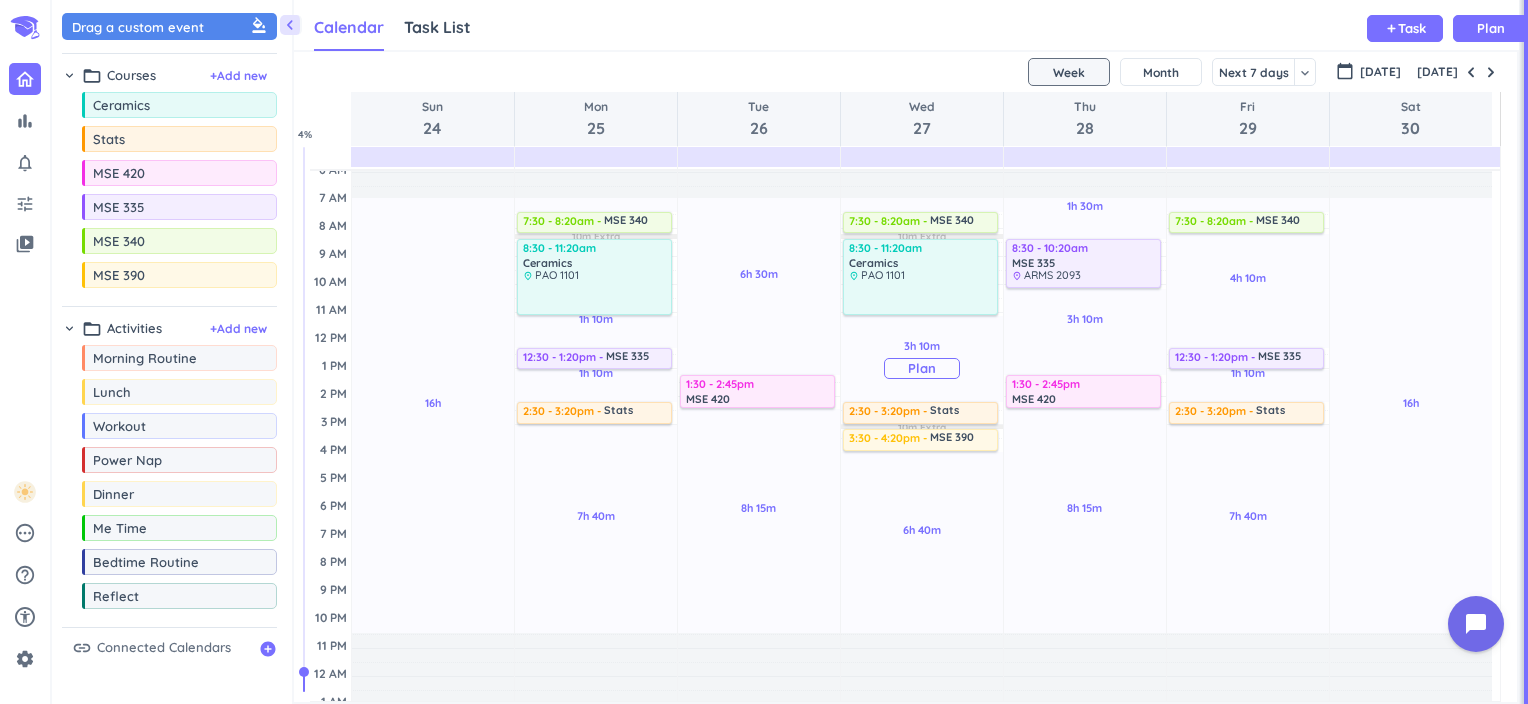 scroll, scrollTop: 0, scrollLeft: 0, axis: both 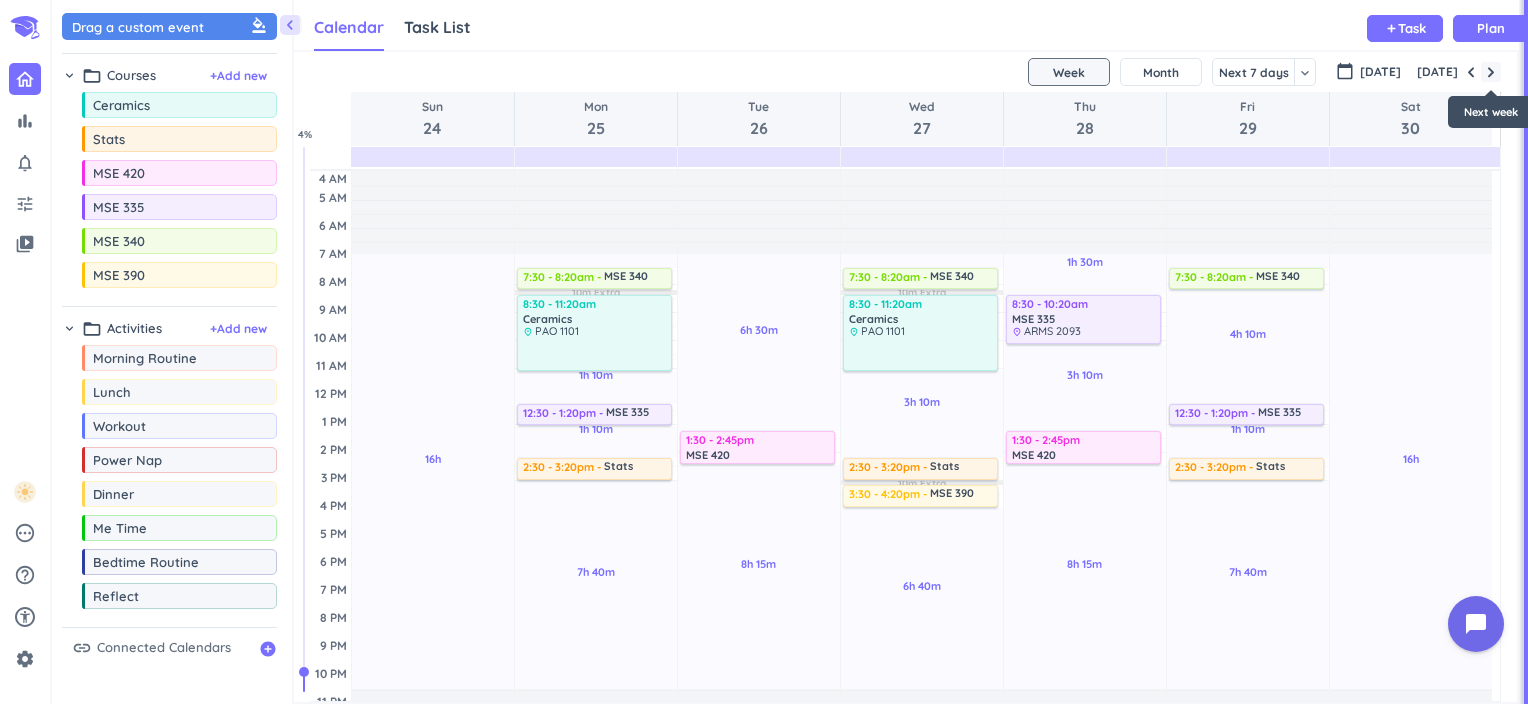 click at bounding box center [1491, 72] 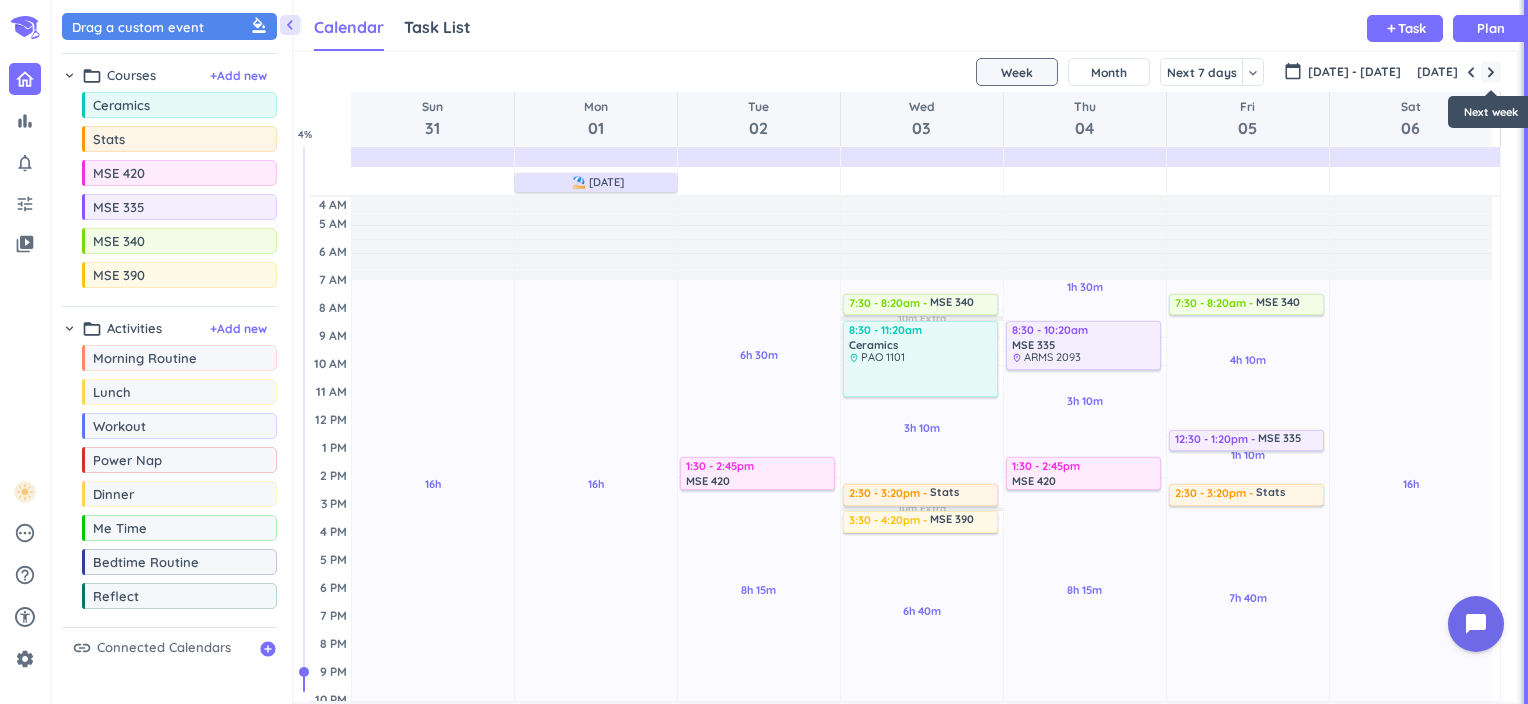 scroll, scrollTop: 56, scrollLeft: 0, axis: vertical 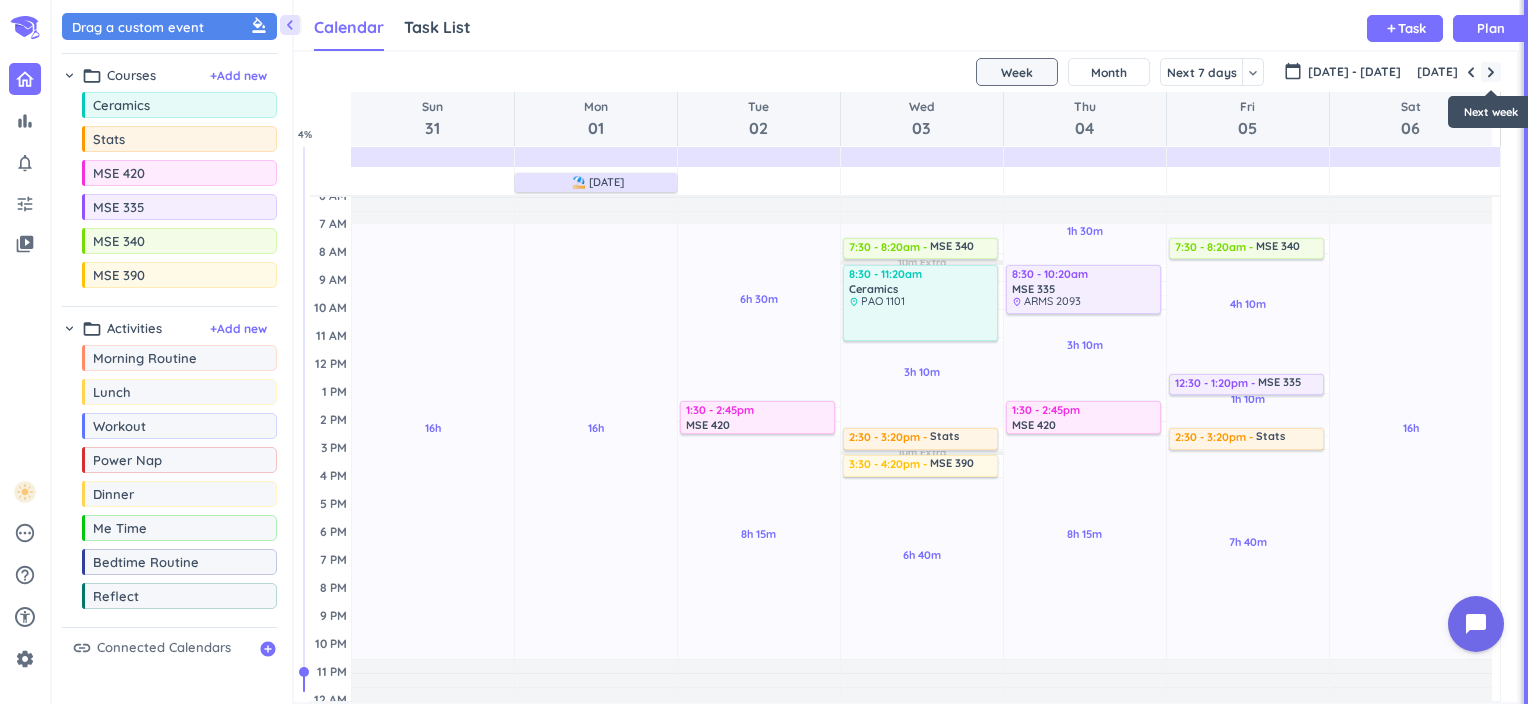 click at bounding box center [1491, 72] 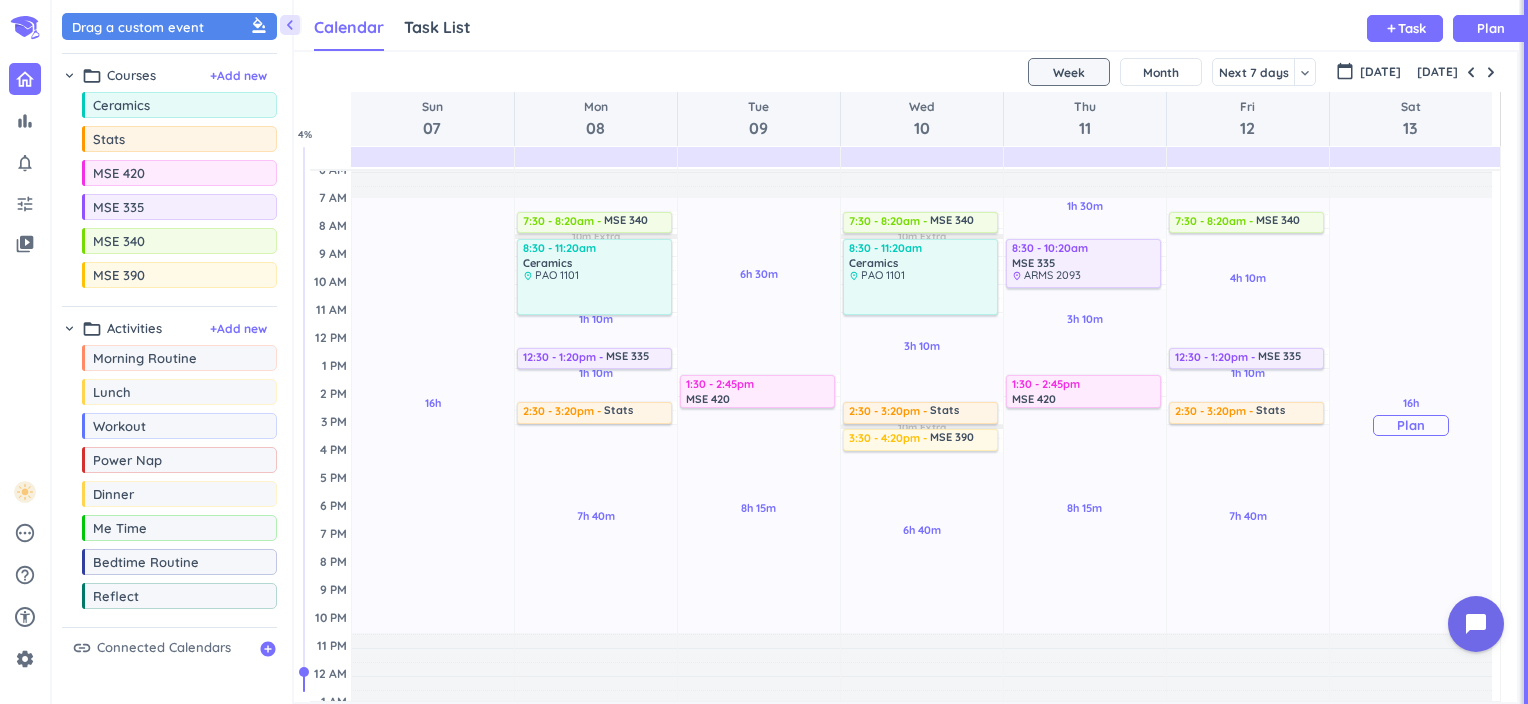 scroll, scrollTop: 0, scrollLeft: 0, axis: both 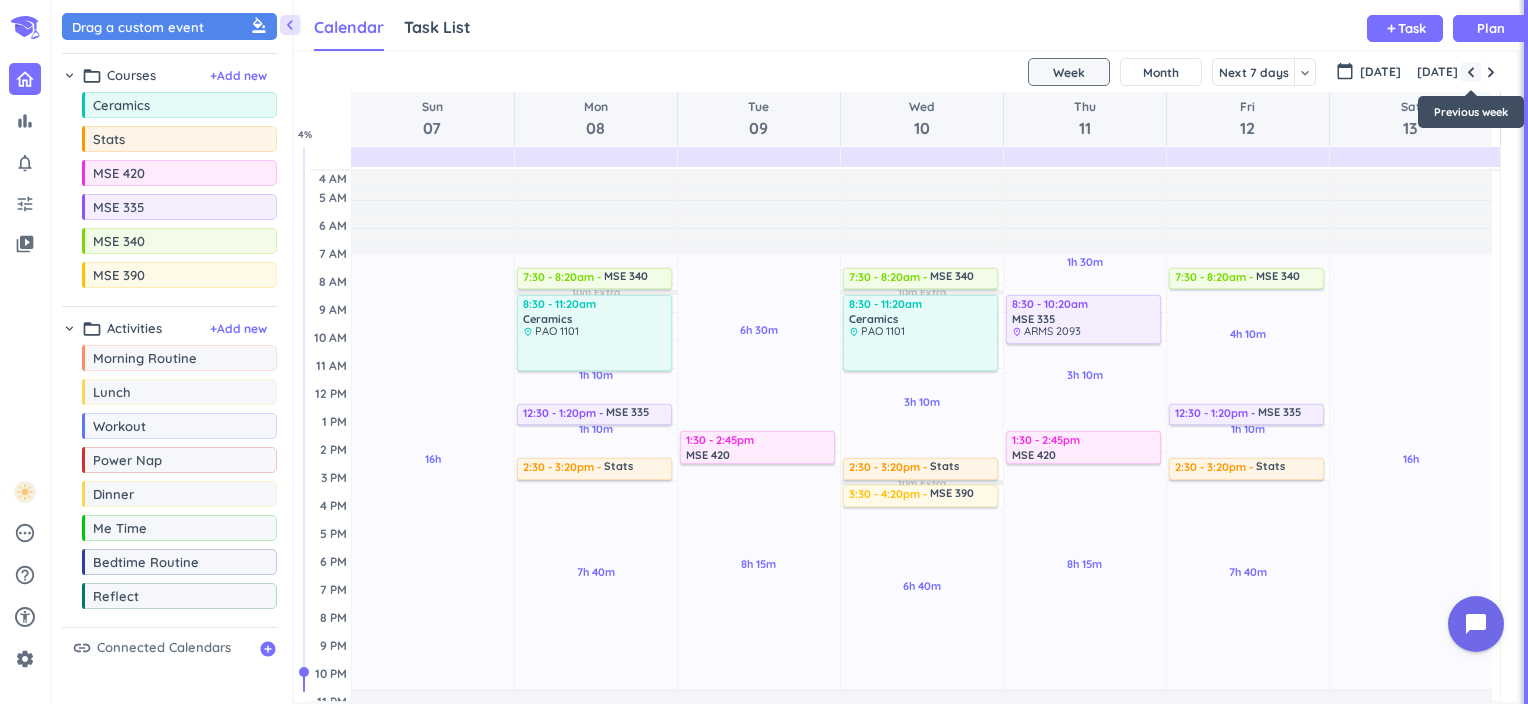 click at bounding box center (1471, 72) 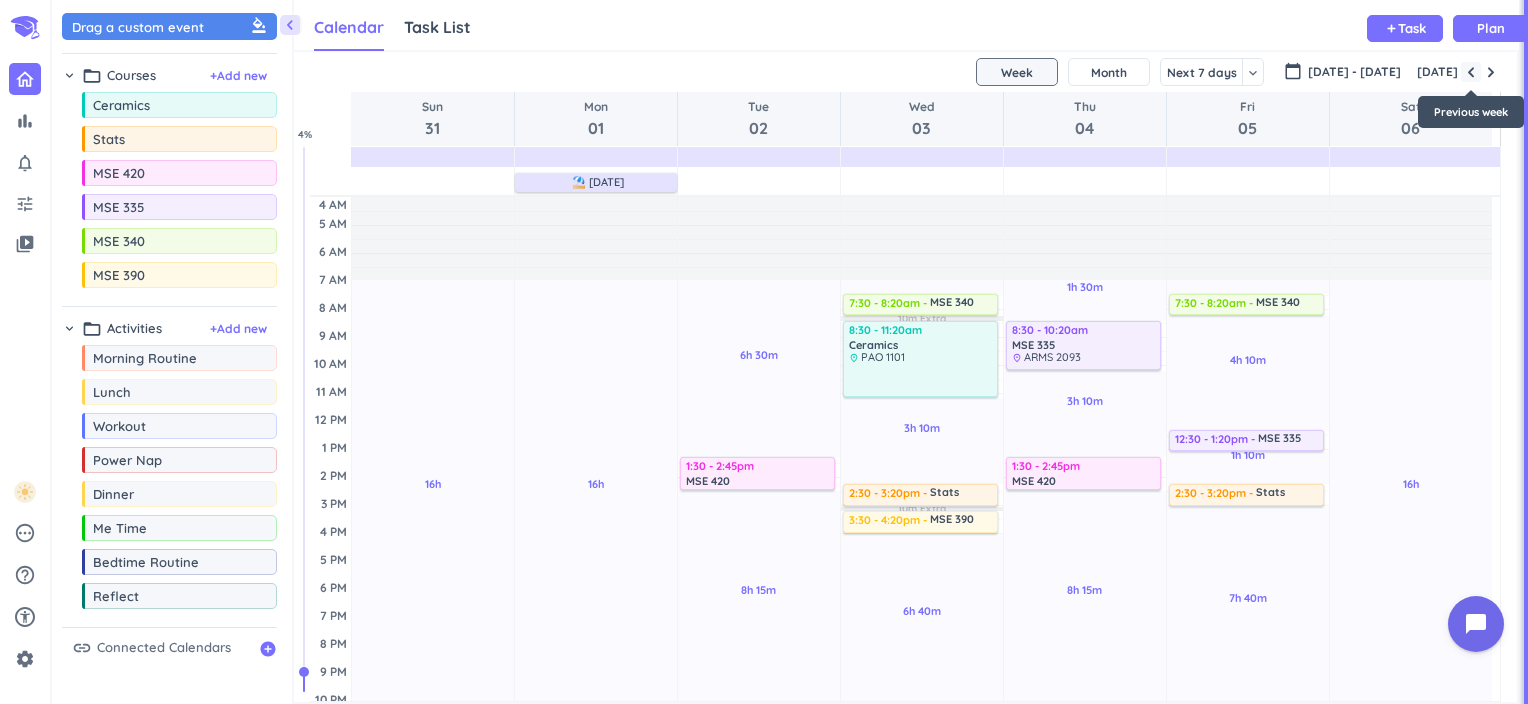 scroll, scrollTop: 56, scrollLeft: 0, axis: vertical 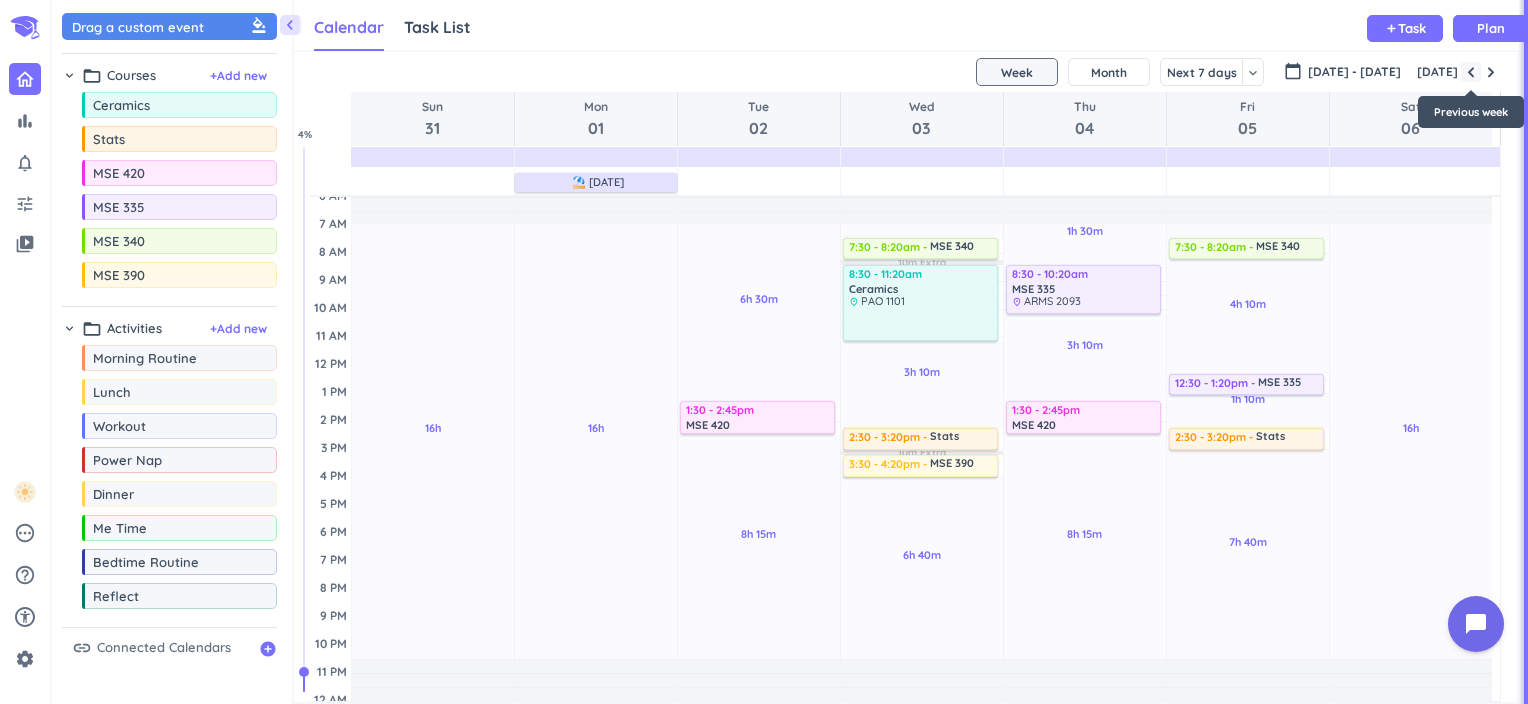 click at bounding box center [1471, 72] 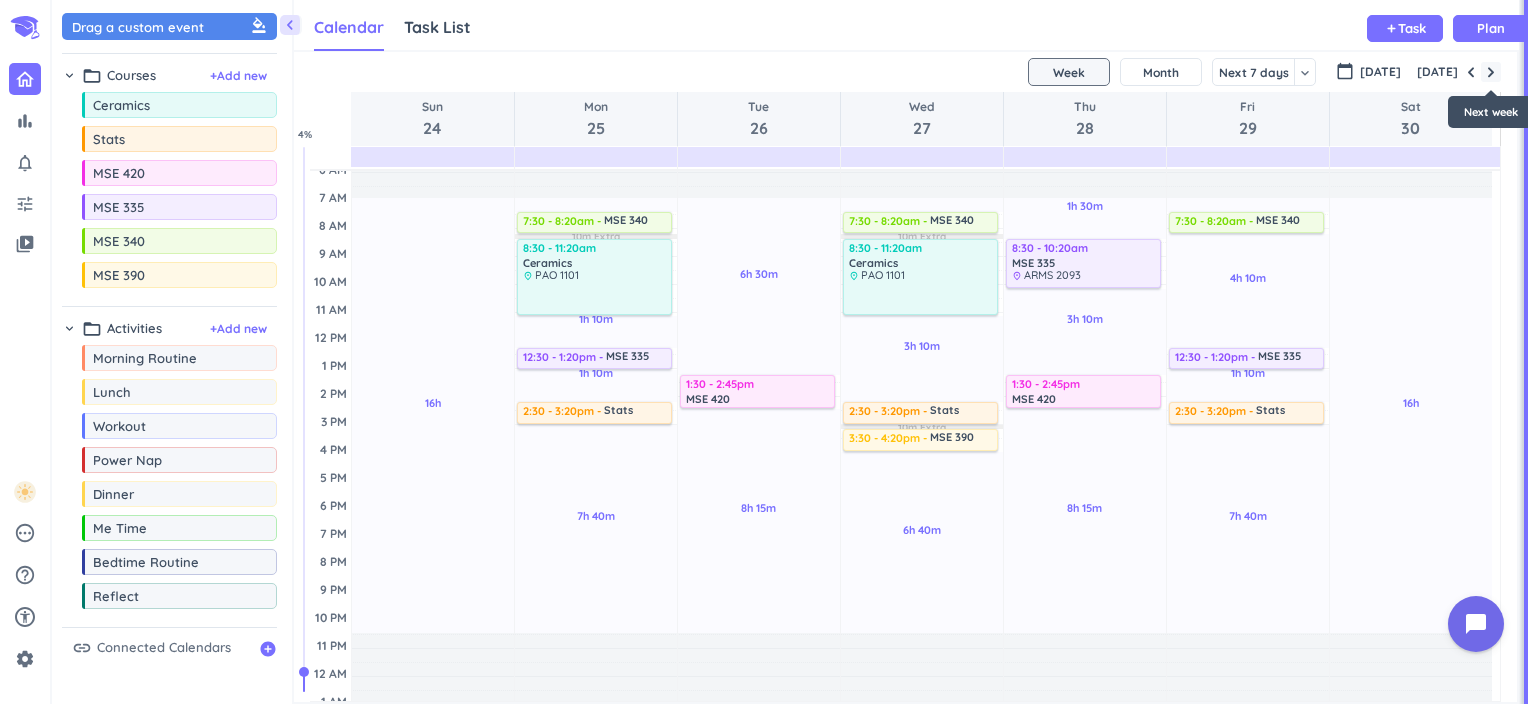 click at bounding box center (1491, 72) 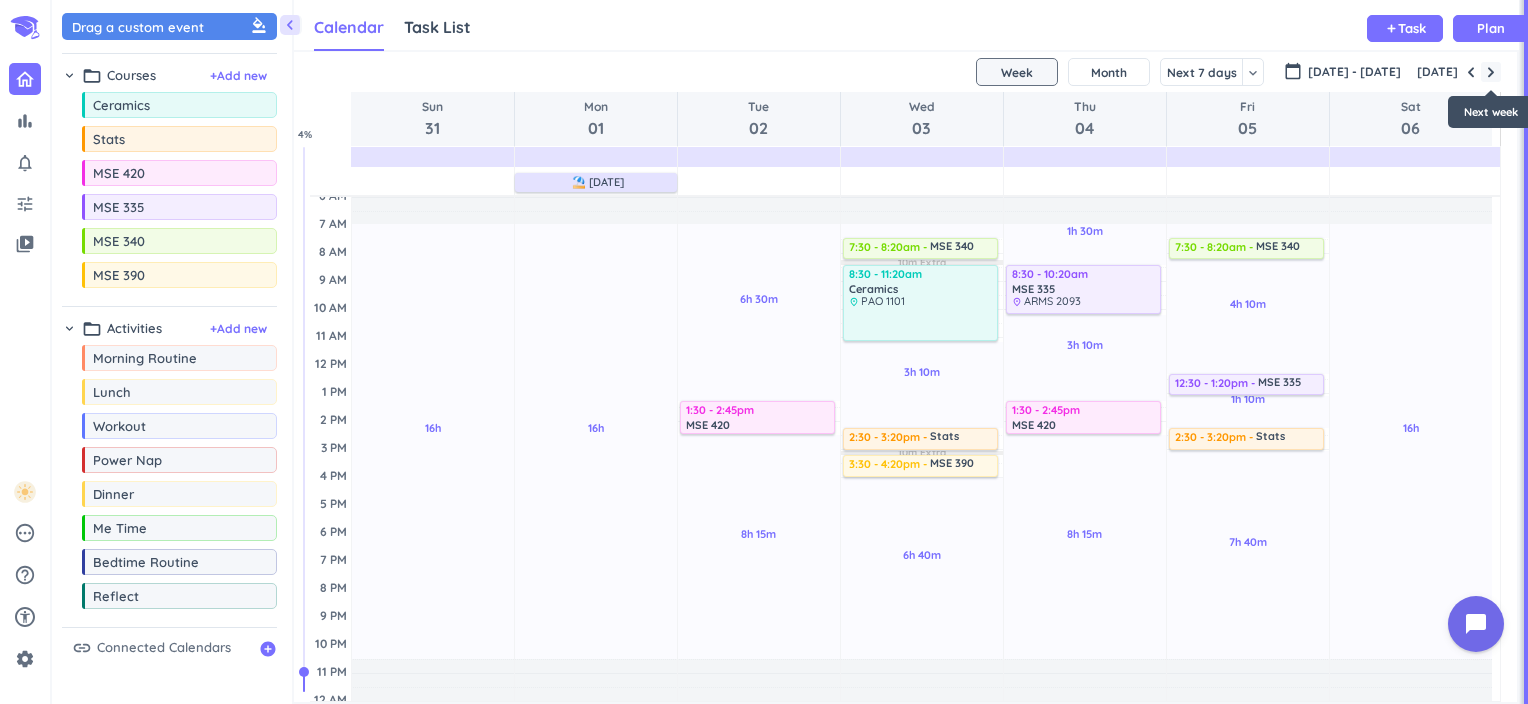 click at bounding box center (1491, 72) 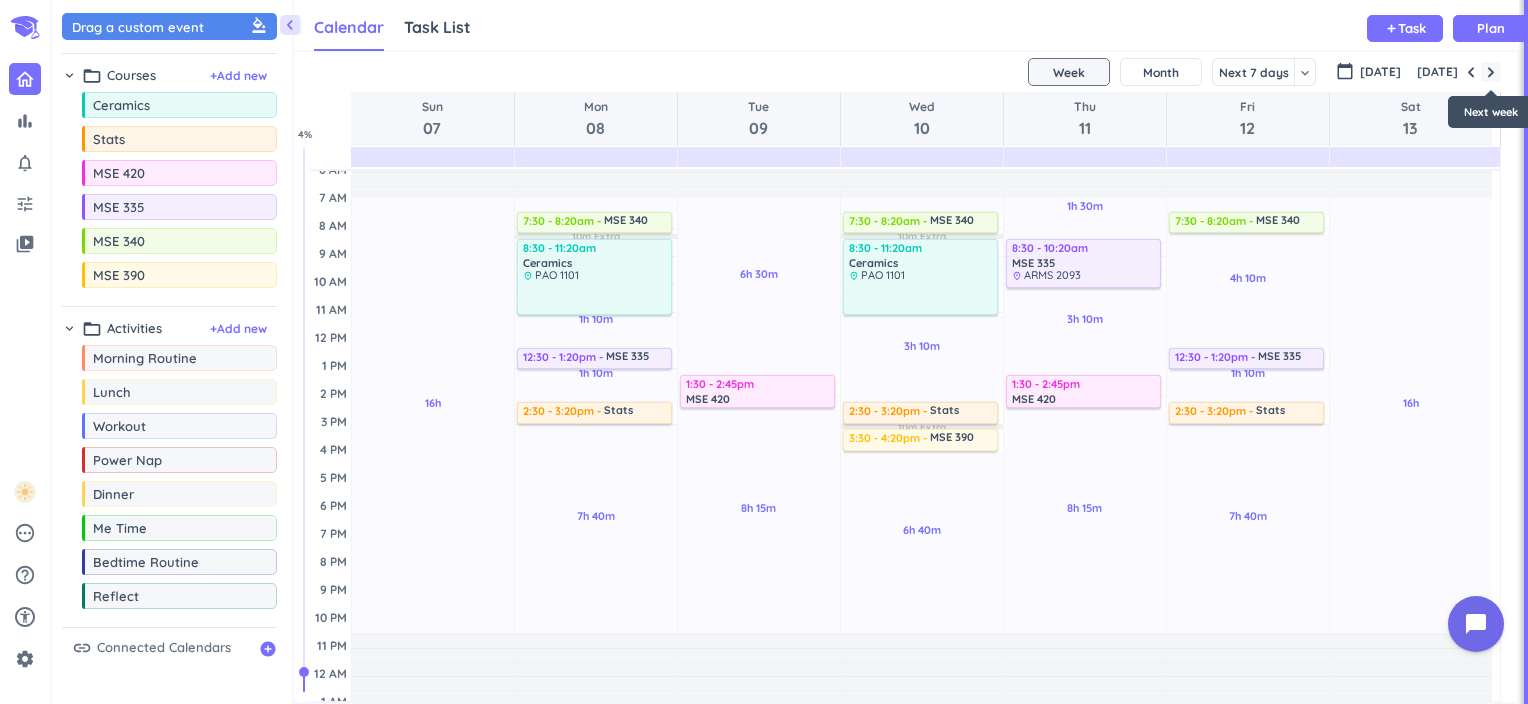 click at bounding box center (1491, 72) 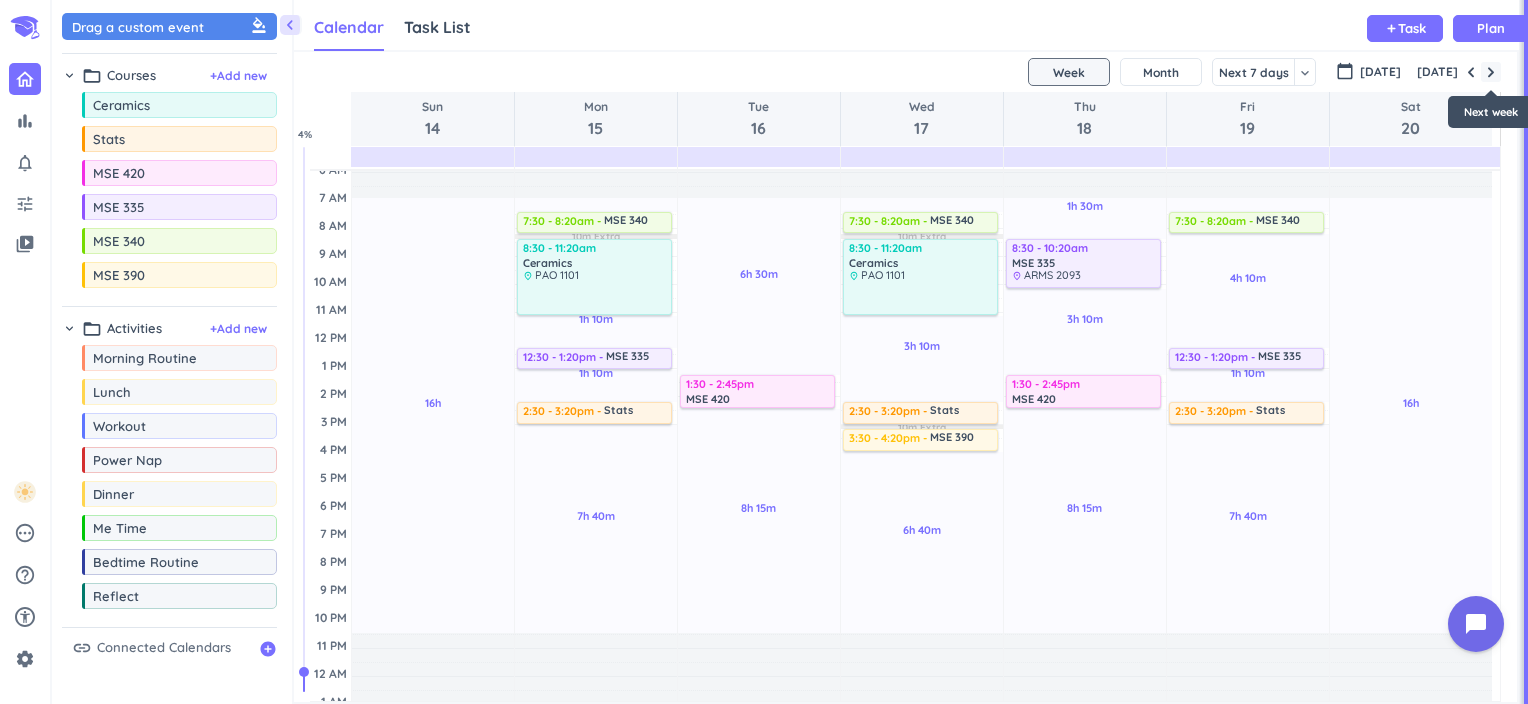 click at bounding box center [1491, 72] 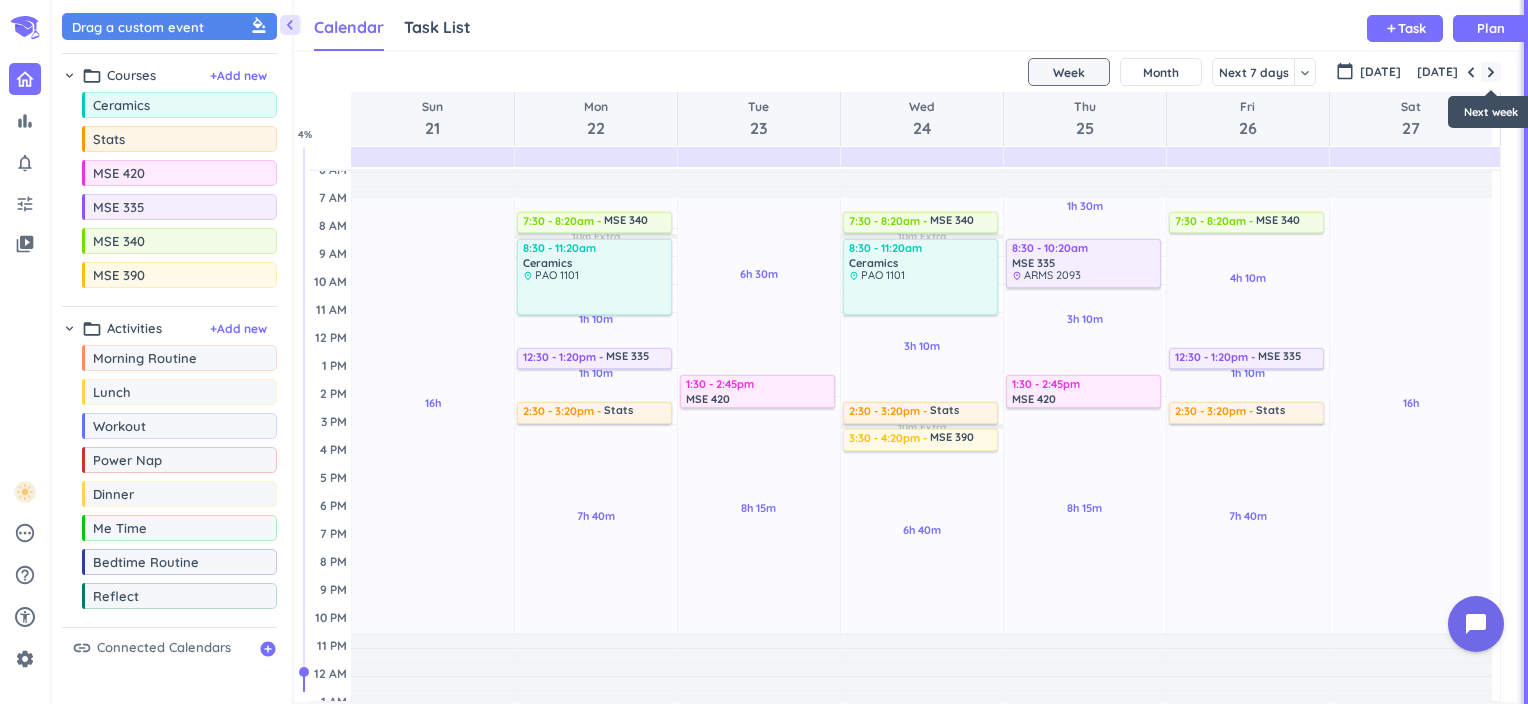 click at bounding box center [1491, 72] 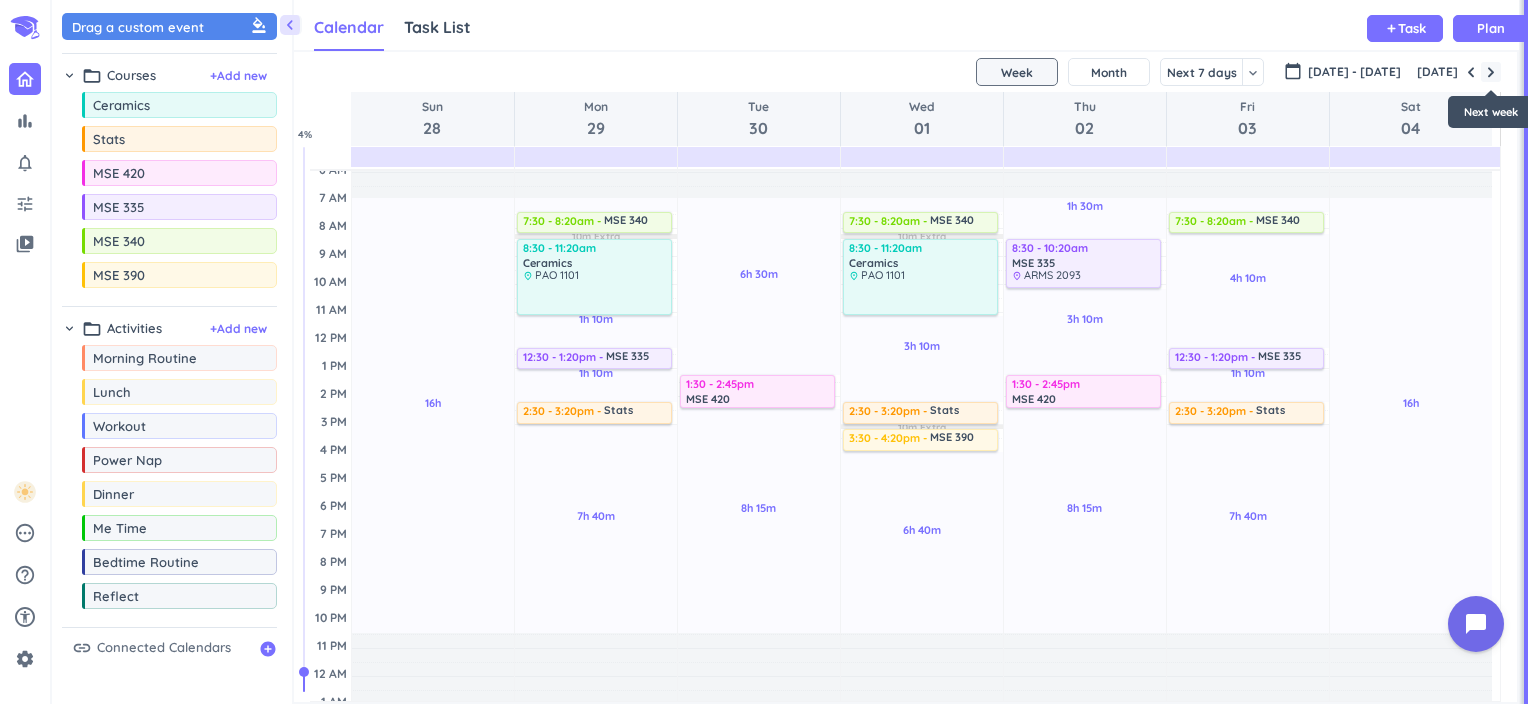 click at bounding box center (1491, 72) 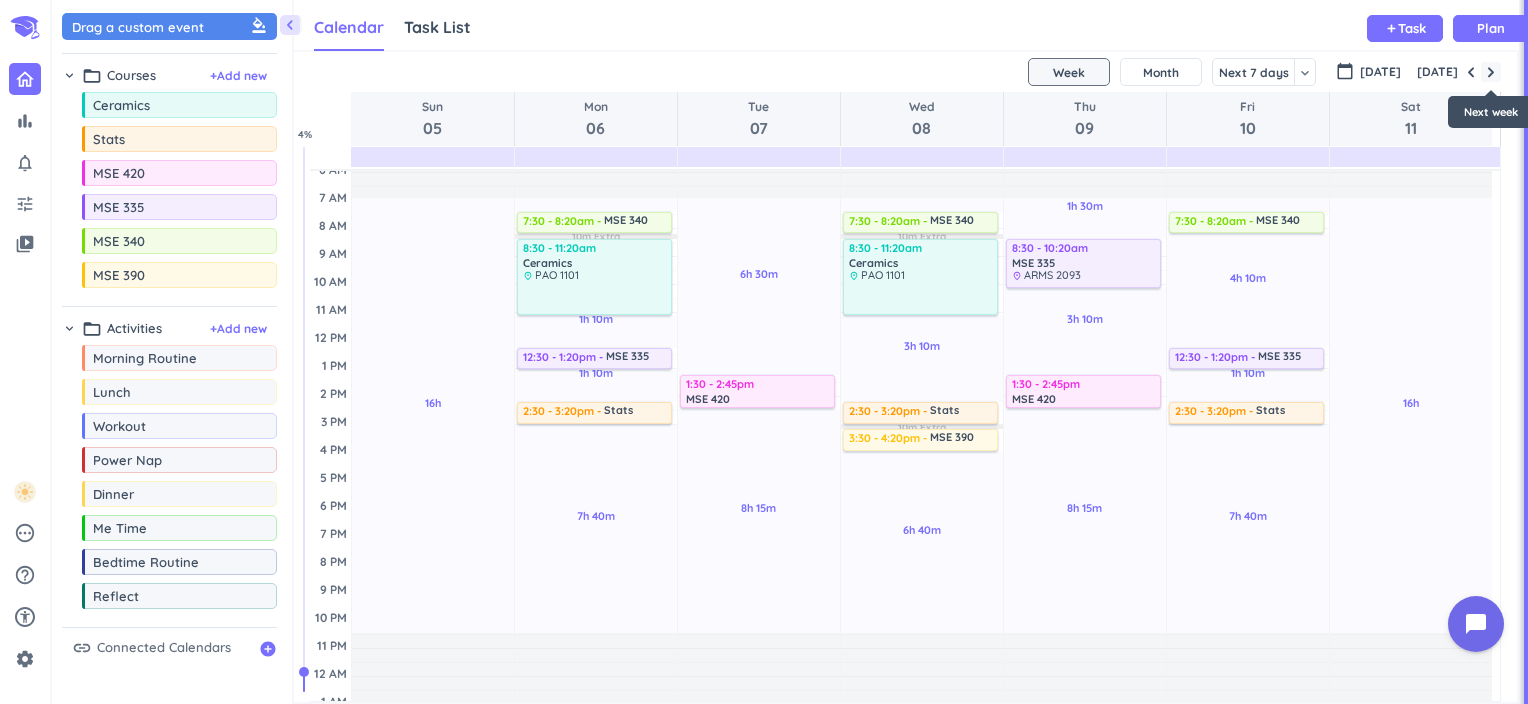 click at bounding box center [1491, 72] 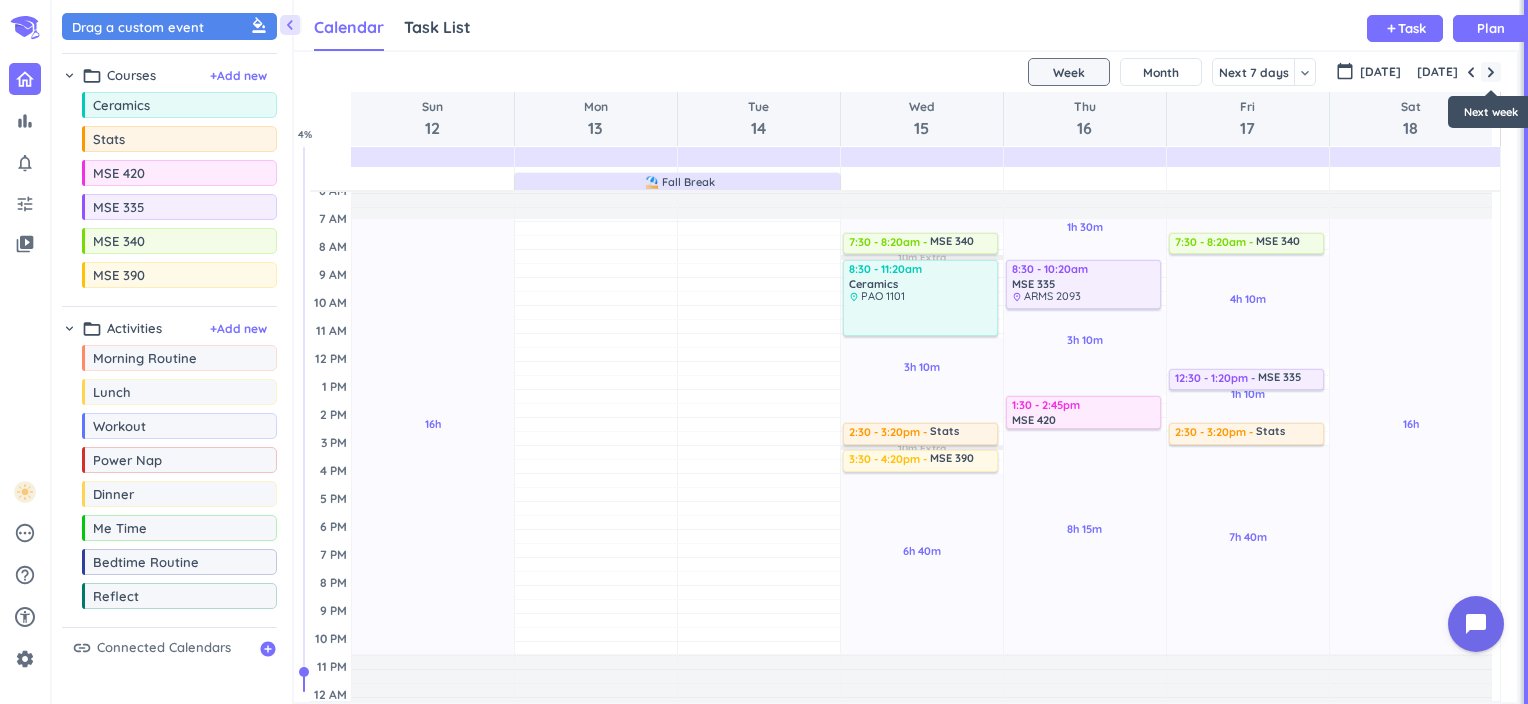 click at bounding box center (1491, 72) 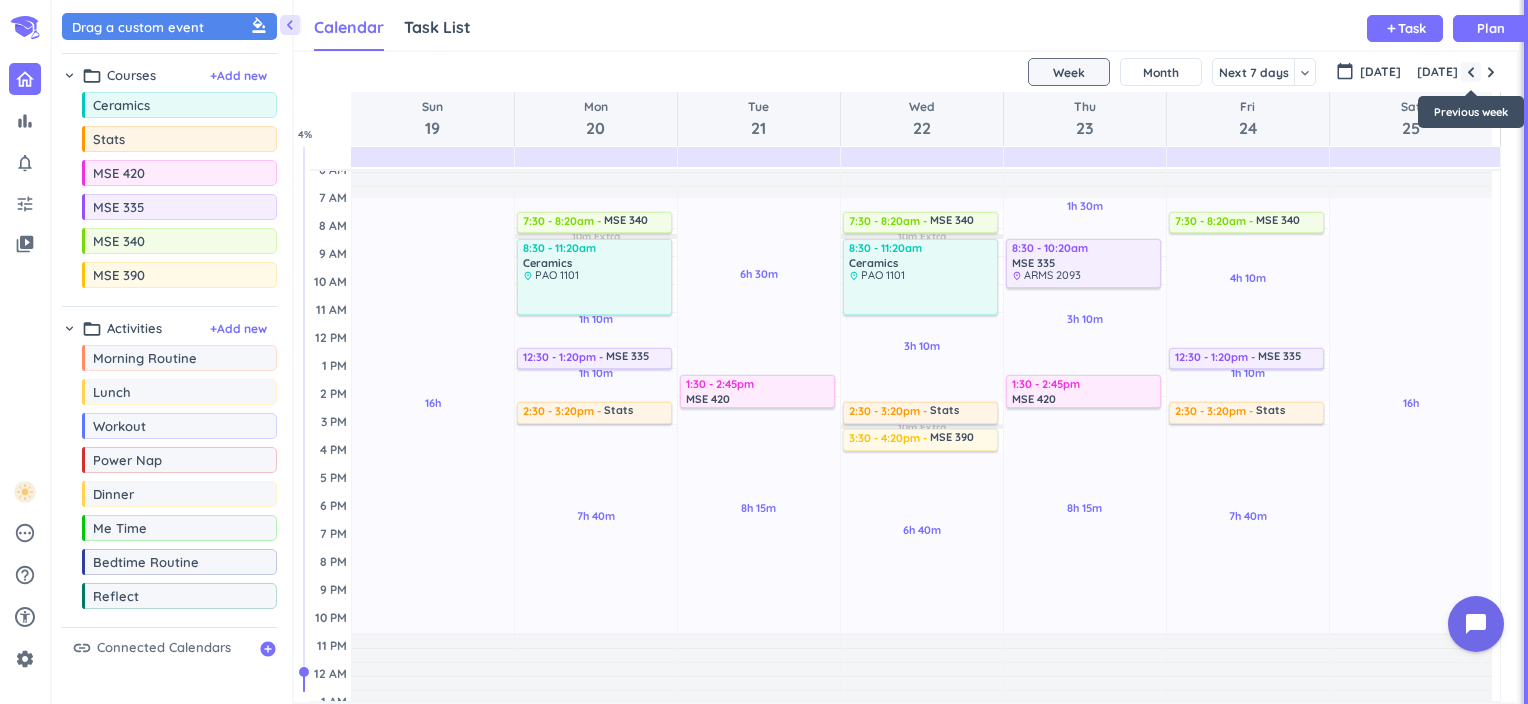click at bounding box center [1471, 72] 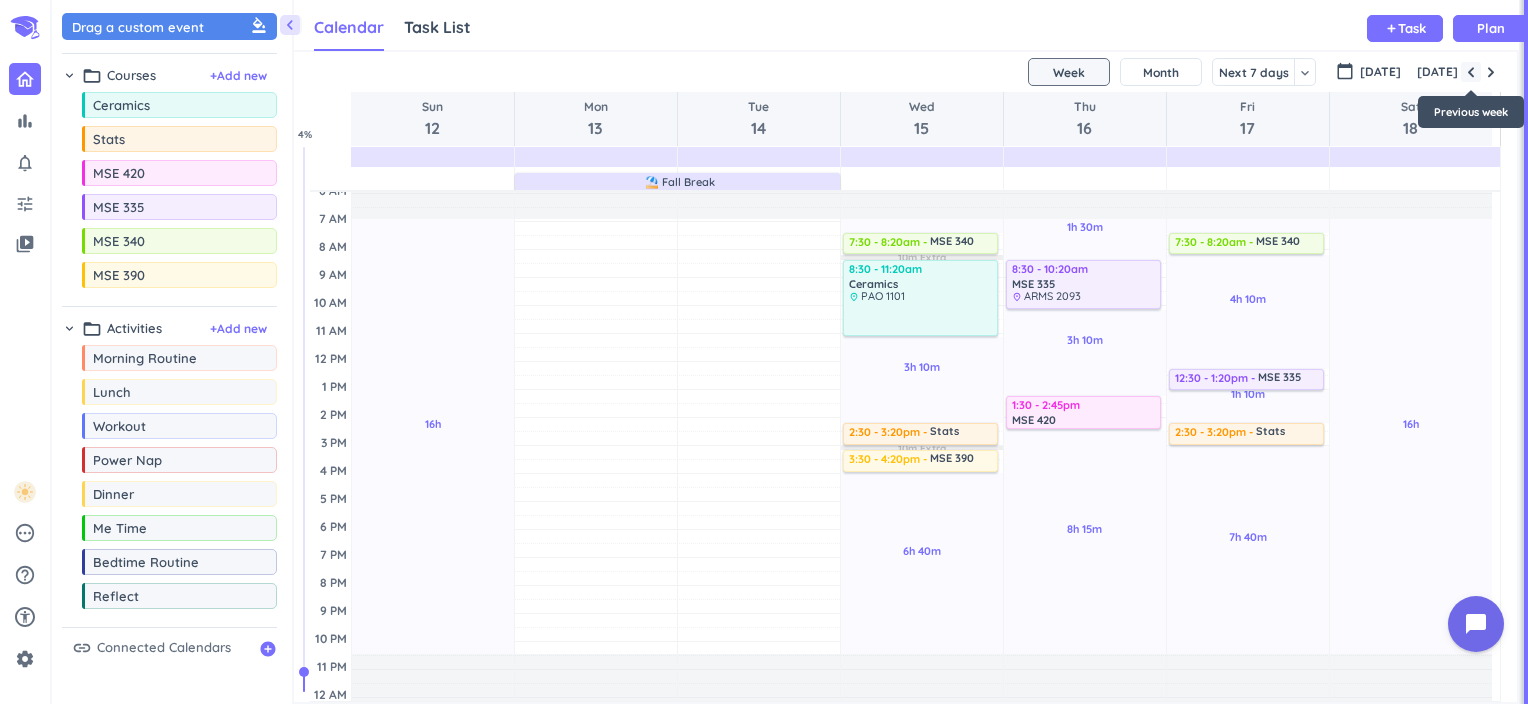 click at bounding box center (1471, 72) 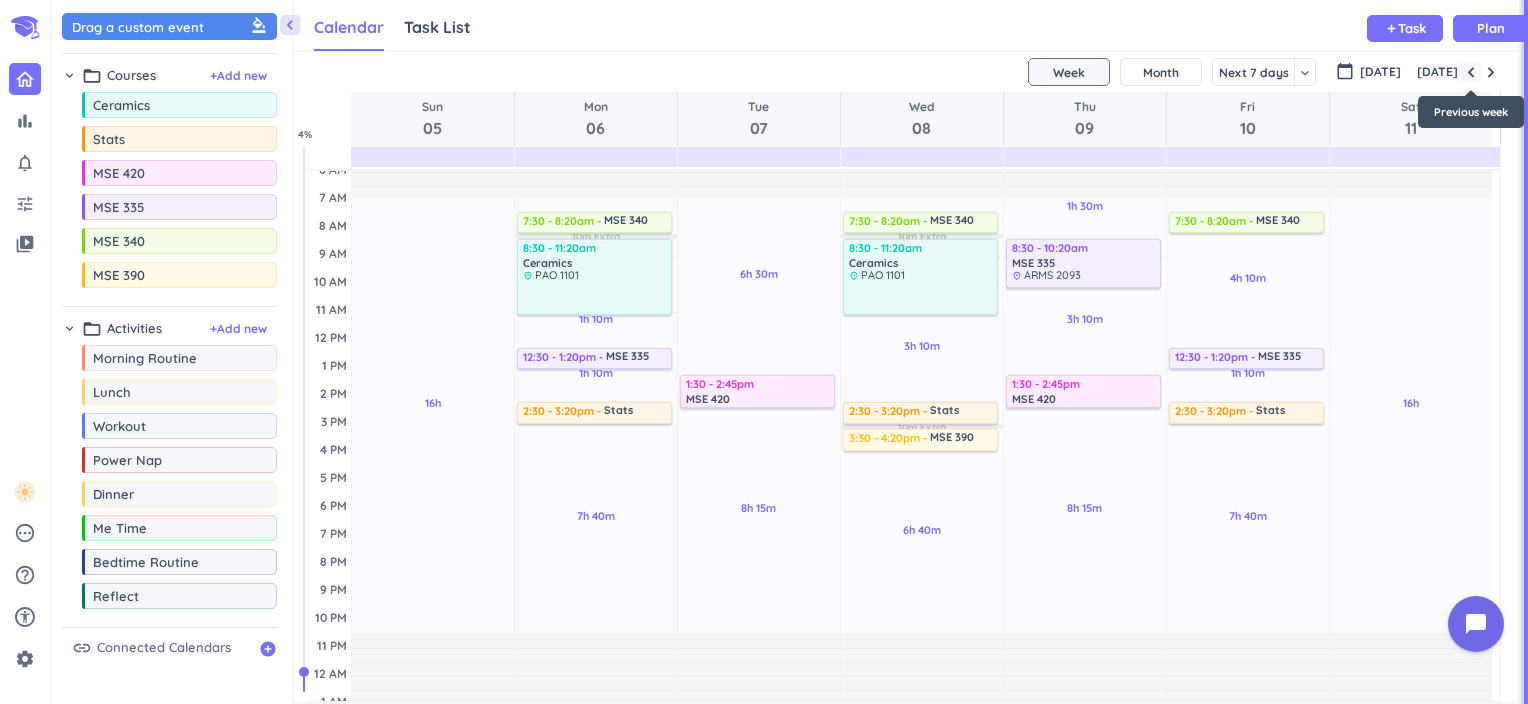 click at bounding box center [1471, 72] 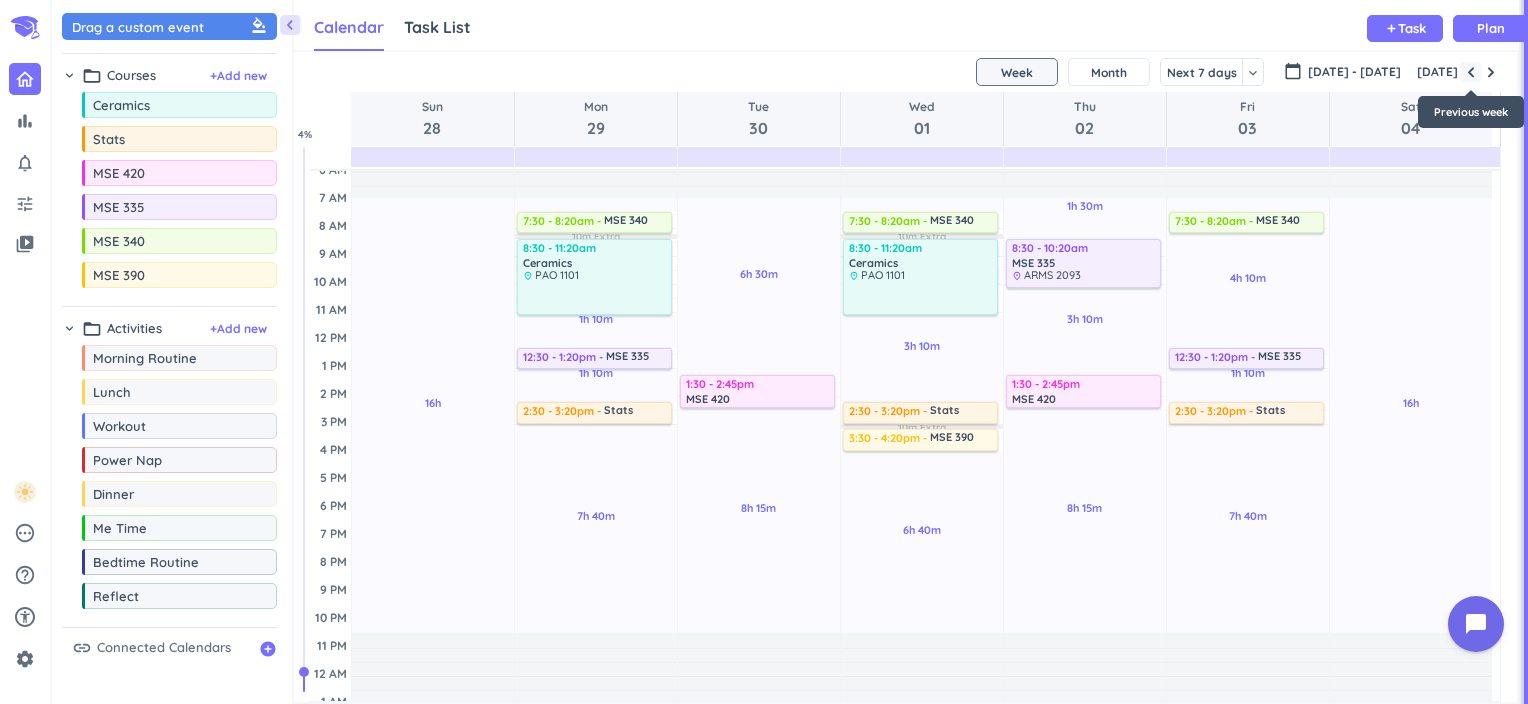 click at bounding box center (1471, 72) 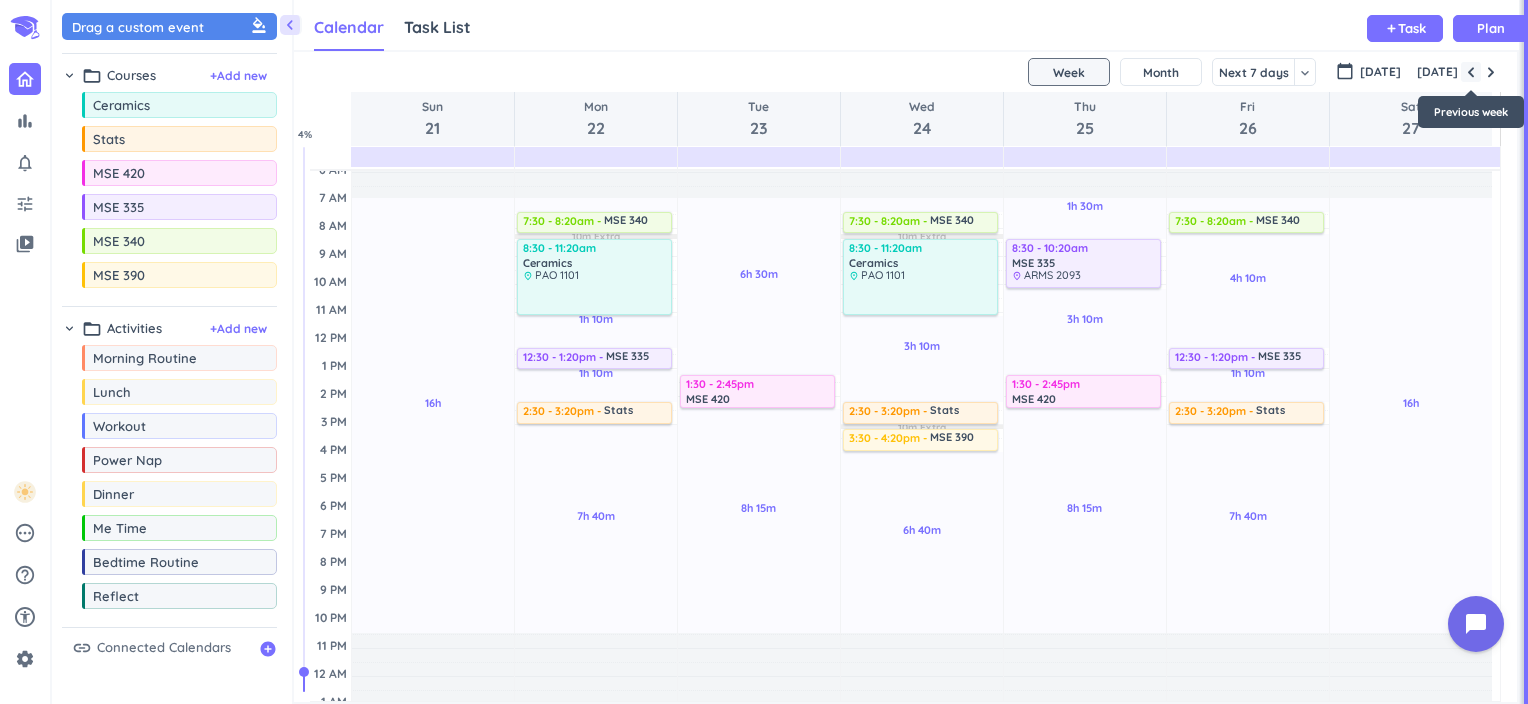 click at bounding box center [1471, 72] 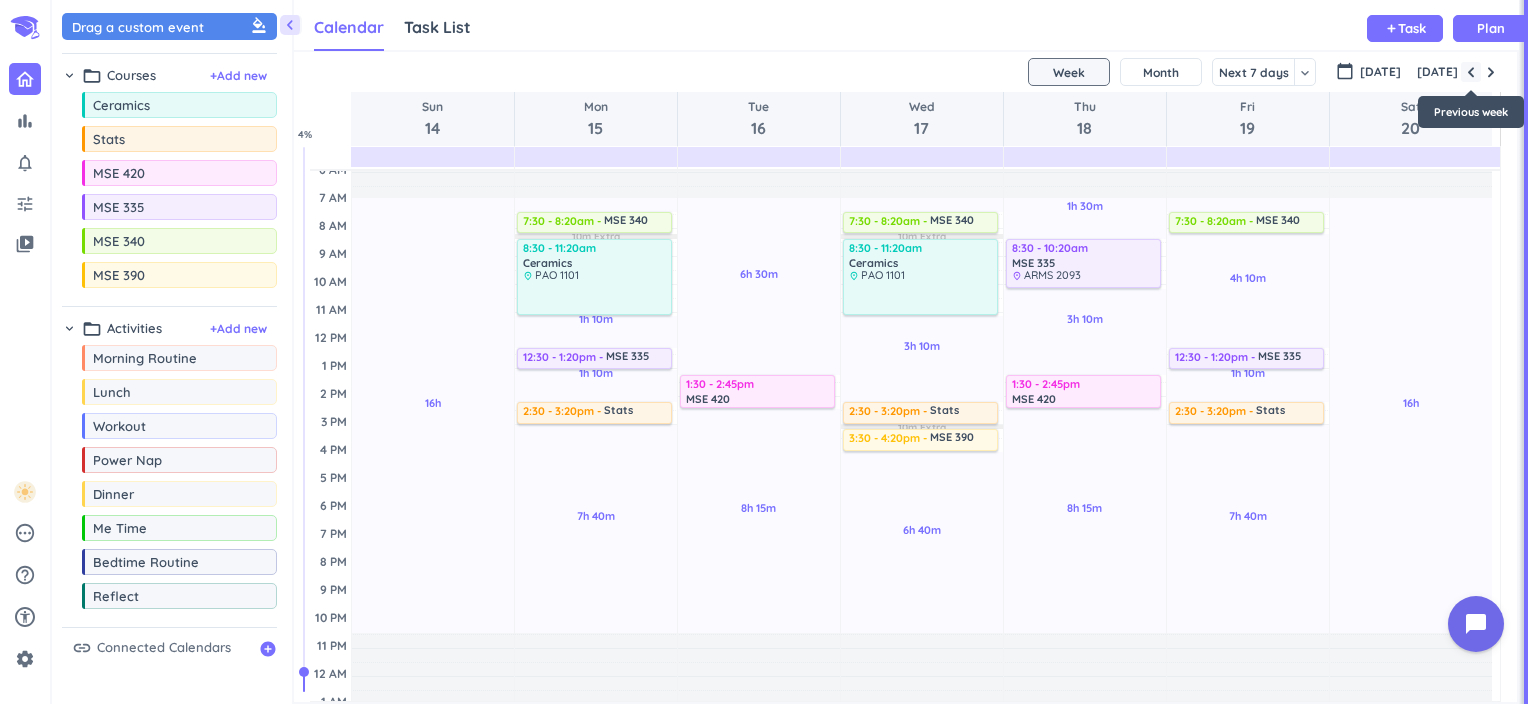 click at bounding box center (1471, 72) 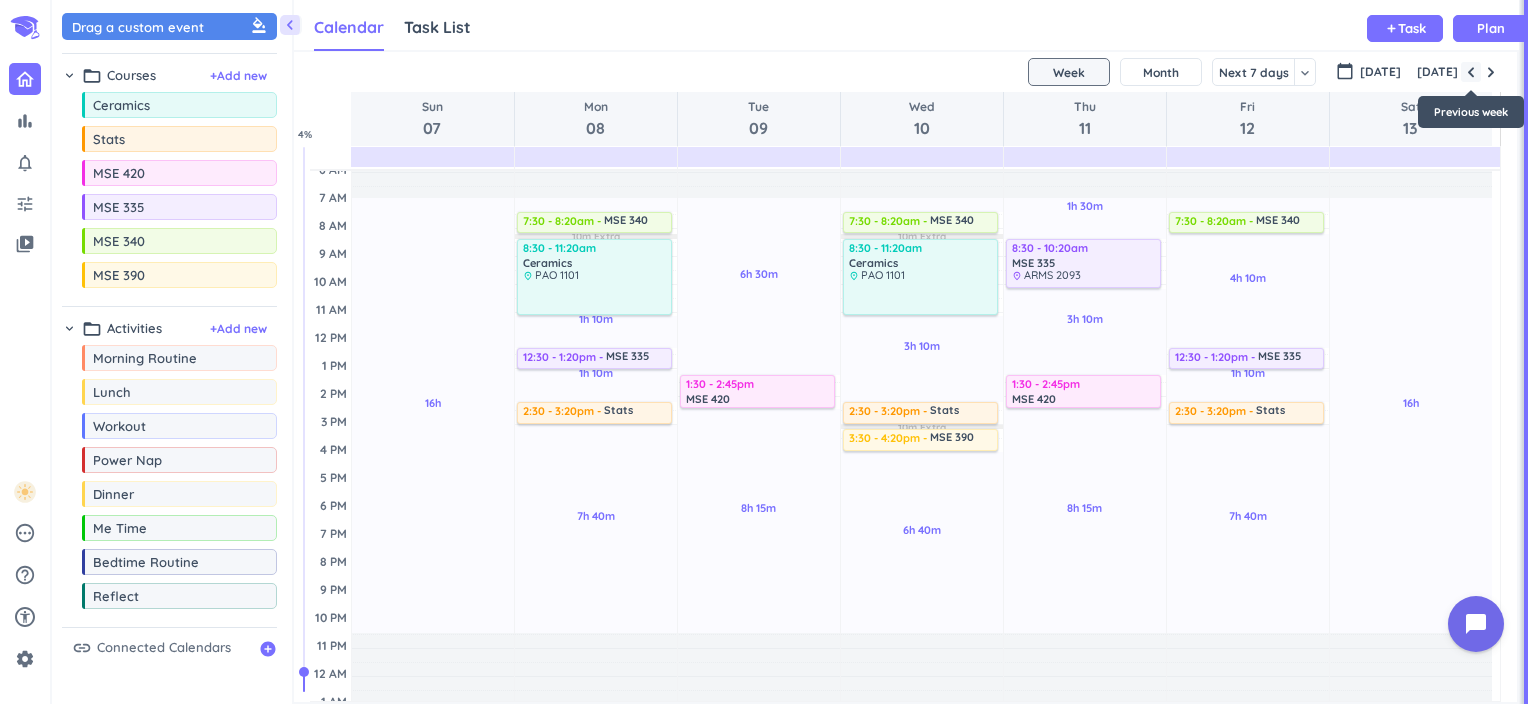 click at bounding box center (1471, 72) 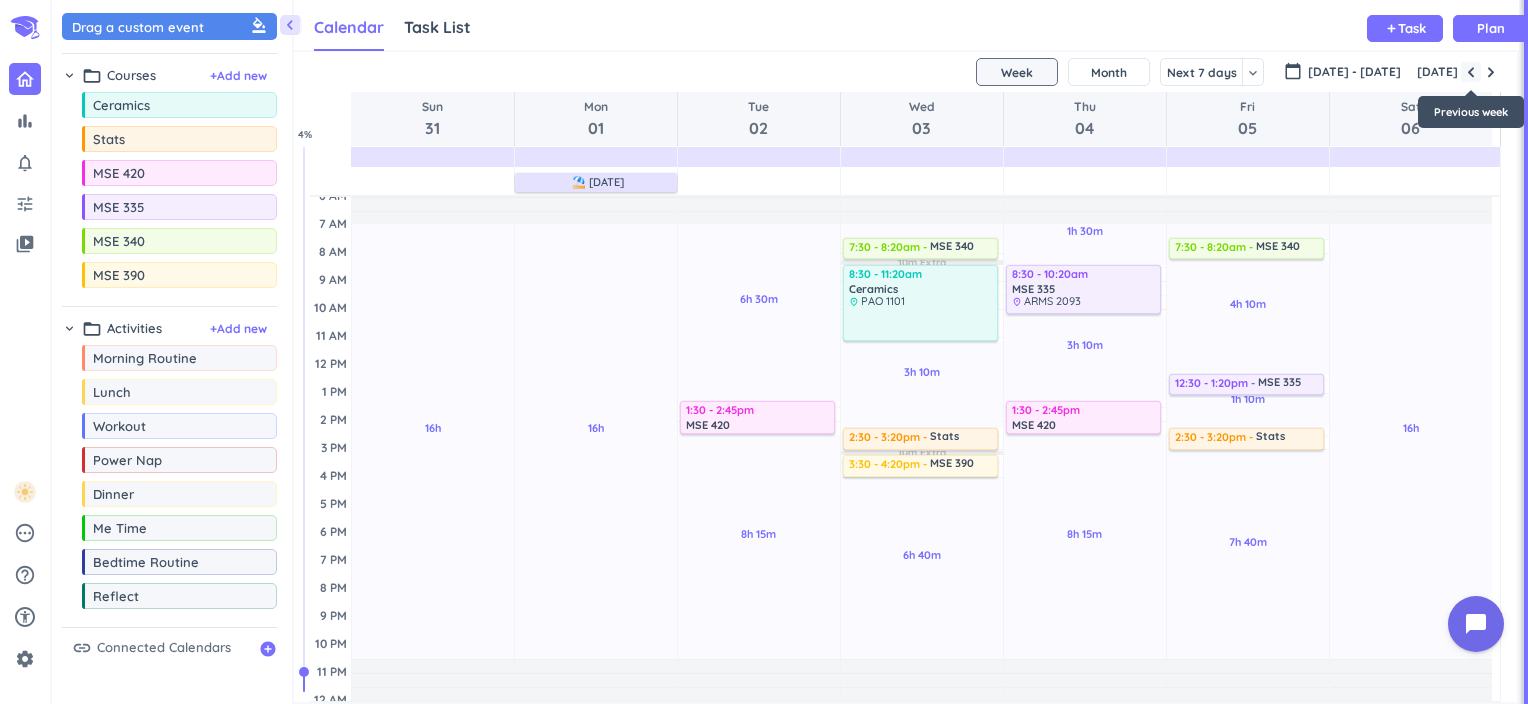 click at bounding box center (1471, 72) 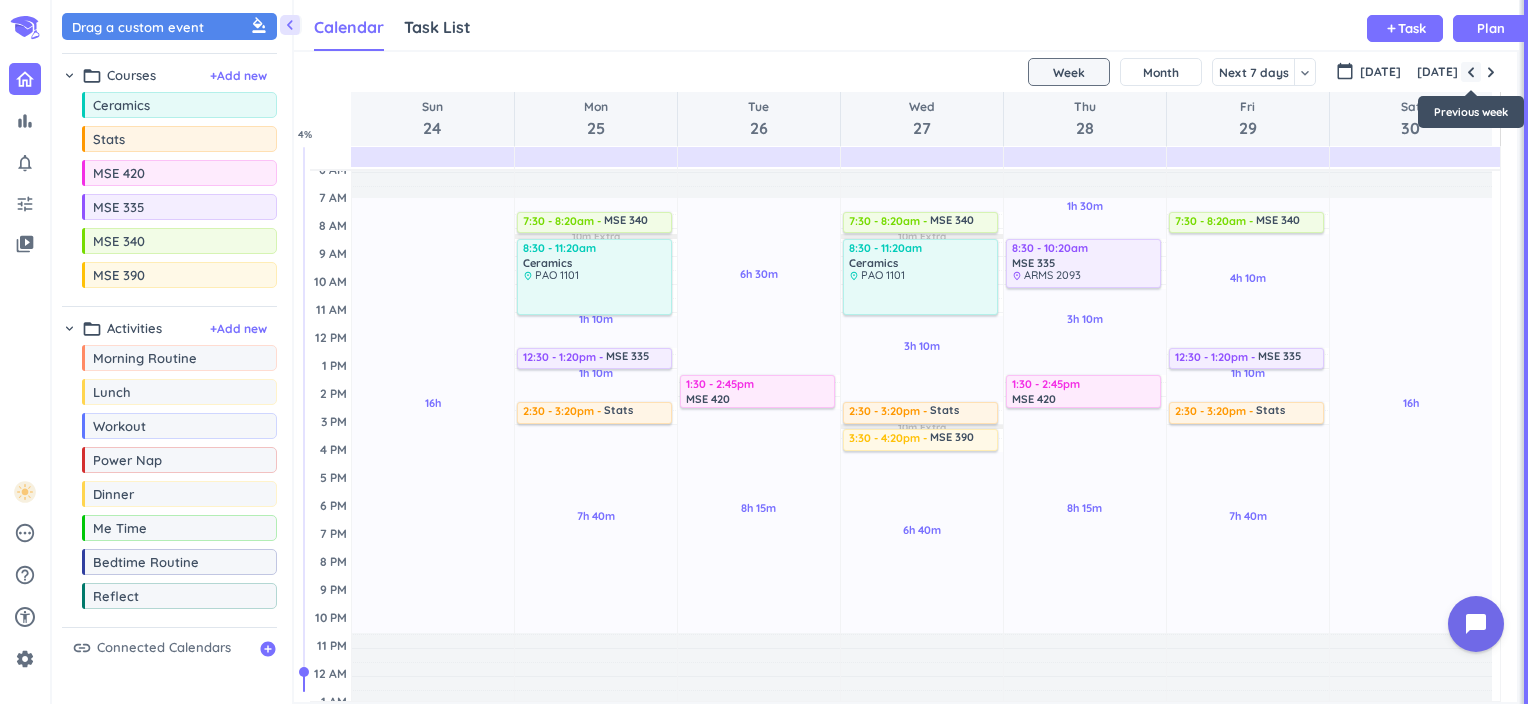 click at bounding box center [1471, 72] 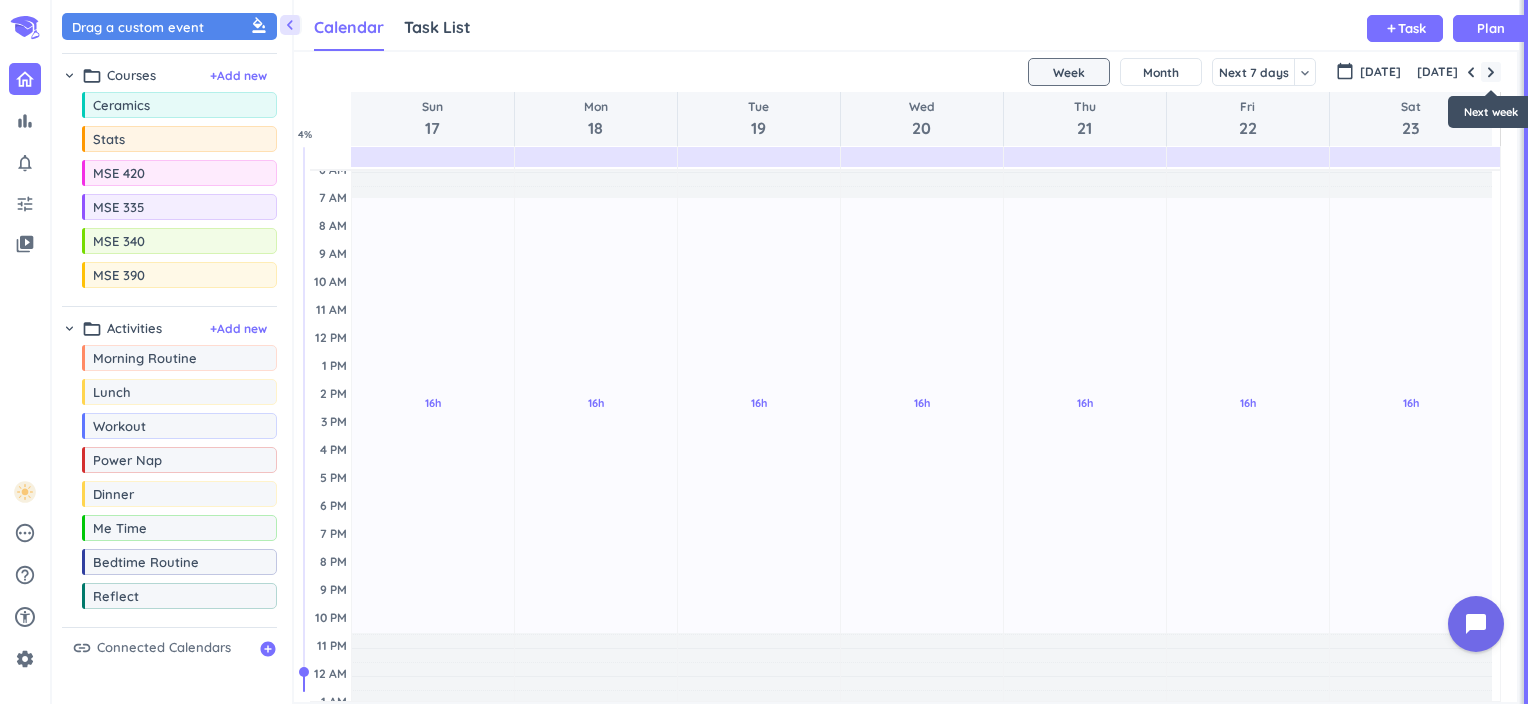 click at bounding box center [1491, 72] 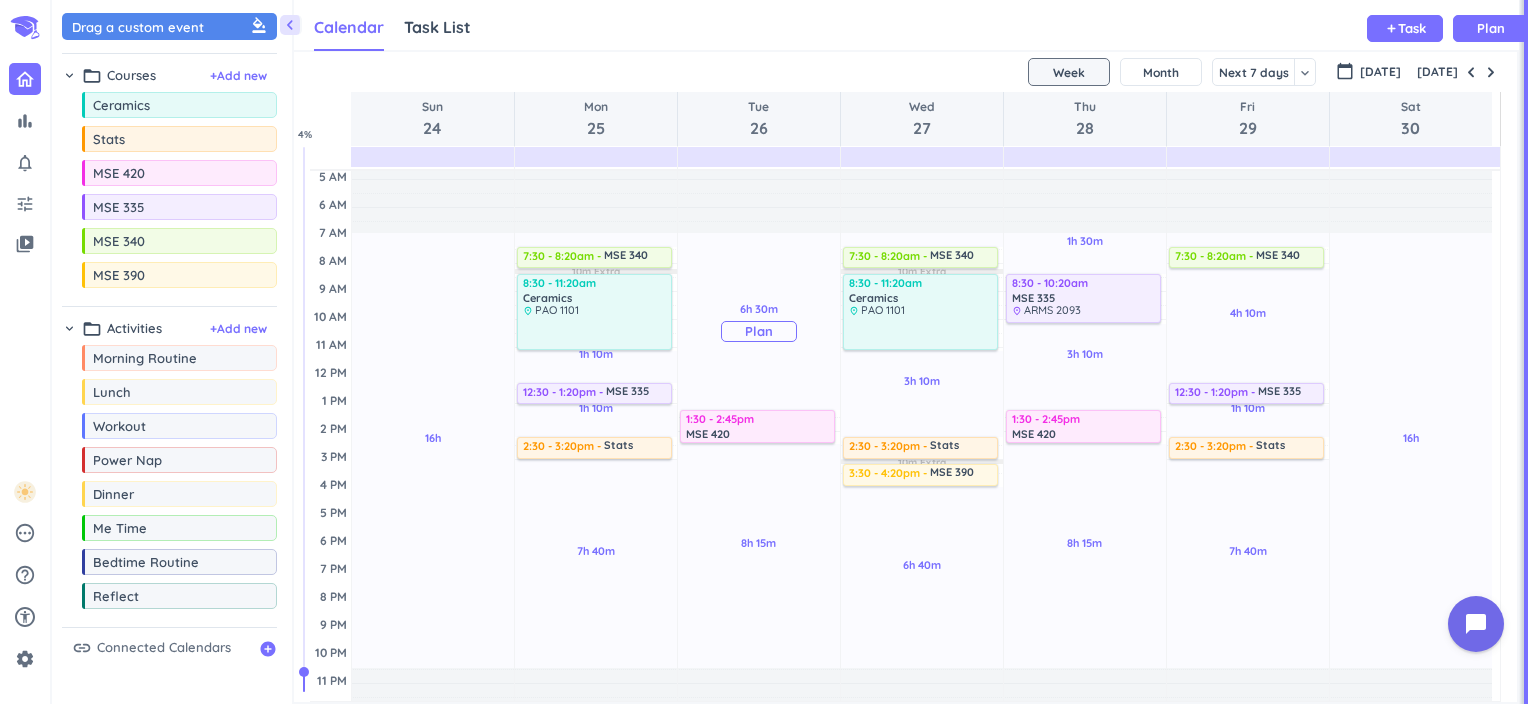 scroll, scrollTop: 21, scrollLeft: 0, axis: vertical 